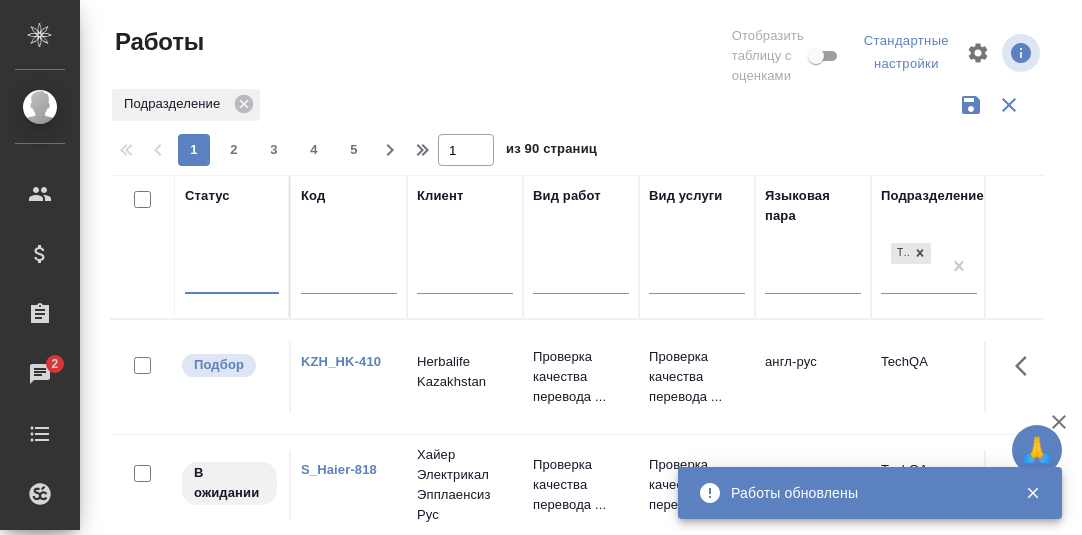 scroll, scrollTop: 0, scrollLeft: 0, axis: both 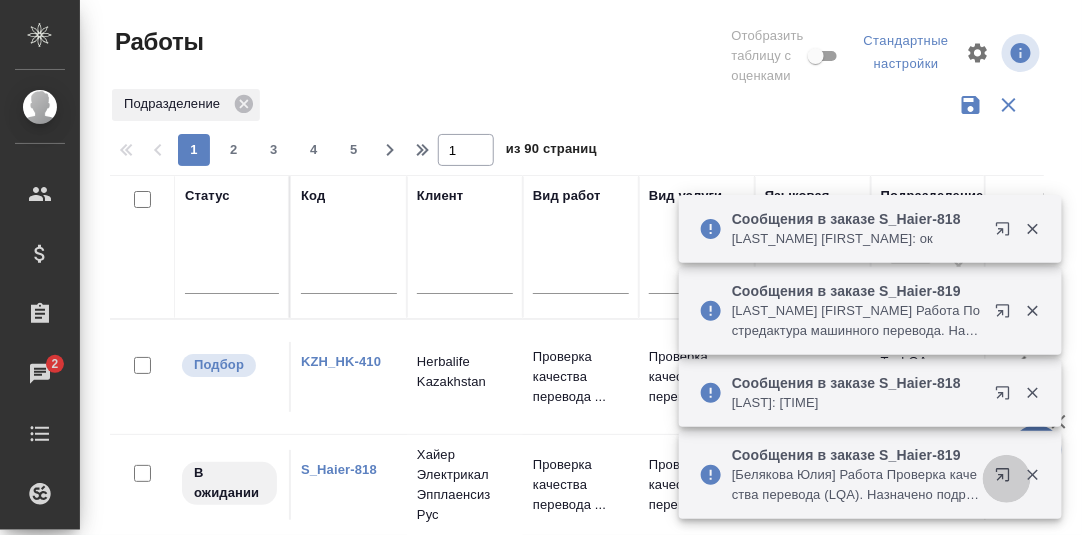 click 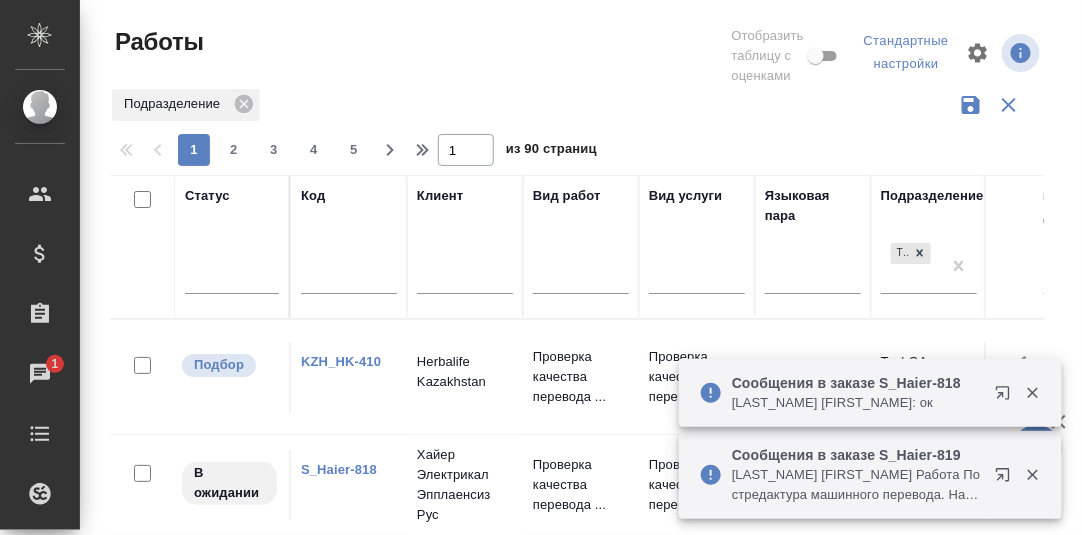 click 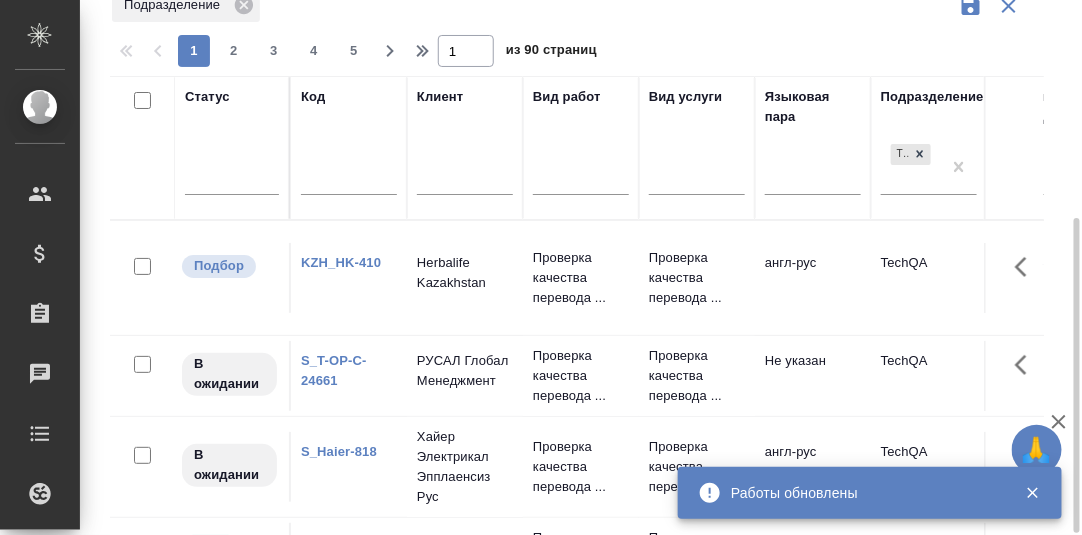 scroll, scrollTop: 199, scrollLeft: 0, axis: vertical 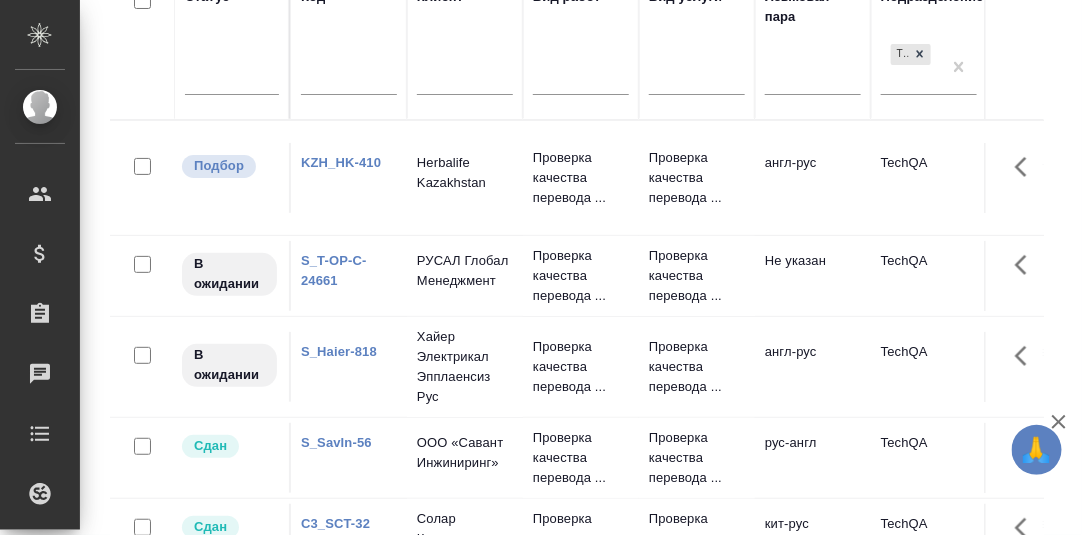 click on "KZH_HK-410" at bounding box center (341, 162) 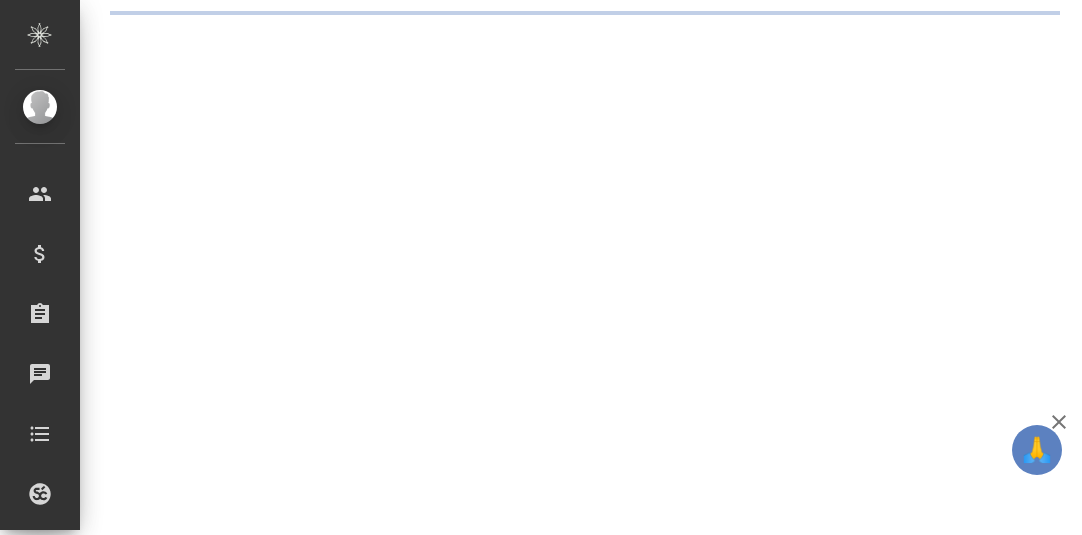 scroll, scrollTop: 0, scrollLeft: 0, axis: both 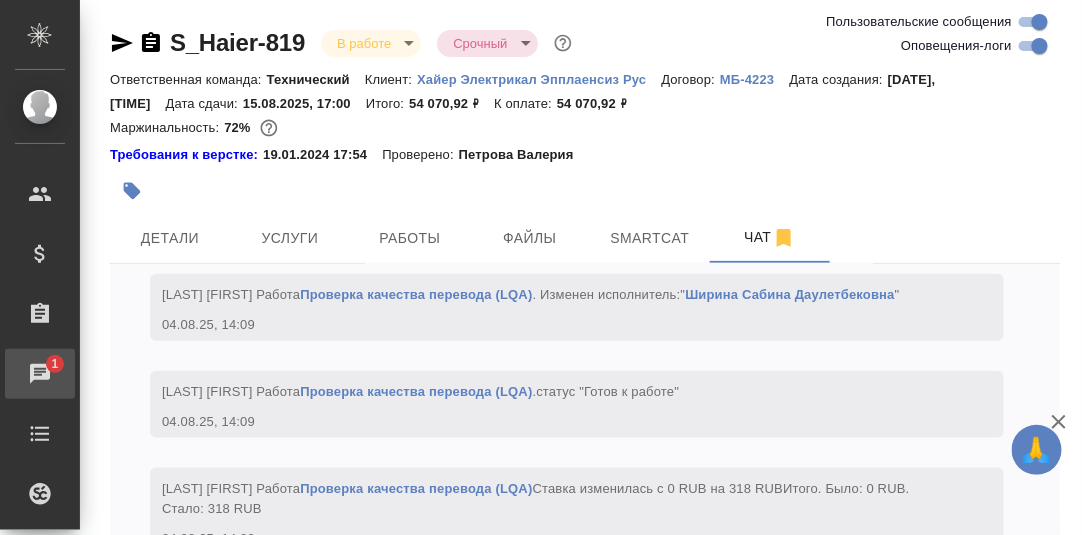click on "Чаты" at bounding box center (15, 374) 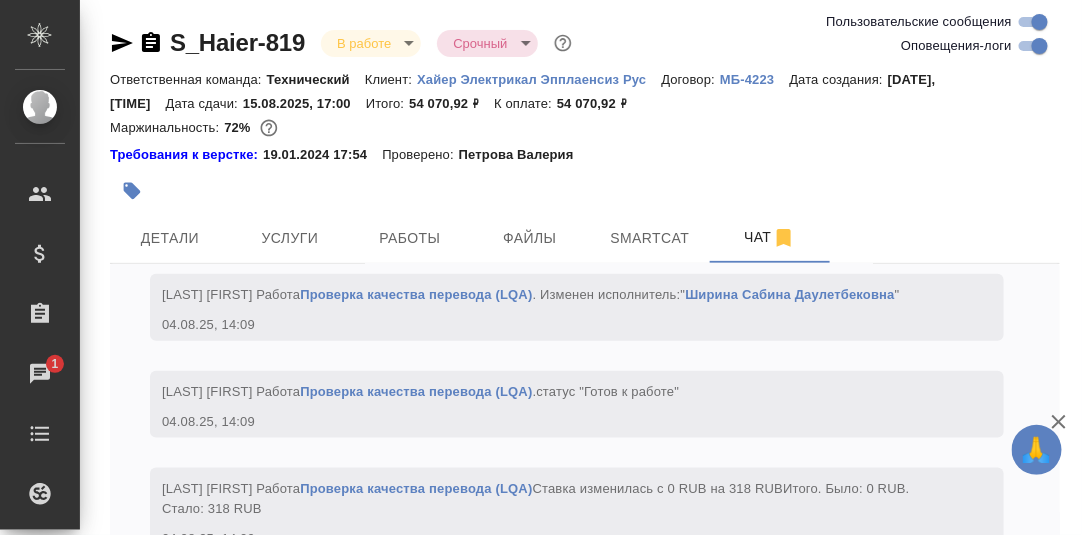 scroll, scrollTop: 8691, scrollLeft: 0, axis: vertical 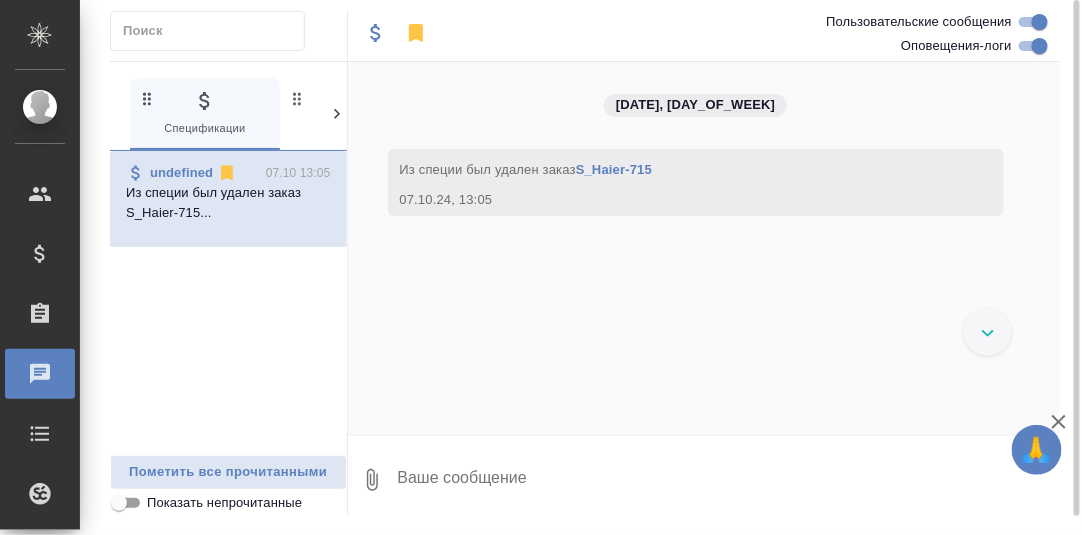 click 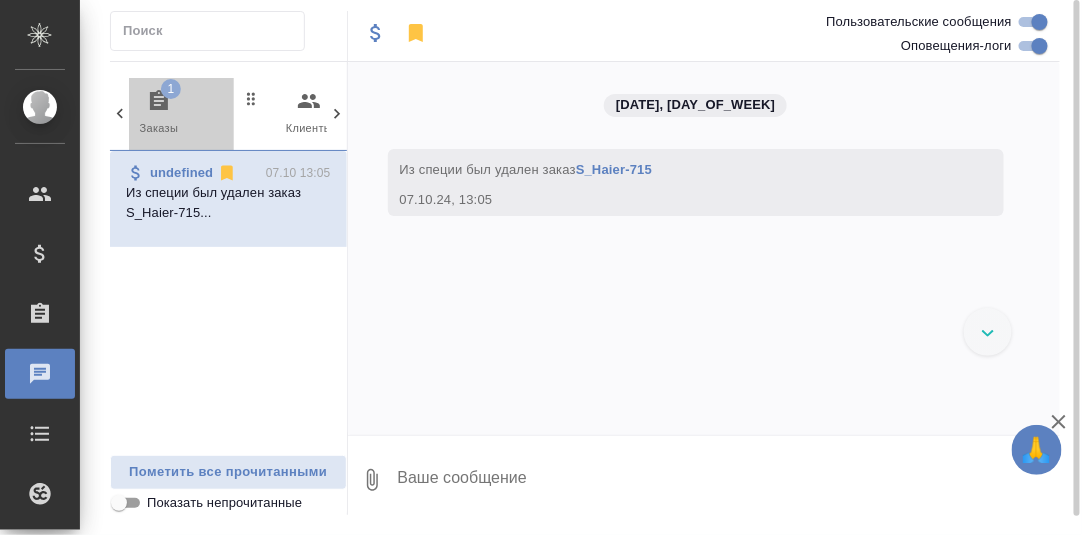 click 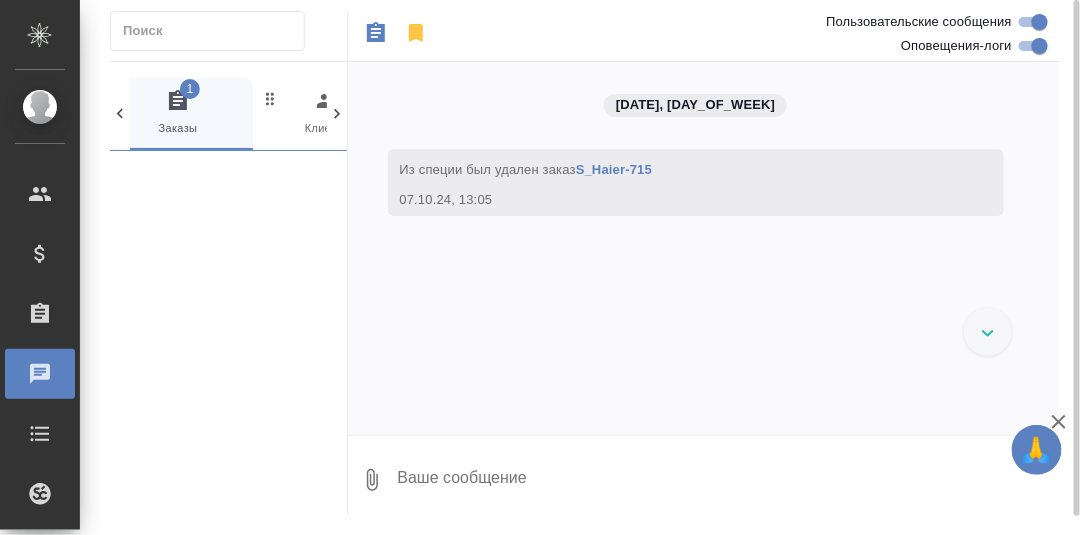 scroll, scrollTop: 0, scrollLeft: 149, axis: horizontal 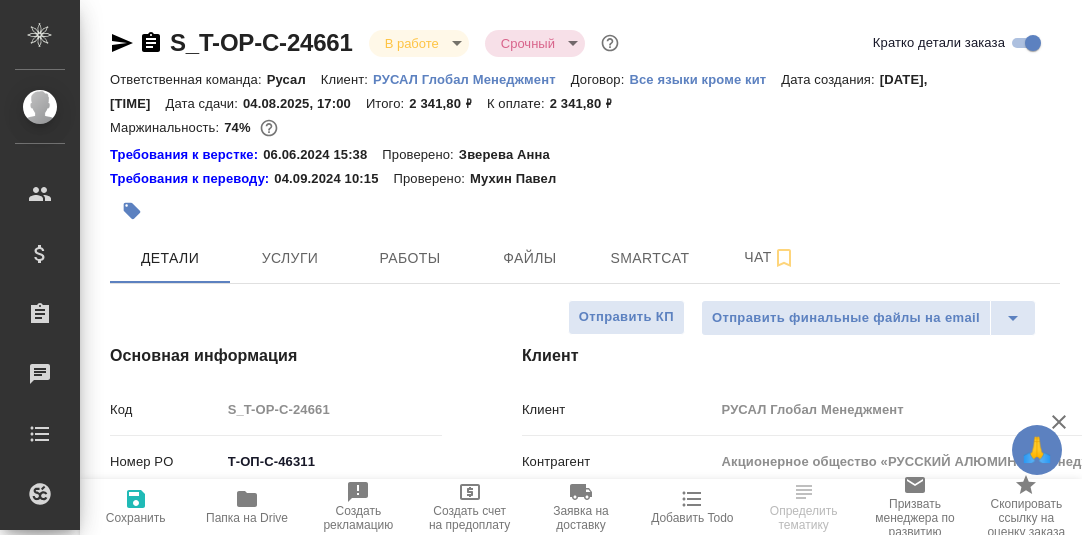 select on "RU" 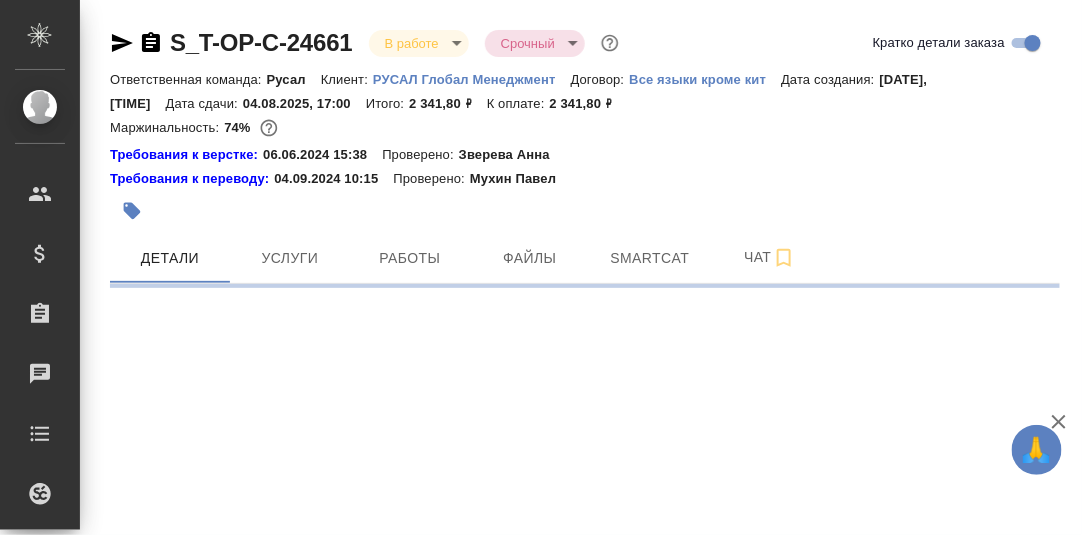 select on "RU" 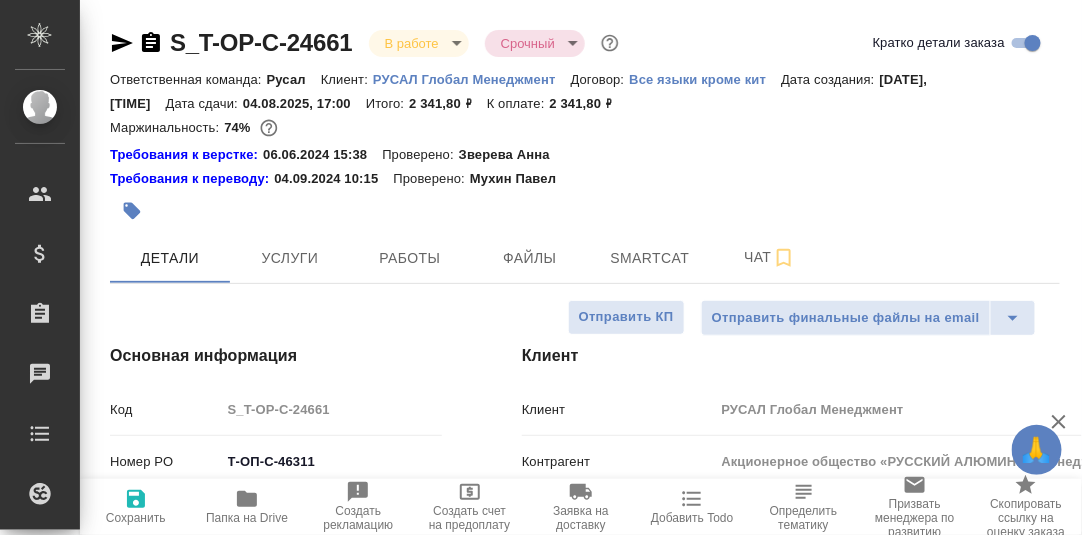 type on "x" 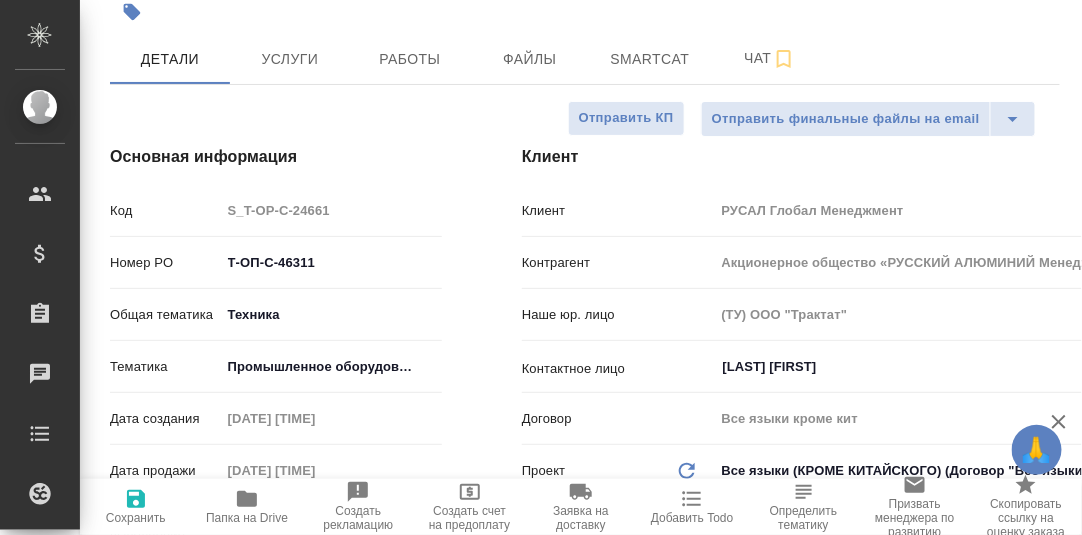 scroll, scrollTop: 0, scrollLeft: 0, axis: both 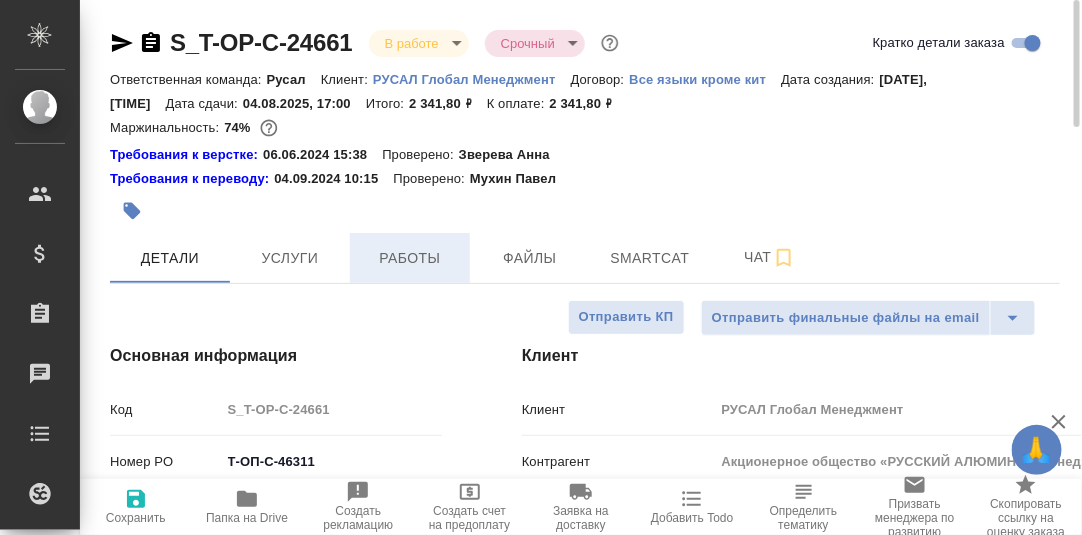 click on "Работы" at bounding box center [410, 258] 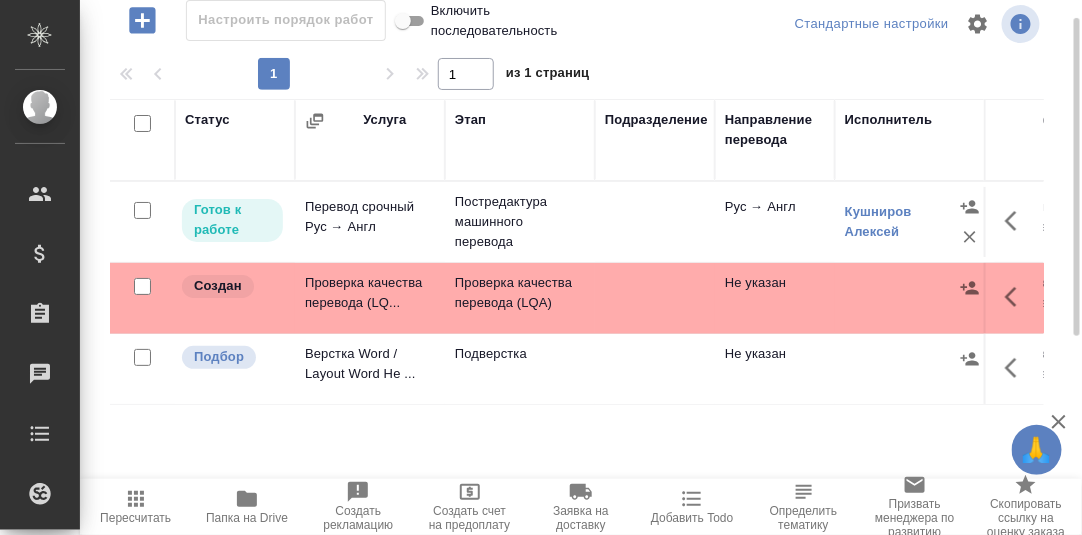 scroll, scrollTop: 364, scrollLeft: 0, axis: vertical 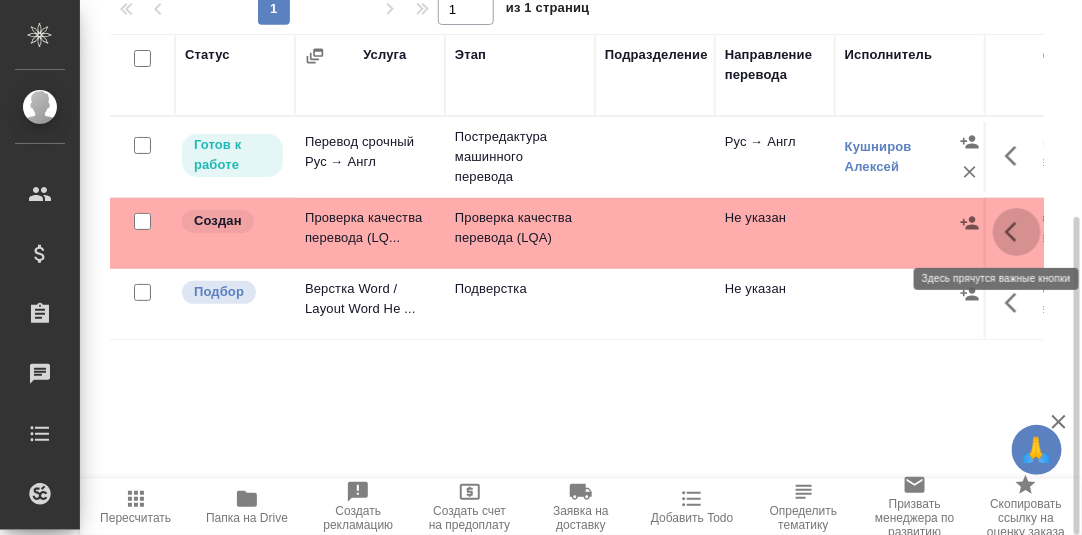 click 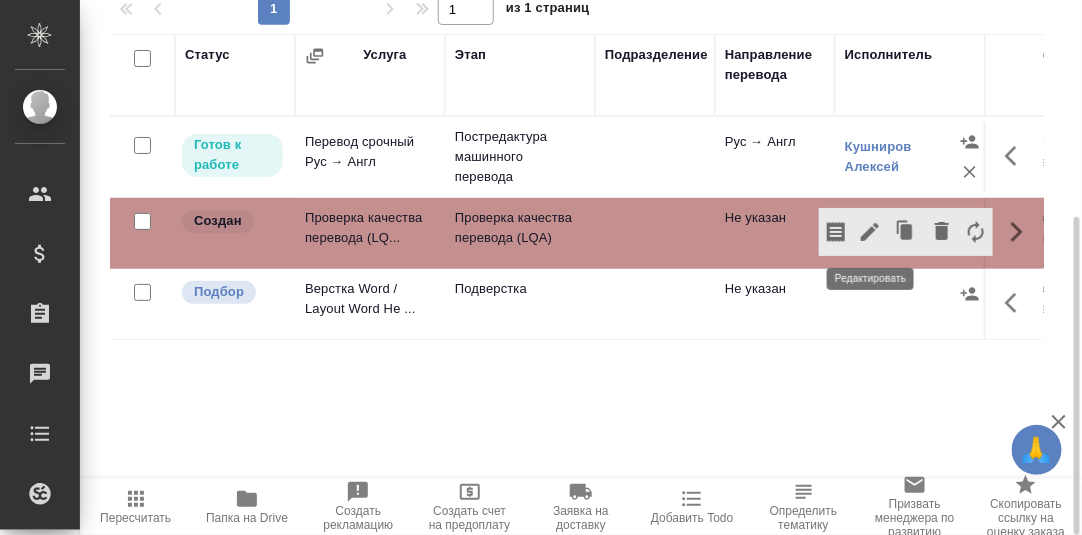 click 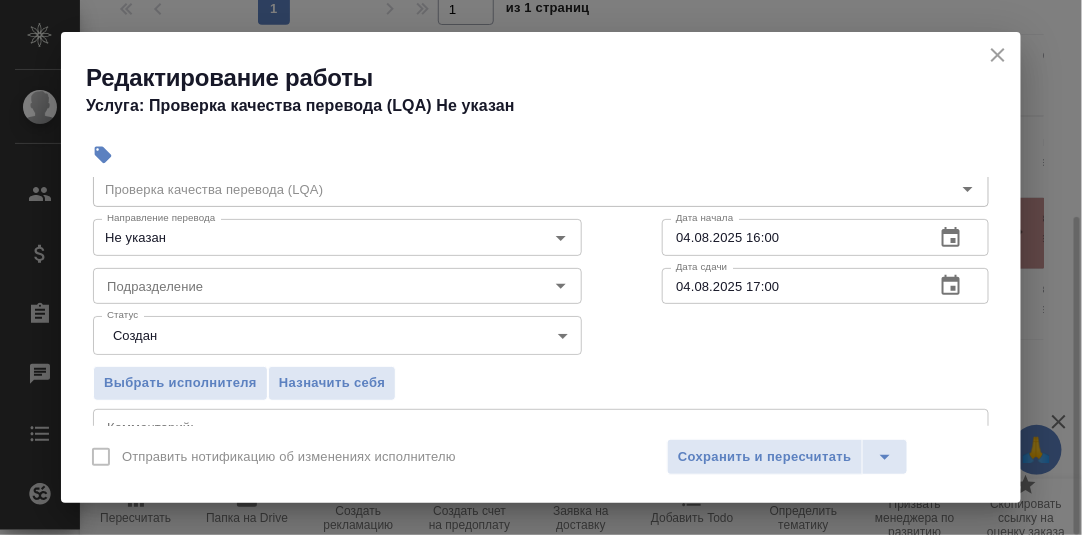 scroll, scrollTop: 99, scrollLeft: 0, axis: vertical 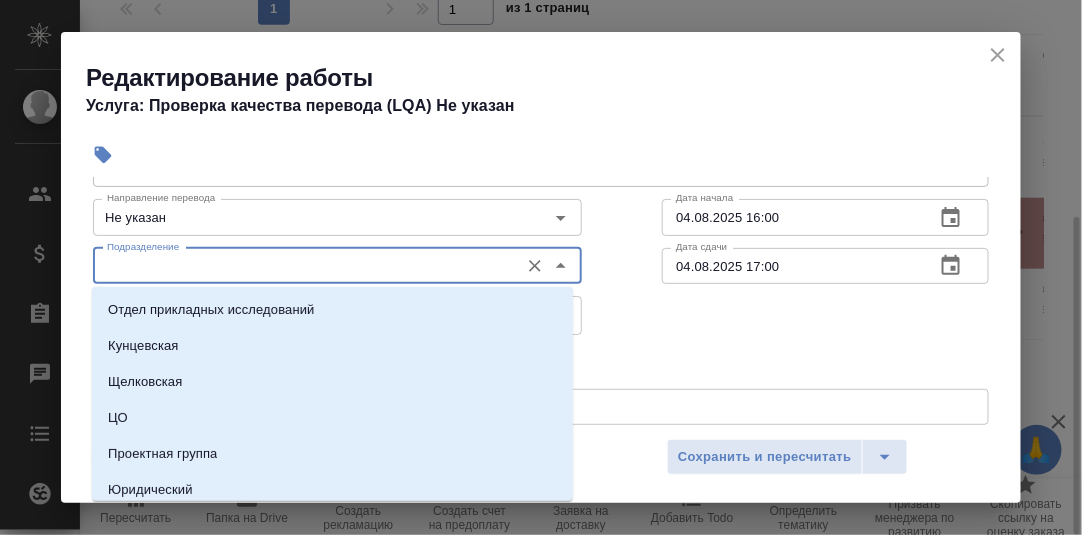 click on "Подразделение" at bounding box center [304, 266] 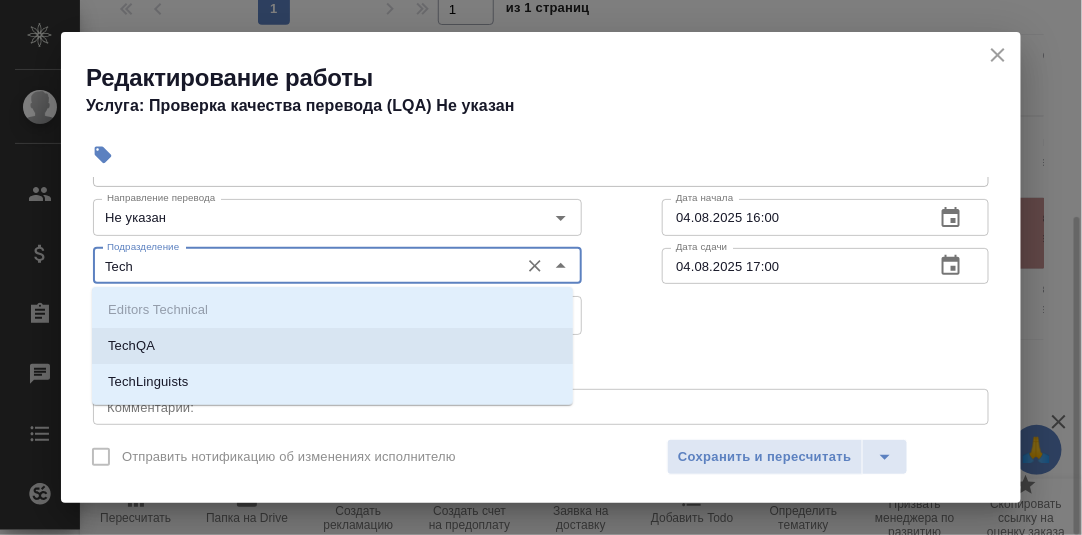 drag, startPoint x: 161, startPoint y: 352, endPoint x: 314, endPoint y: 344, distance: 153.20901 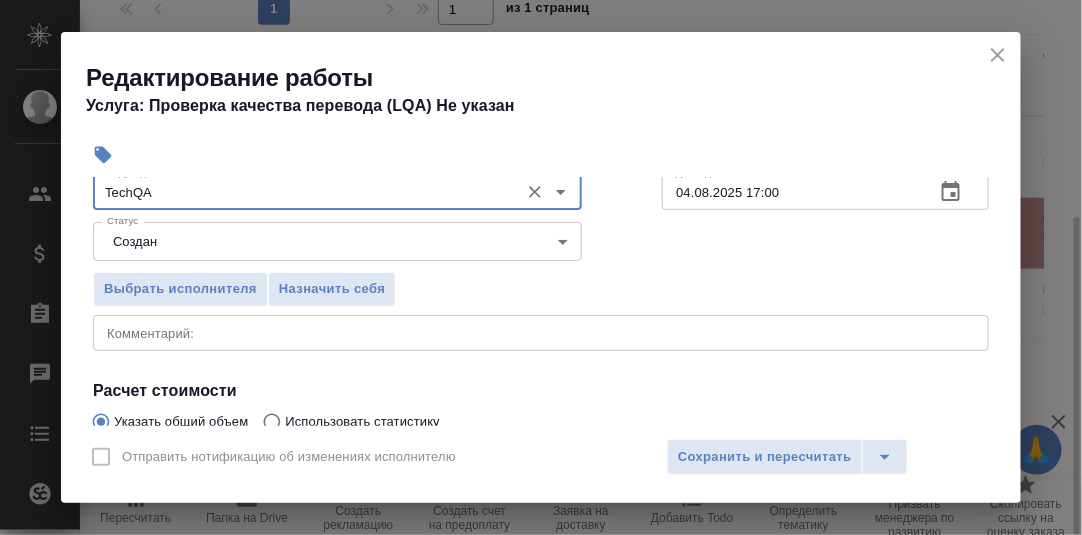 scroll, scrollTop: 200, scrollLeft: 0, axis: vertical 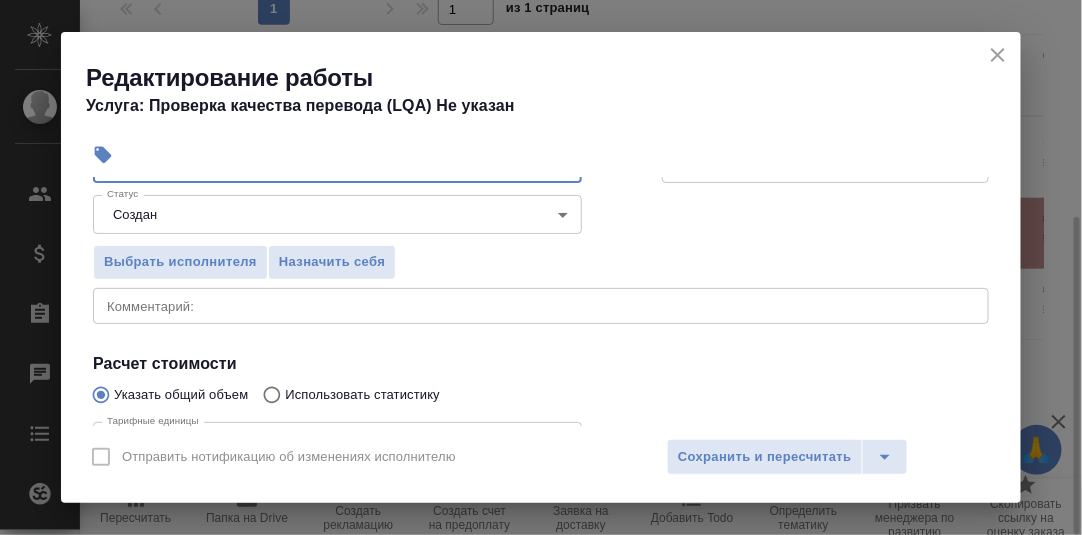 type on "TechQA" 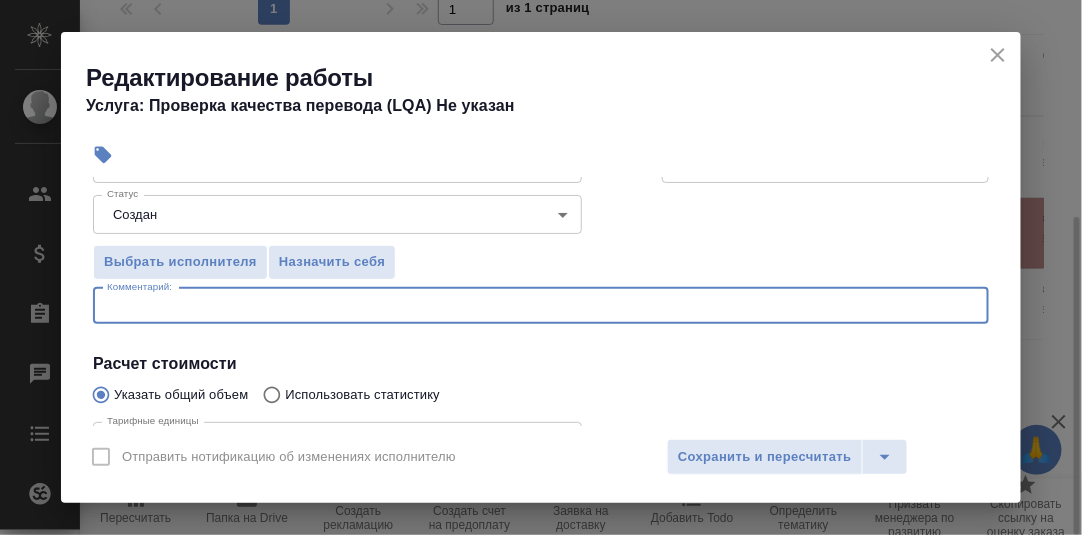 click at bounding box center [541, 305] 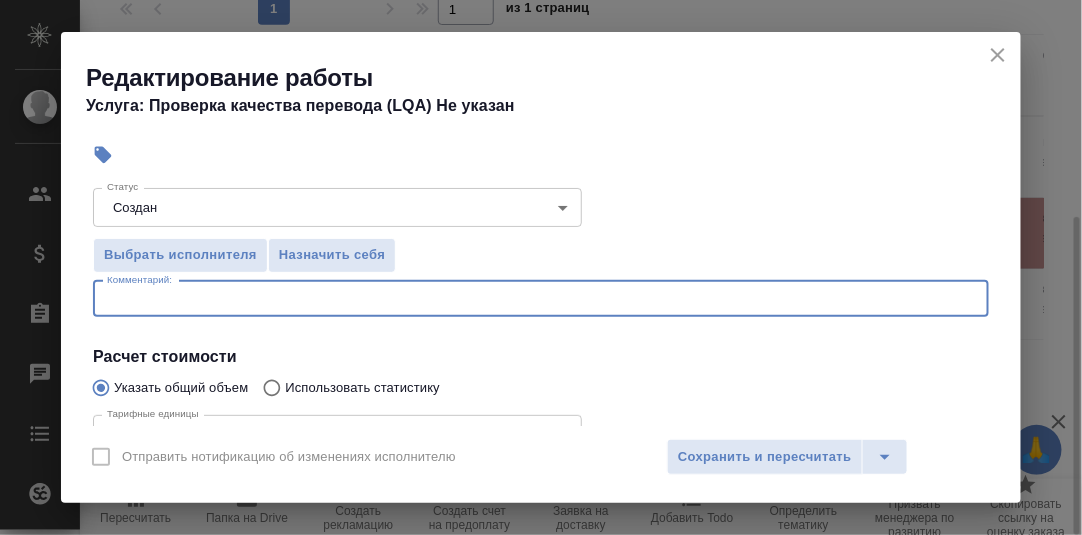 scroll, scrollTop: 206, scrollLeft: 0, axis: vertical 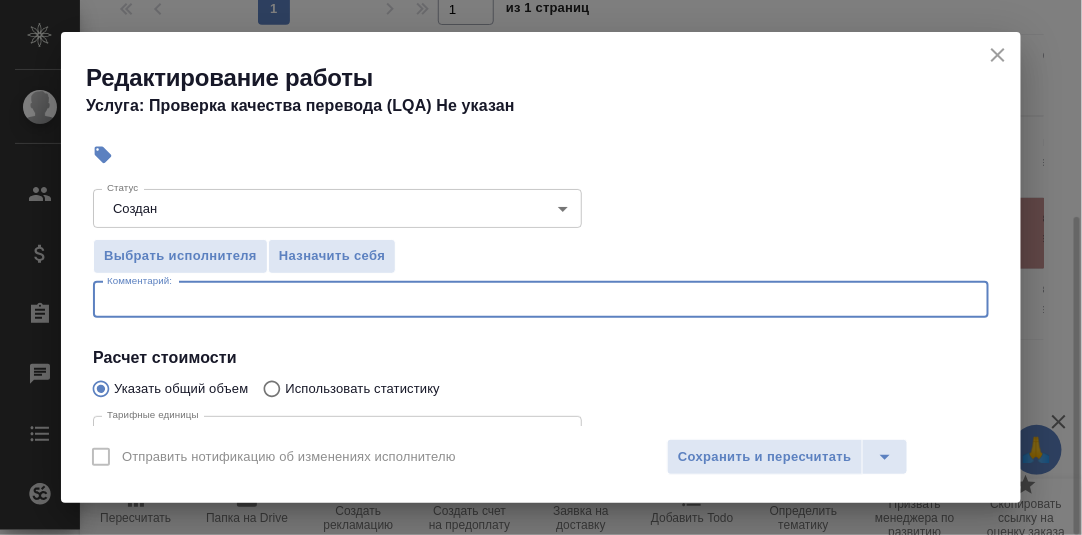 click on "Выбрать исполнителя Назначить себя" at bounding box center (541, 253) 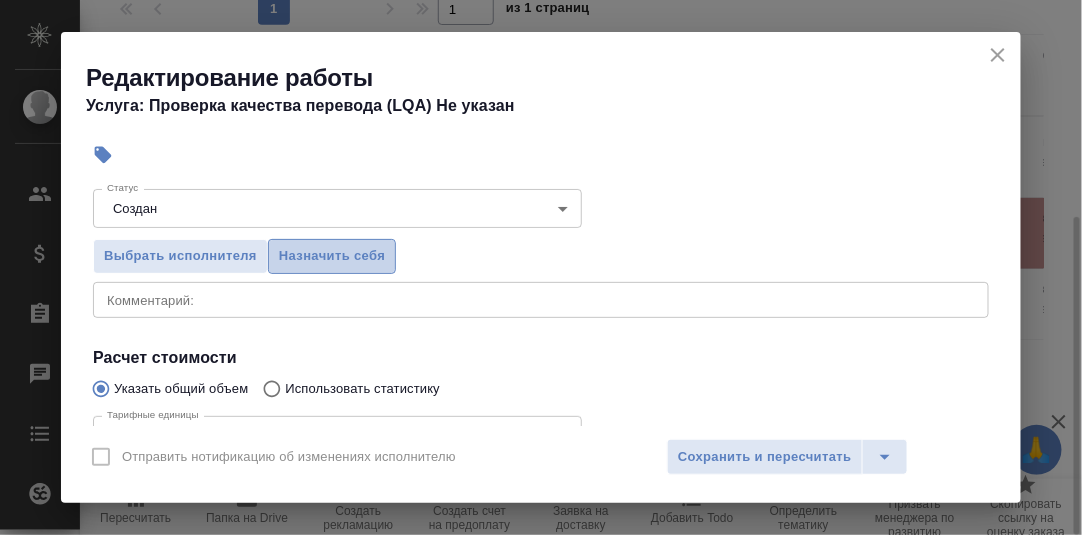 click on "Назначить себя" at bounding box center [332, 256] 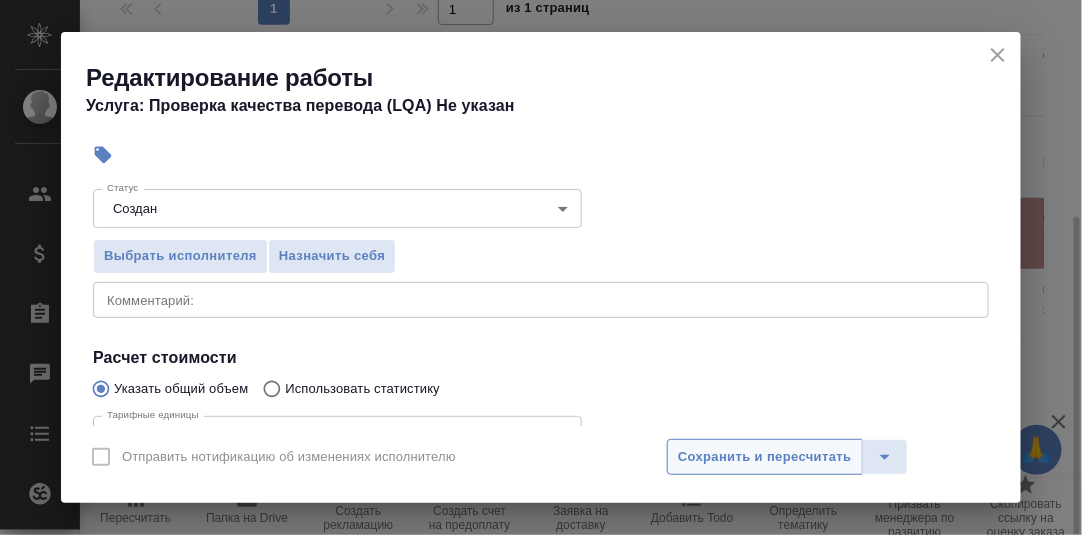 click on "Сохранить и пересчитать" at bounding box center (765, 457) 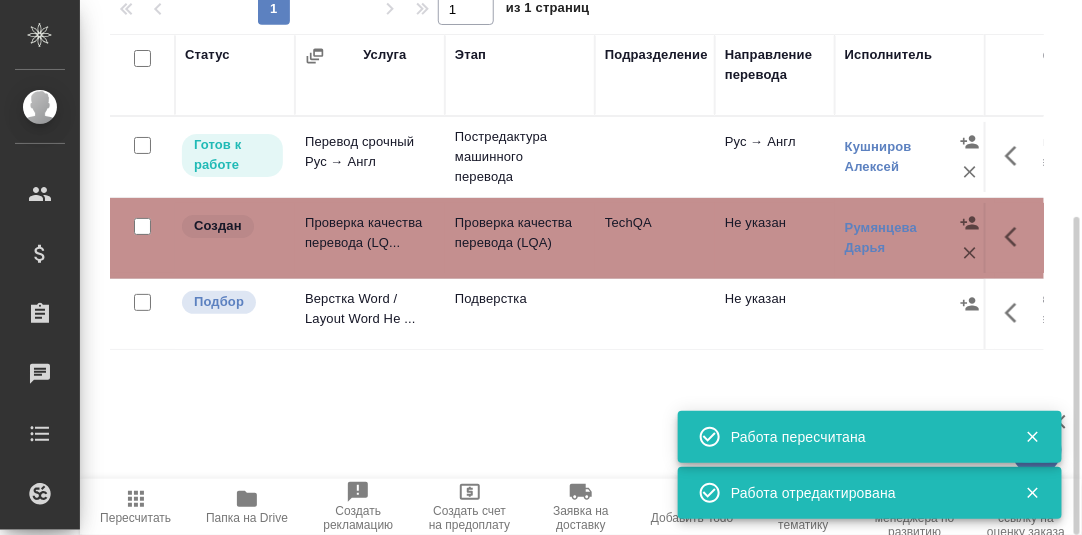 click 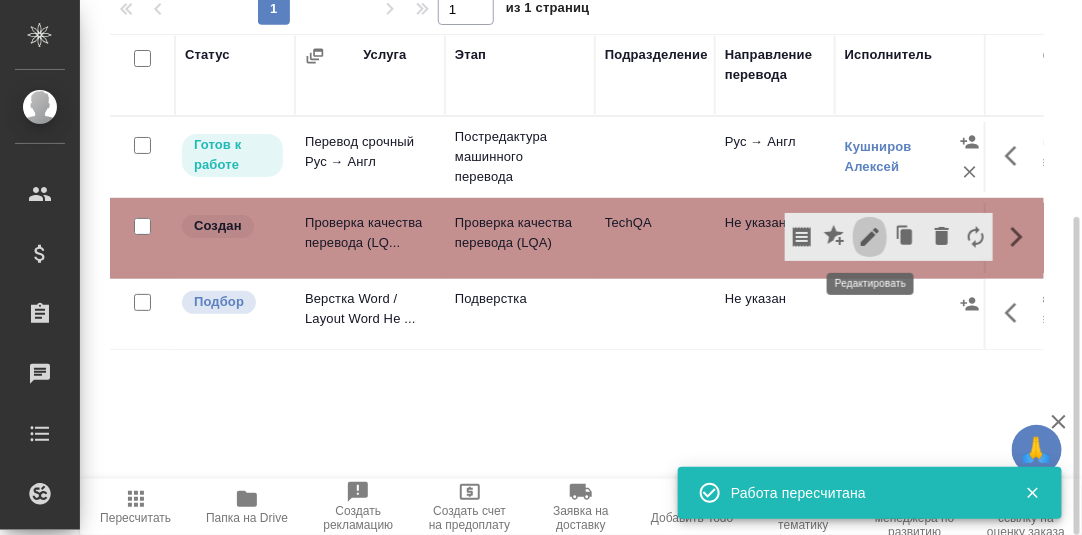 click 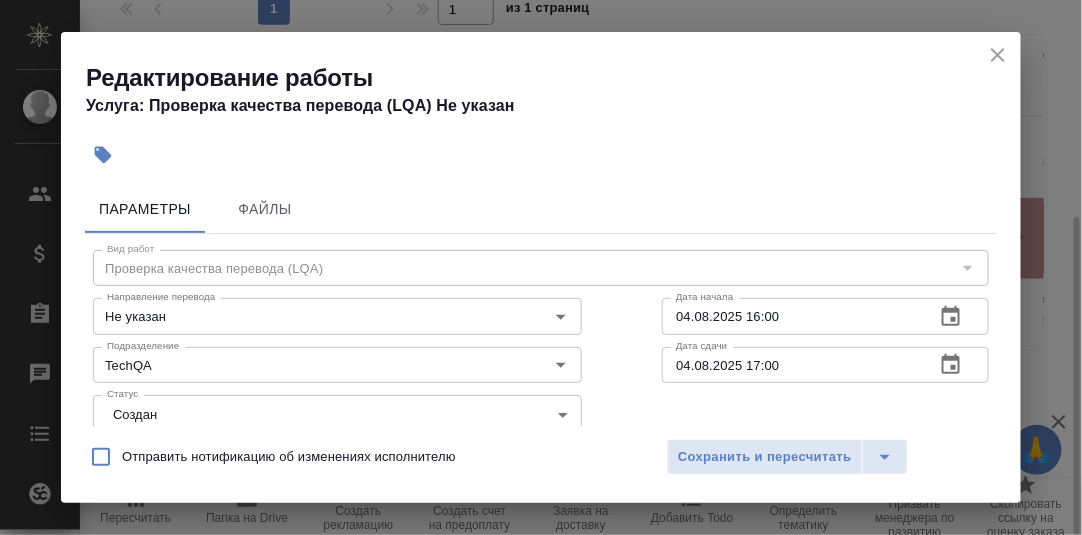 scroll, scrollTop: 99, scrollLeft: 0, axis: vertical 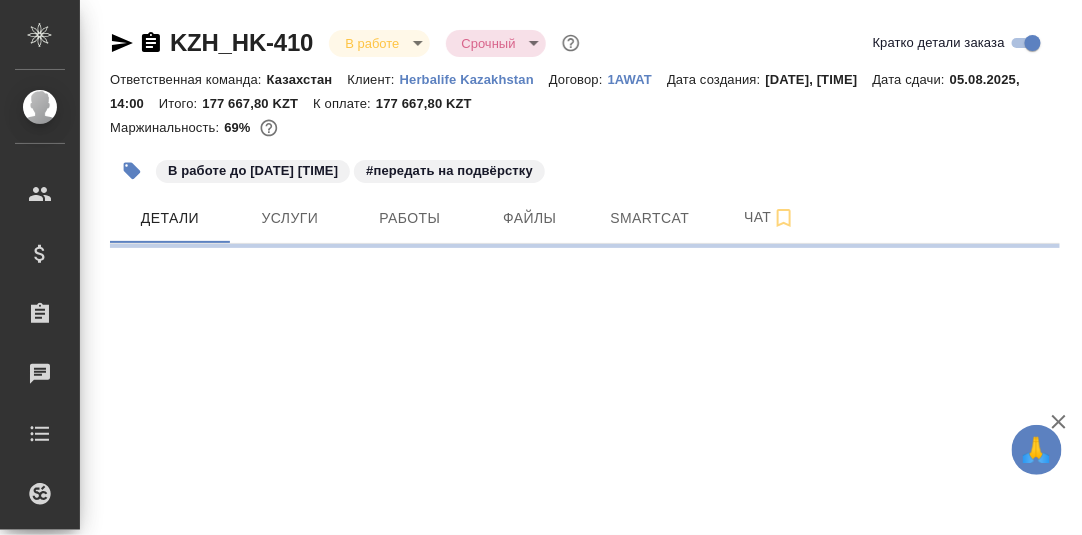 select on "RU" 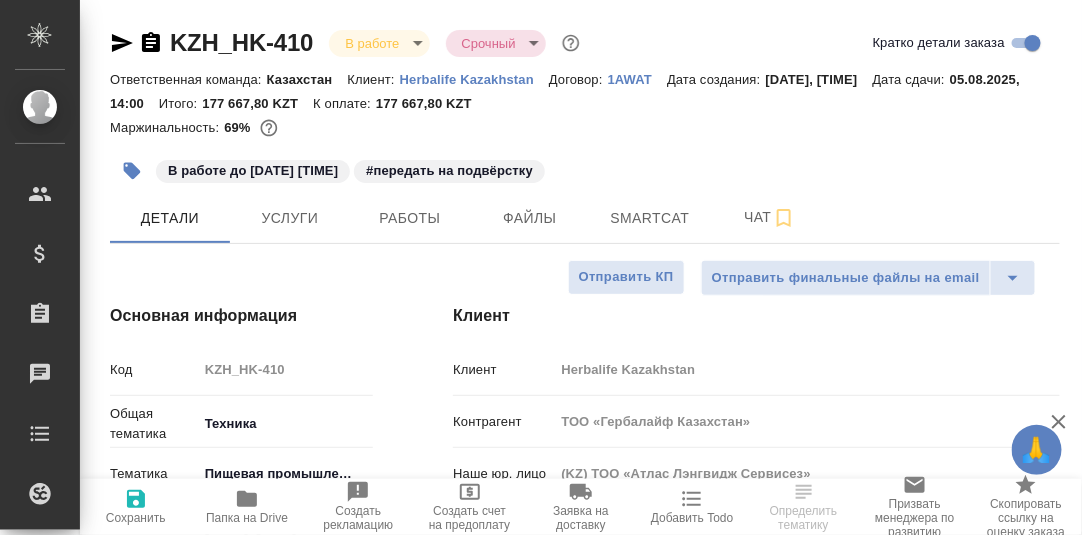 type on "x" 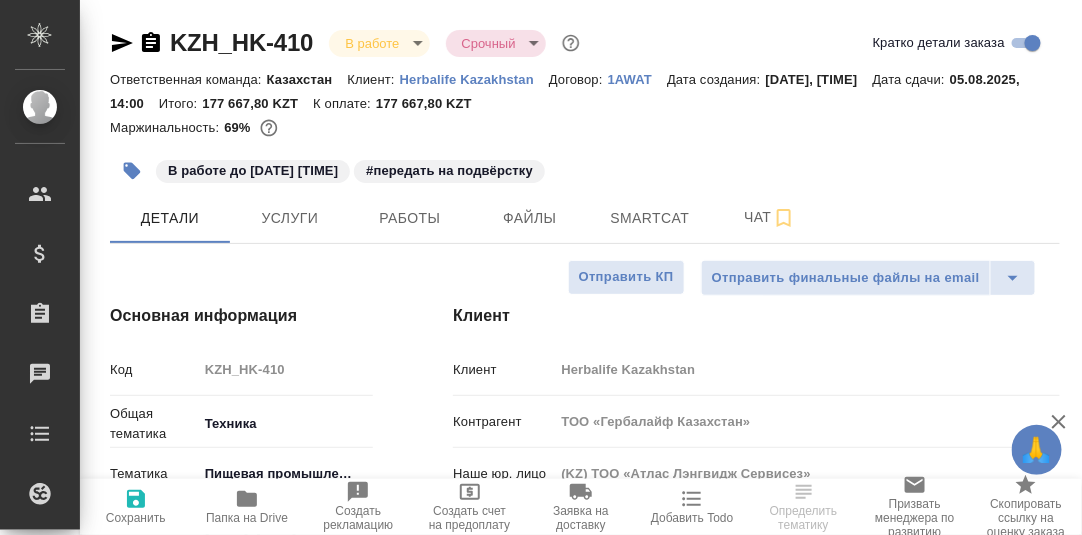 type on "x" 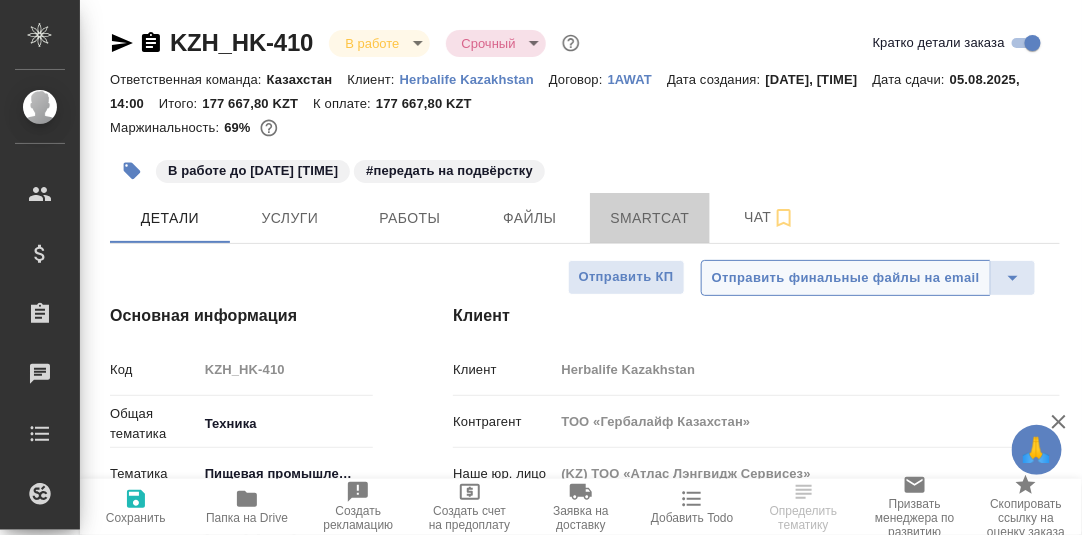 drag, startPoint x: 658, startPoint y: 221, endPoint x: 781, endPoint y: 278, distance: 135.56548 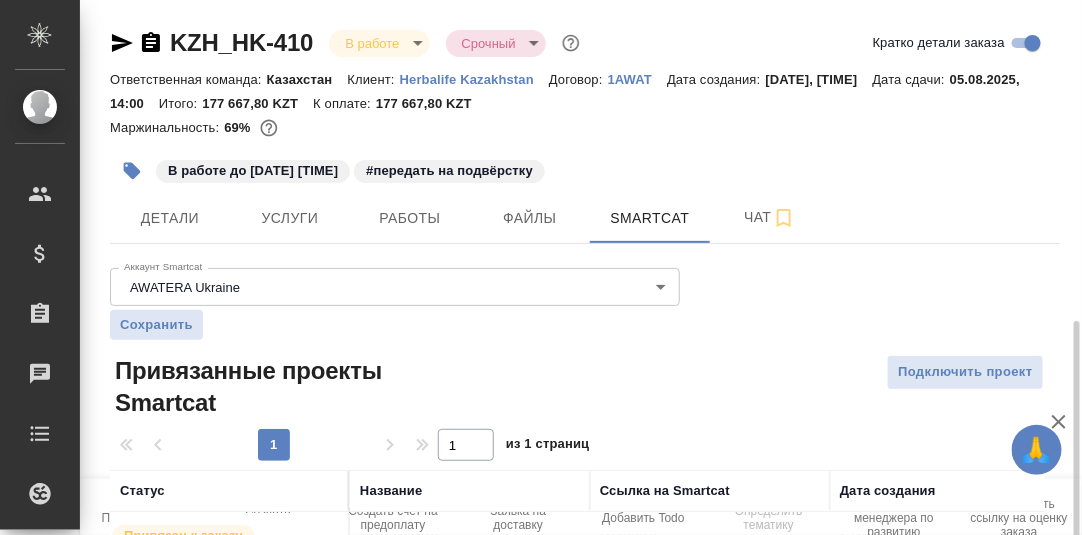 scroll, scrollTop: 184, scrollLeft: 0, axis: vertical 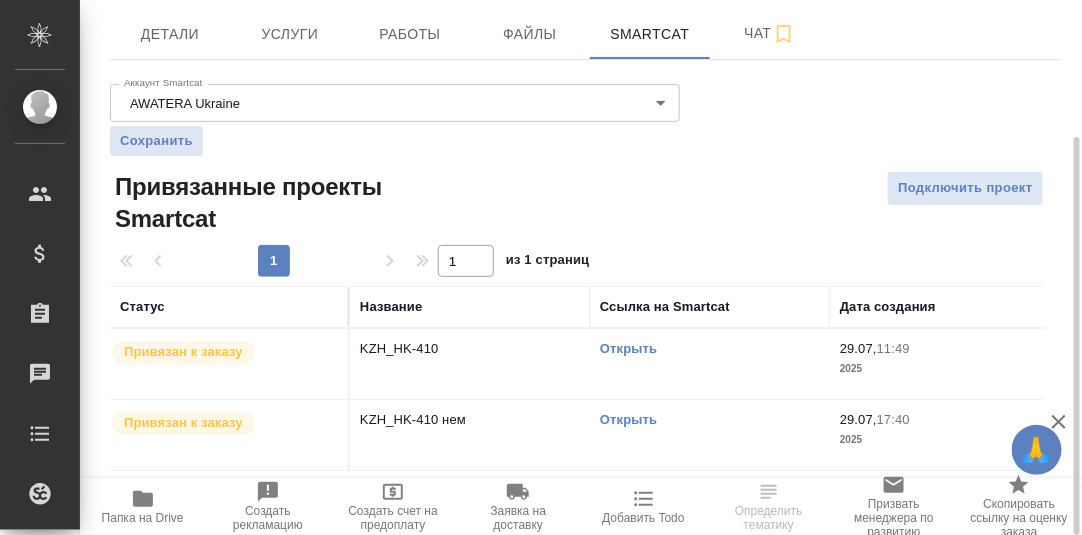 click on "Открыть" at bounding box center [628, 348] 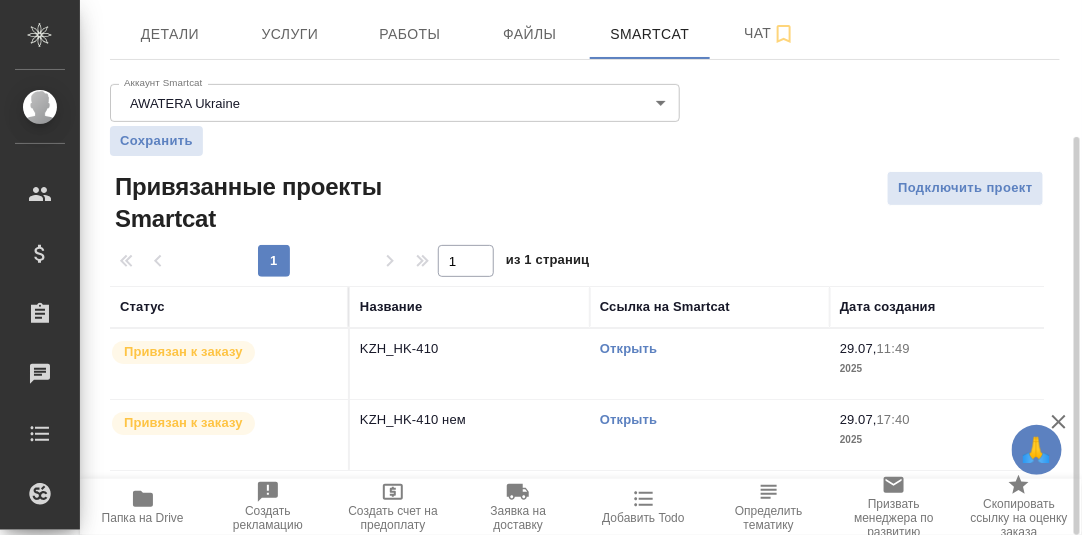 click on "Открыть" at bounding box center [628, 419] 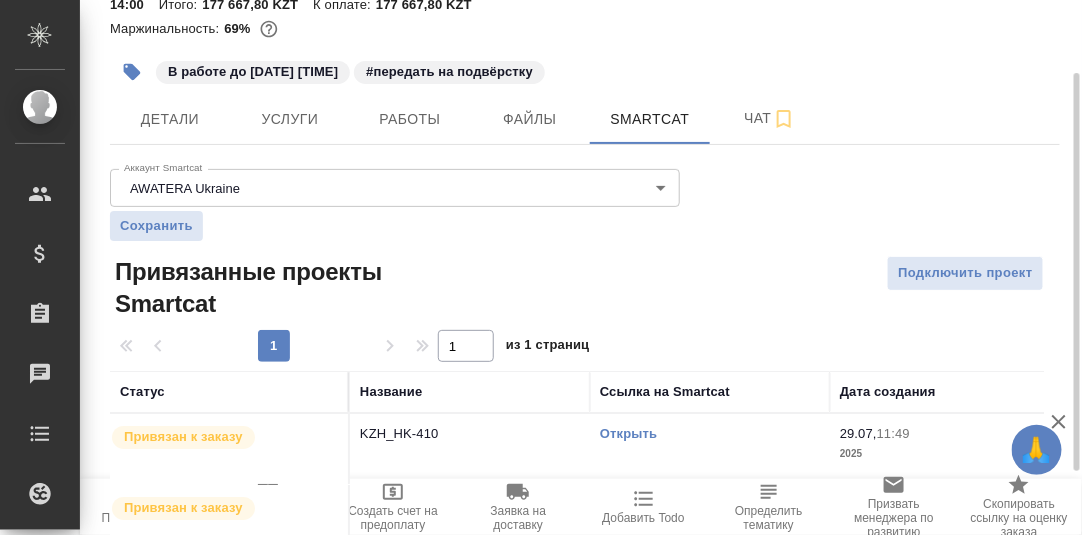scroll, scrollTop: 184, scrollLeft: 0, axis: vertical 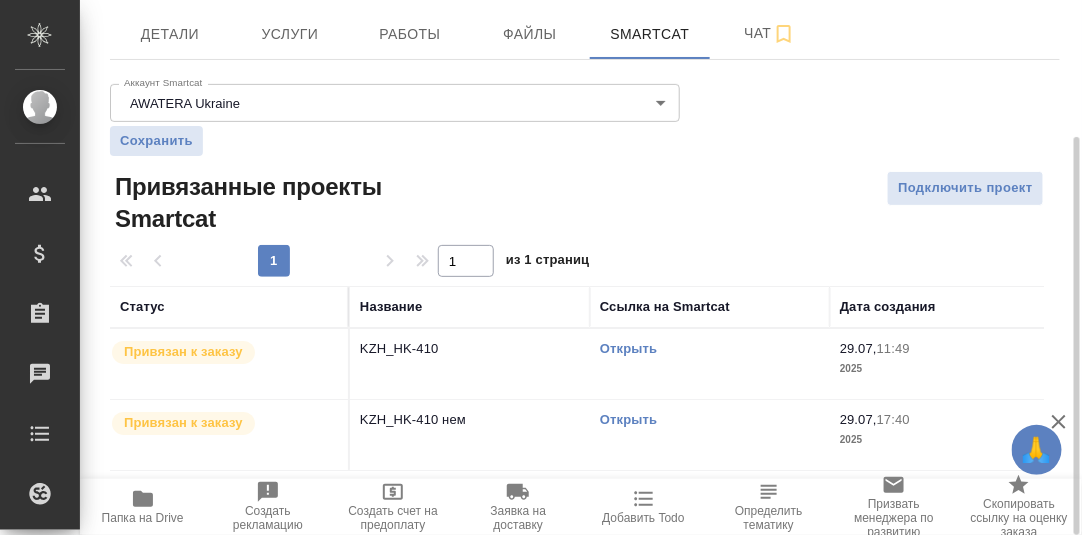 click 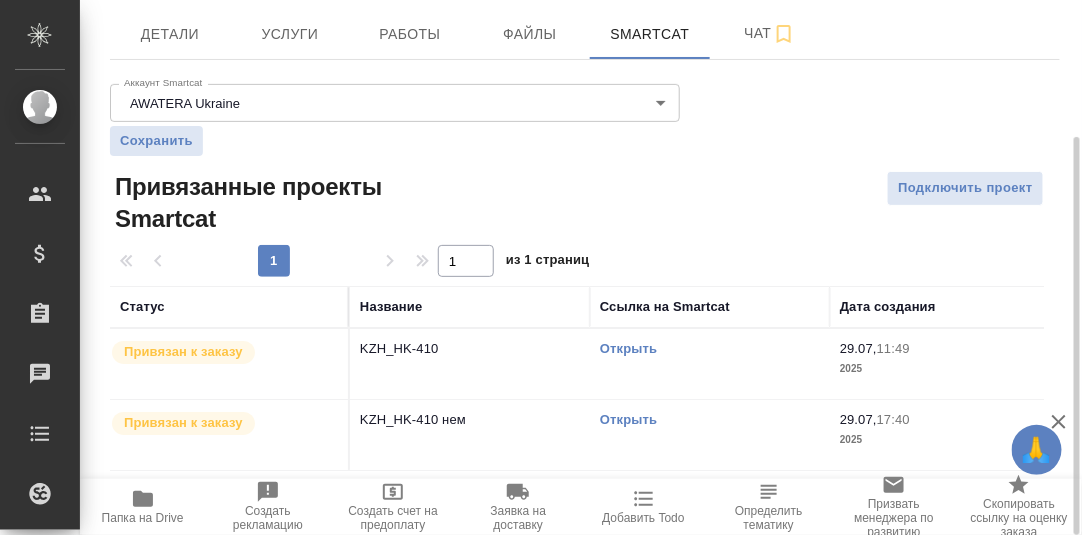 scroll, scrollTop: 0, scrollLeft: 0, axis: both 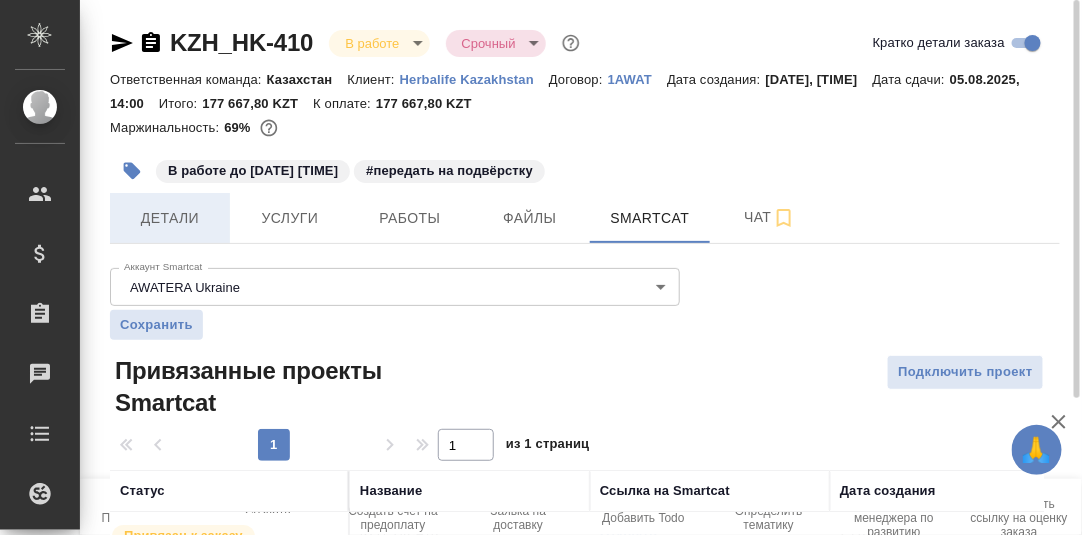 click on "Детали" at bounding box center (170, 218) 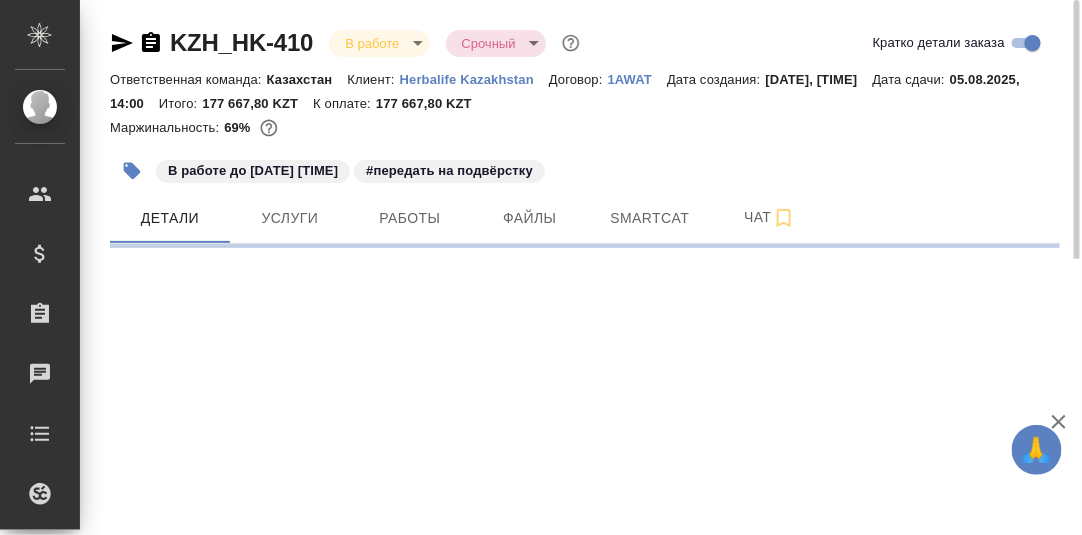 select on "RU" 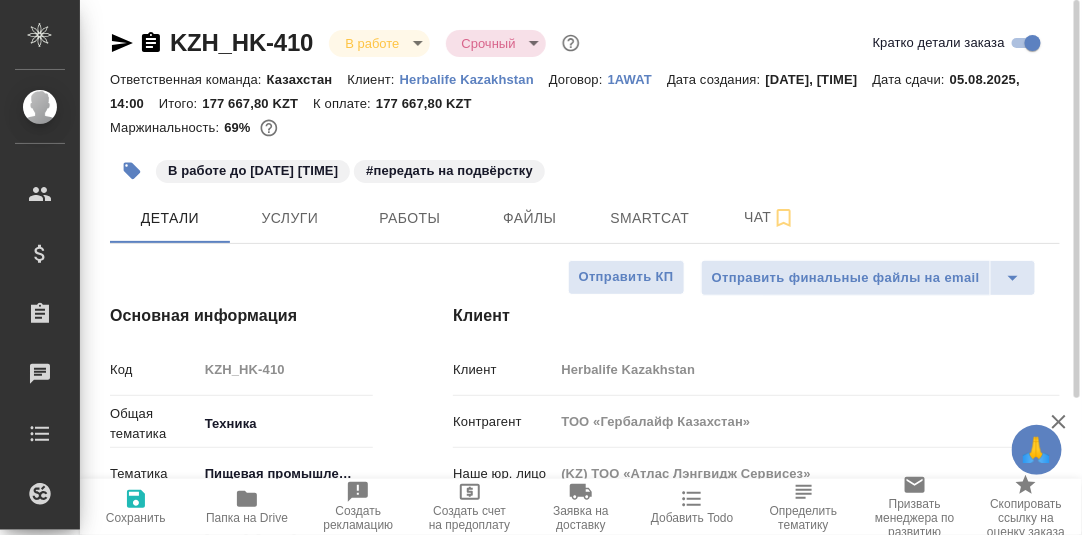 type on "x" 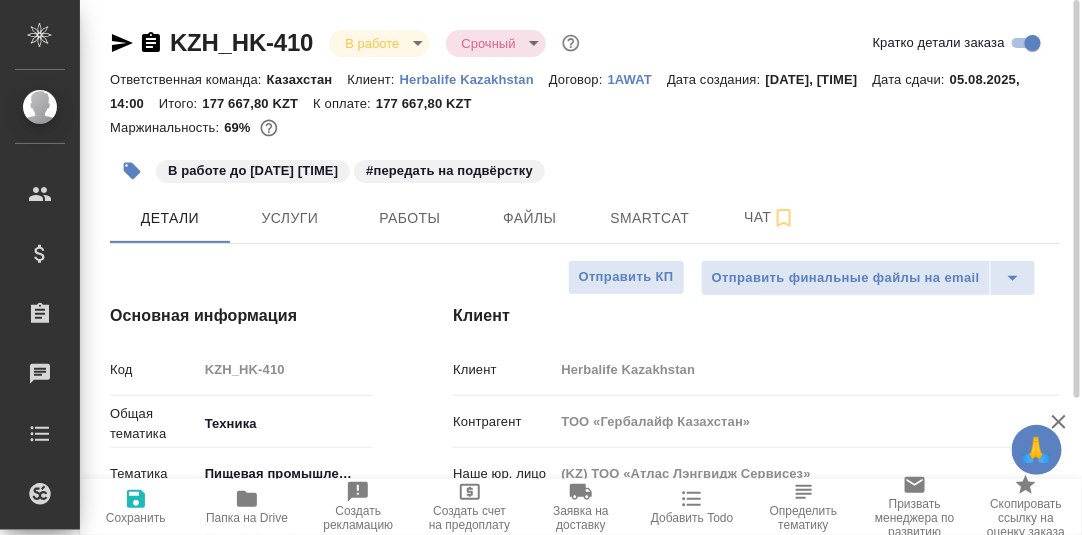 type on "x" 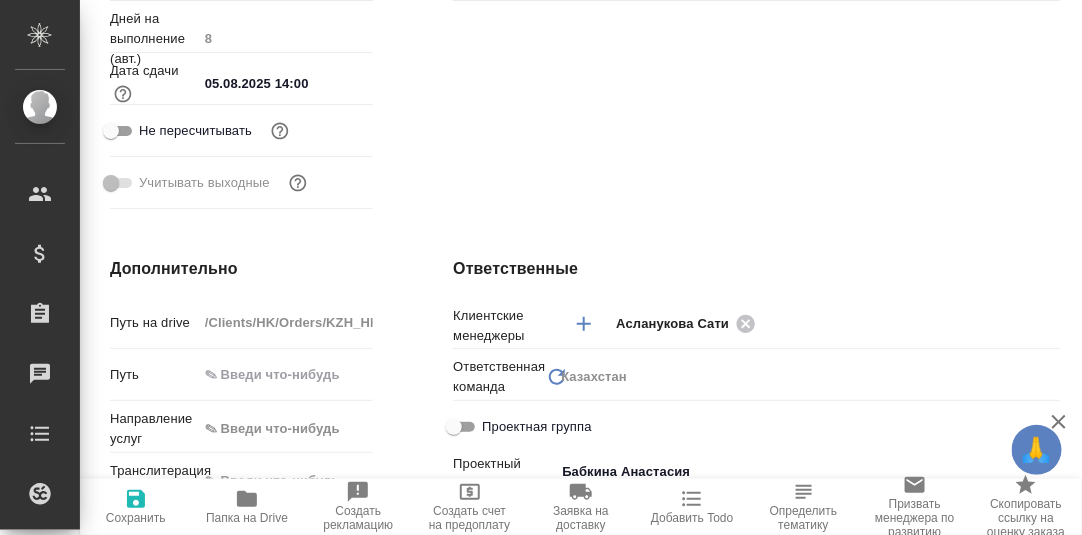 scroll, scrollTop: 556, scrollLeft: 0, axis: vertical 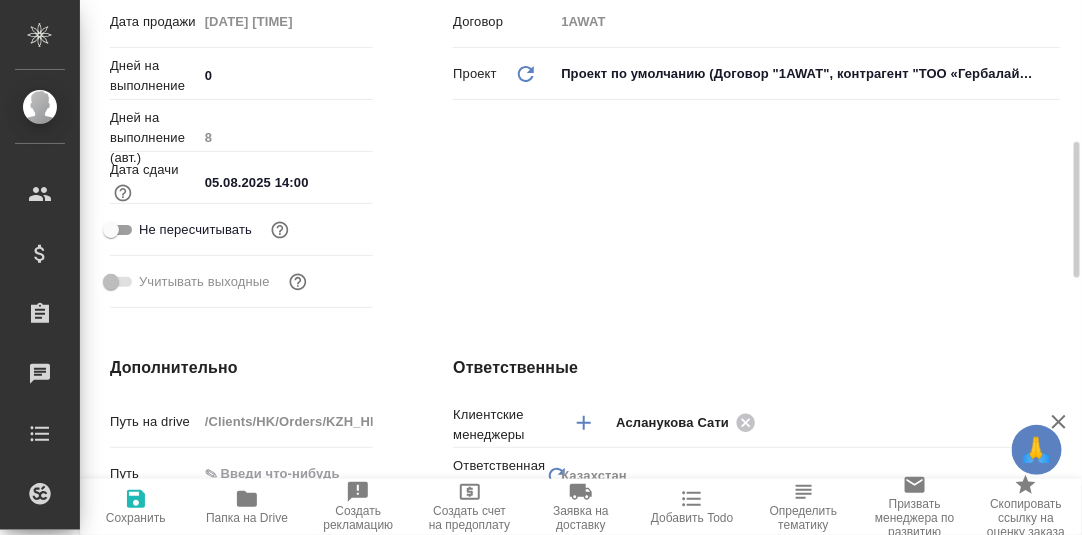type on "x" 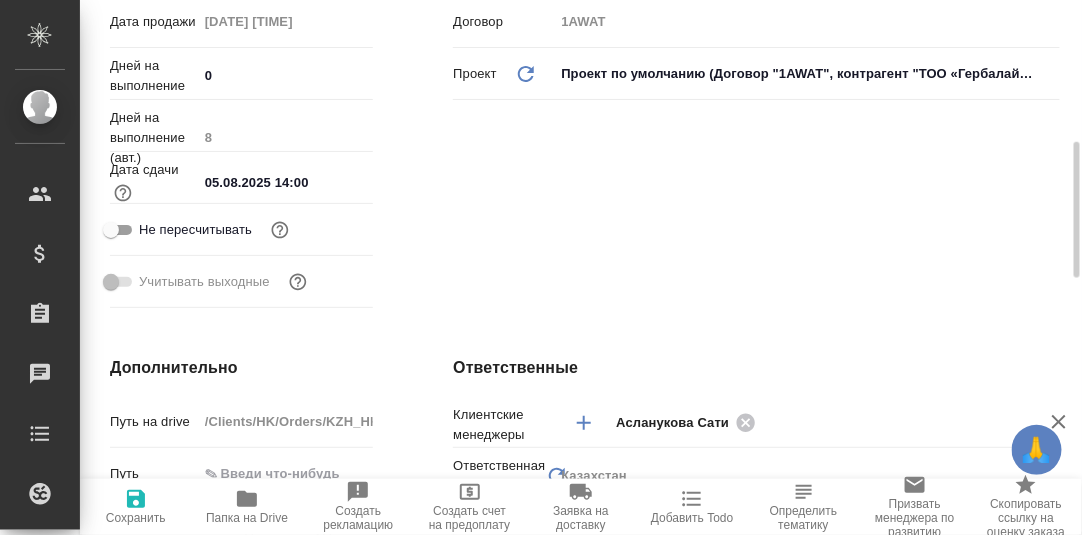 type on "x" 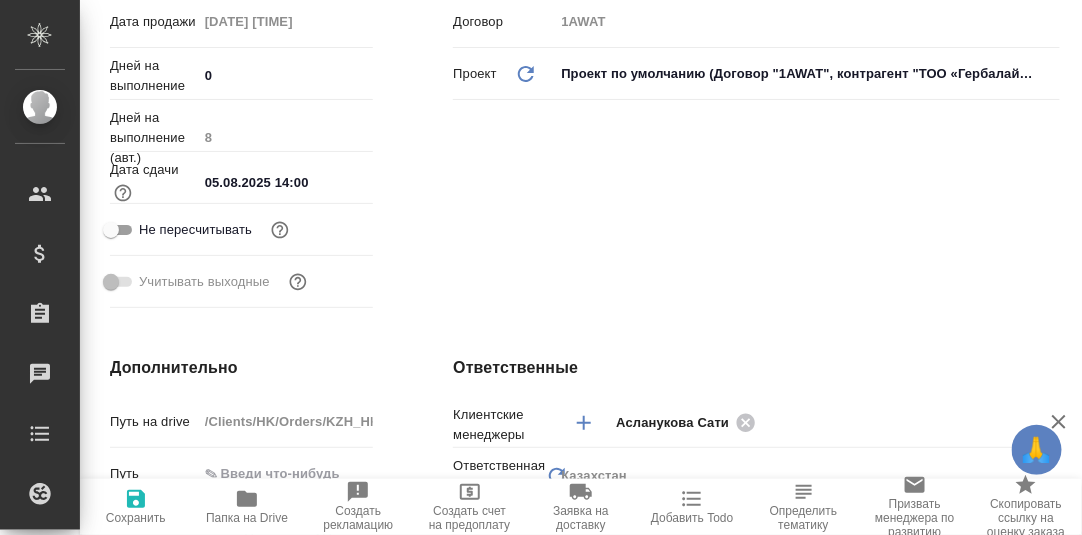 scroll, scrollTop: 0, scrollLeft: 0, axis: both 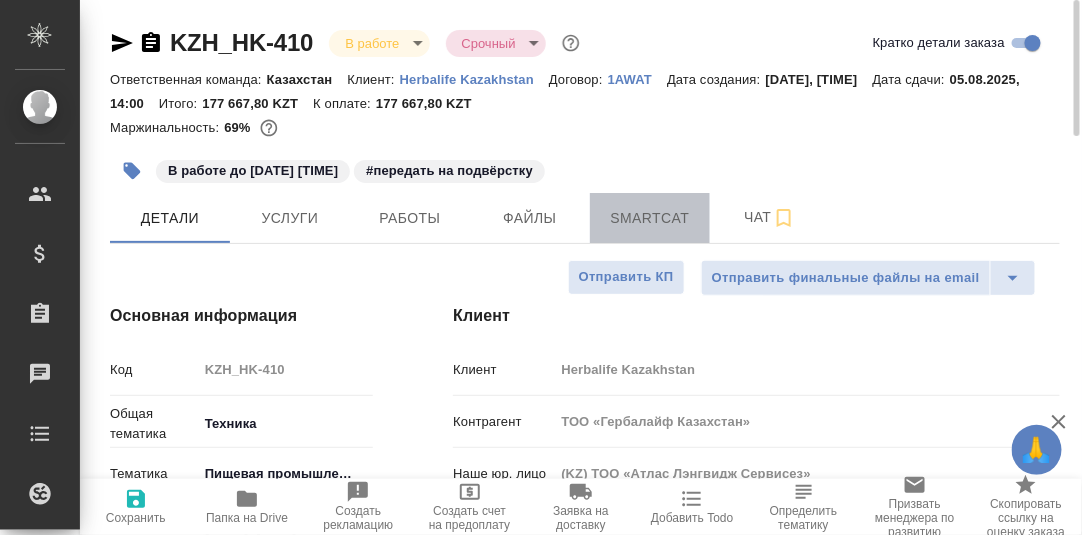 click on "Smartcat" at bounding box center [650, 218] 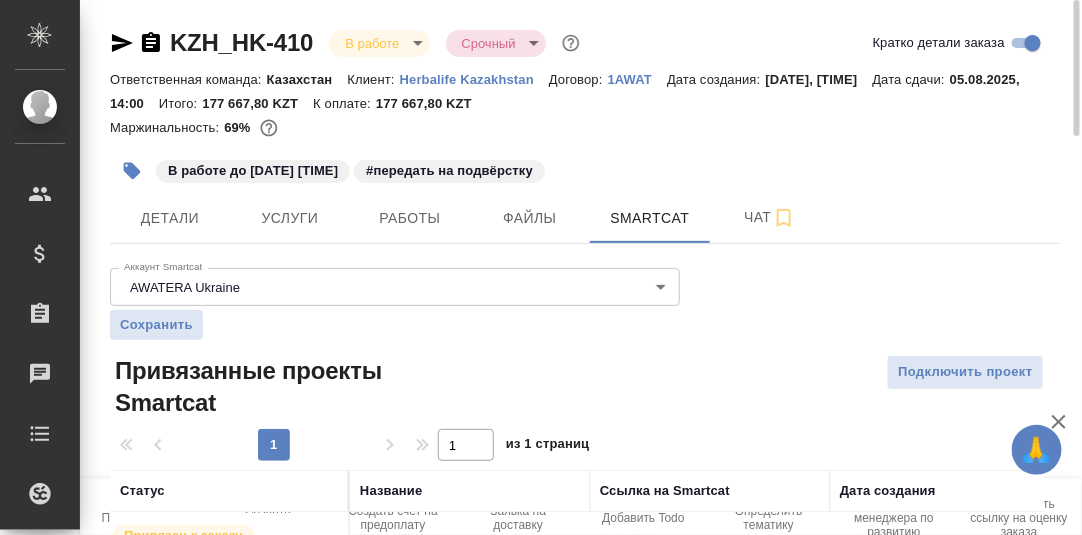 scroll, scrollTop: 184, scrollLeft: 0, axis: vertical 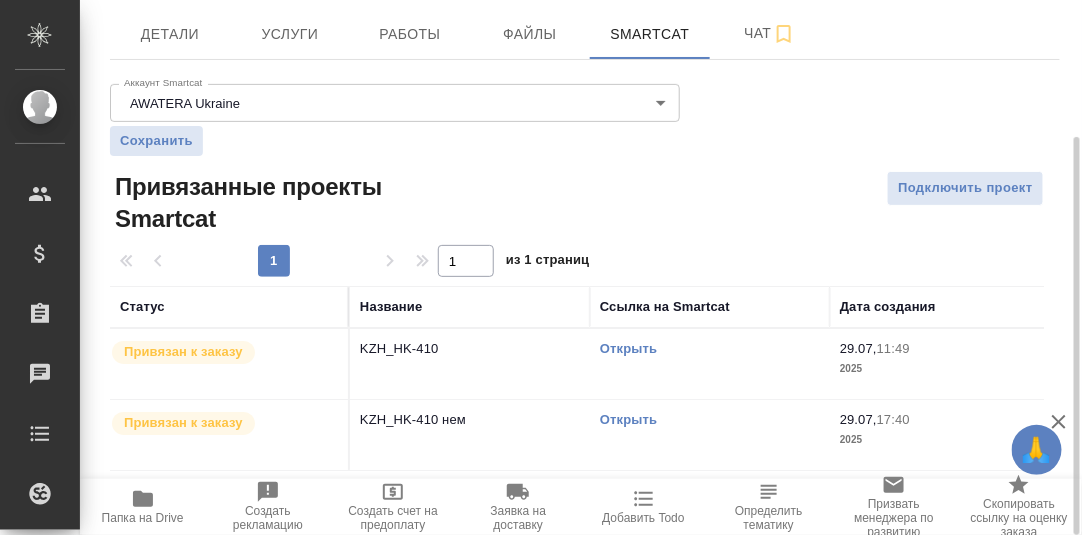 click on "Открыть" at bounding box center [628, 419] 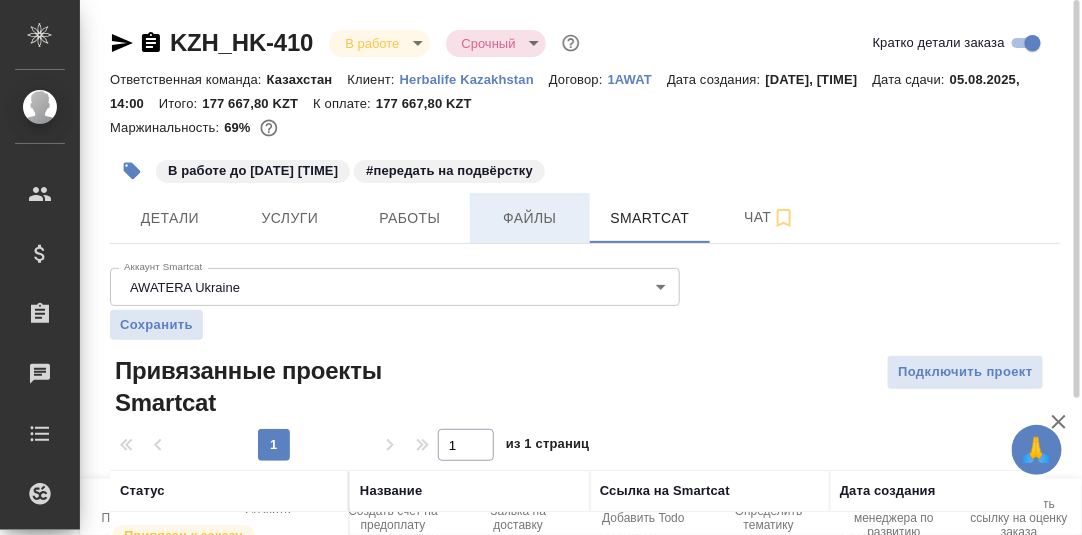 scroll, scrollTop: 184, scrollLeft: 0, axis: vertical 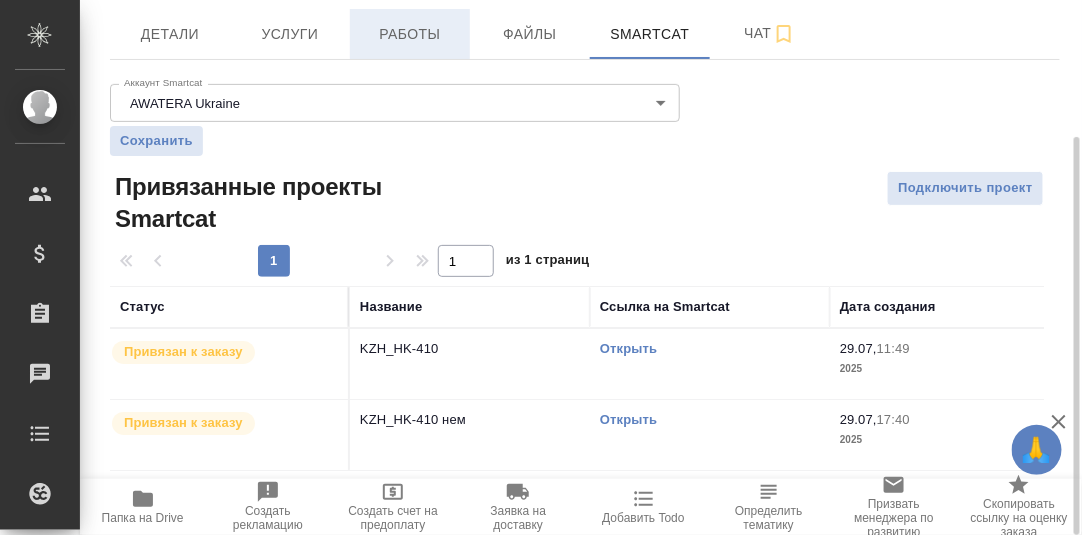 click on "Работы" at bounding box center [410, 34] 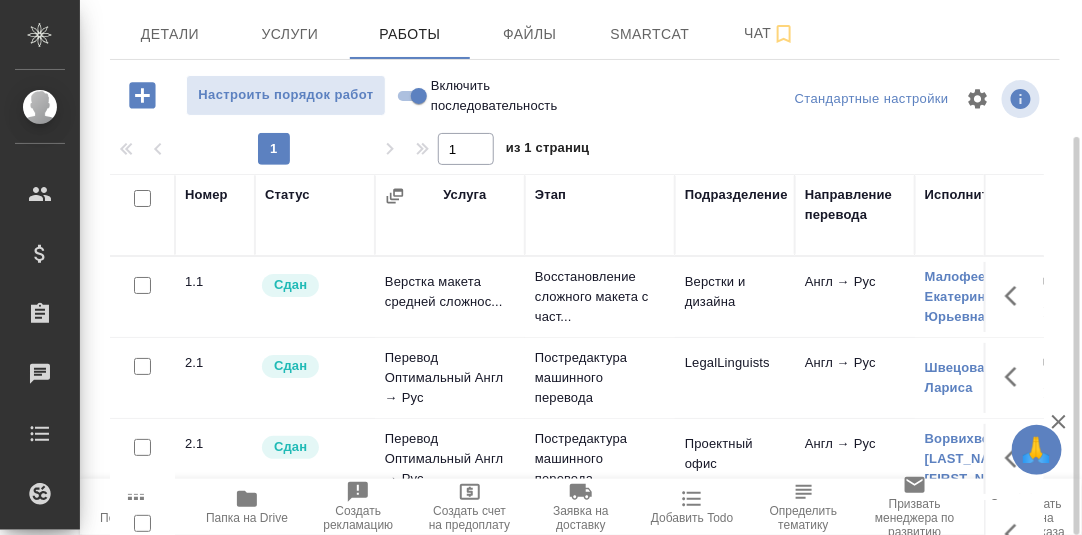 scroll, scrollTop: 324, scrollLeft: 0, axis: vertical 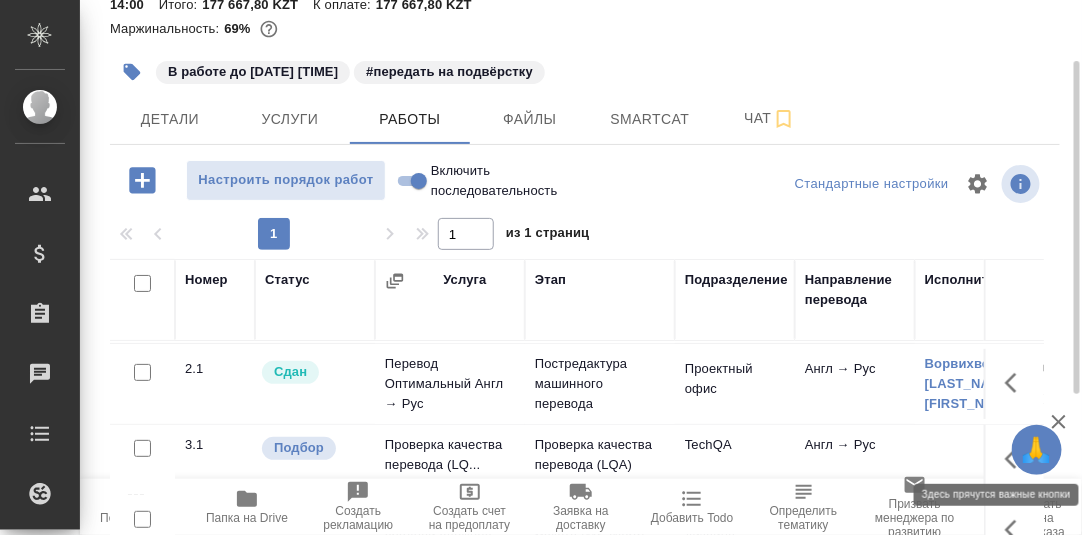 click 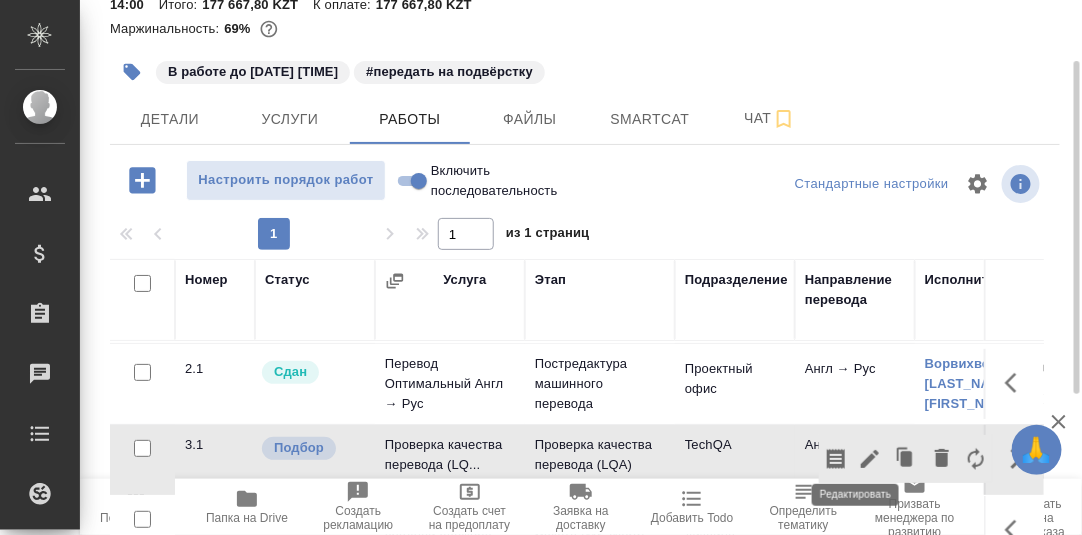click 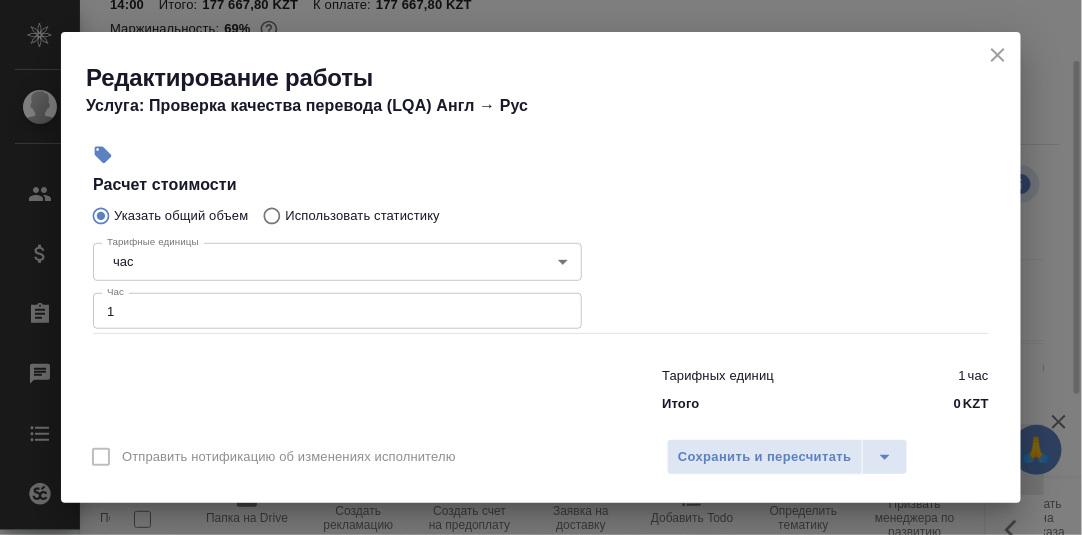 scroll, scrollTop: 400, scrollLeft: 0, axis: vertical 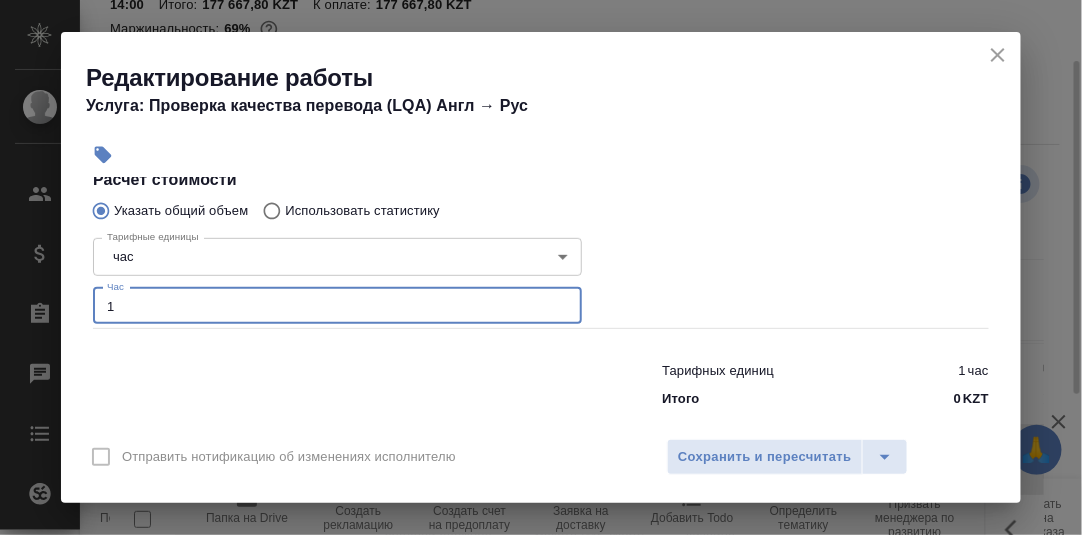 drag, startPoint x: 127, startPoint y: 311, endPoint x: 77, endPoint y: 311, distance: 50 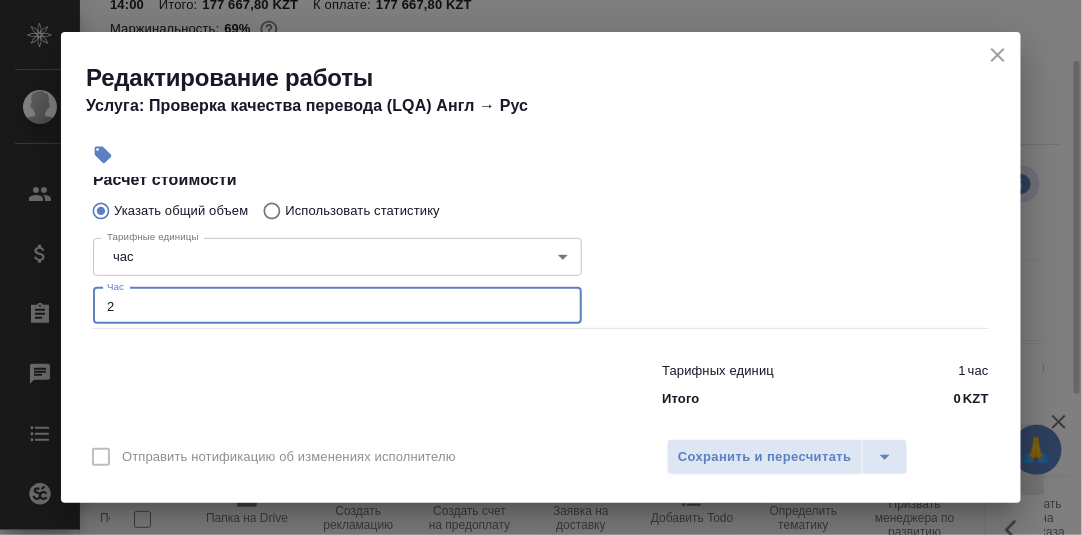 type on "2" 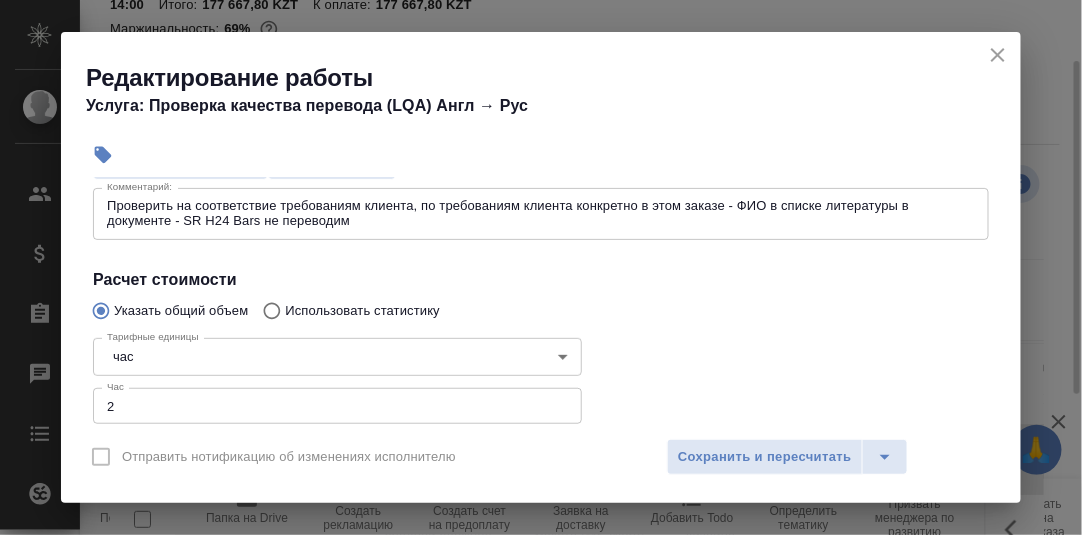 scroll, scrollTop: 200, scrollLeft: 0, axis: vertical 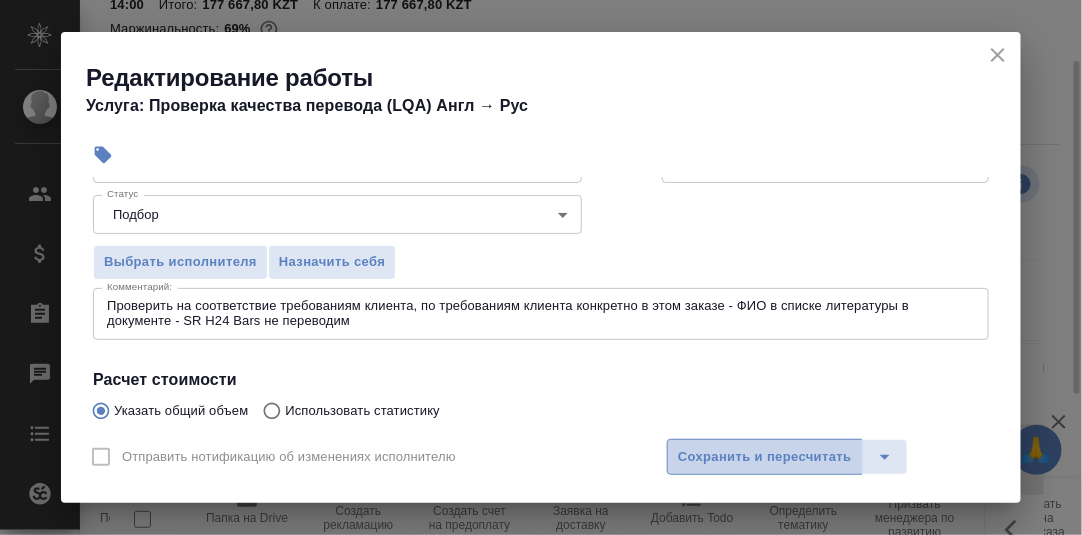 click on "Сохранить и пересчитать" at bounding box center [765, 457] 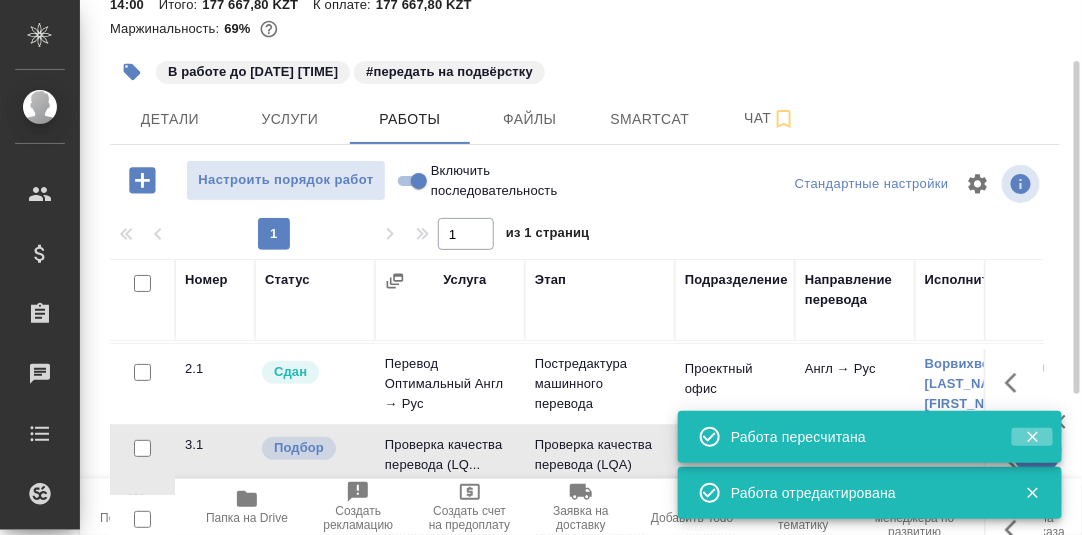 drag, startPoint x: 1029, startPoint y: 435, endPoint x: 1029, endPoint y: 450, distance: 15 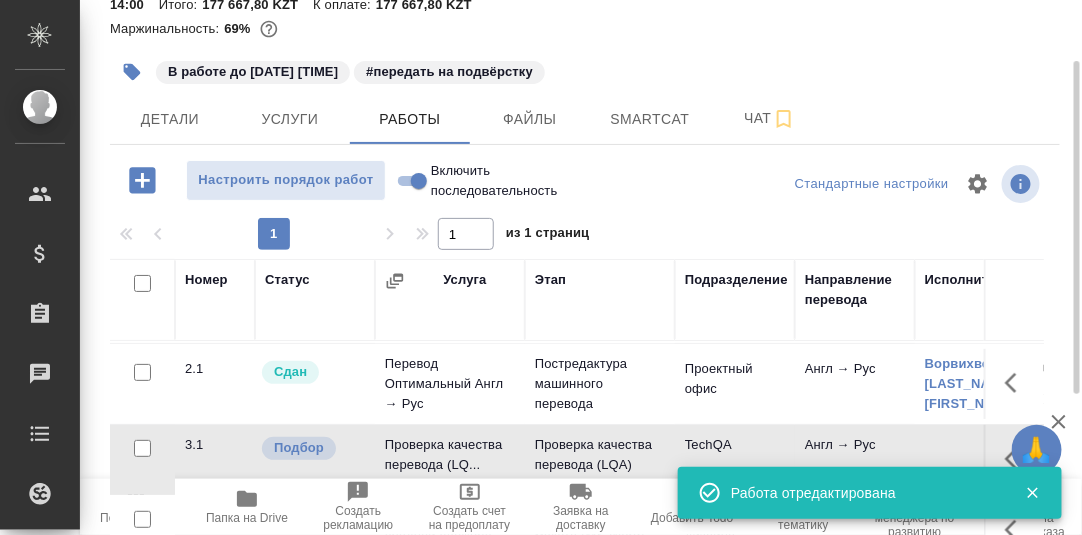 click 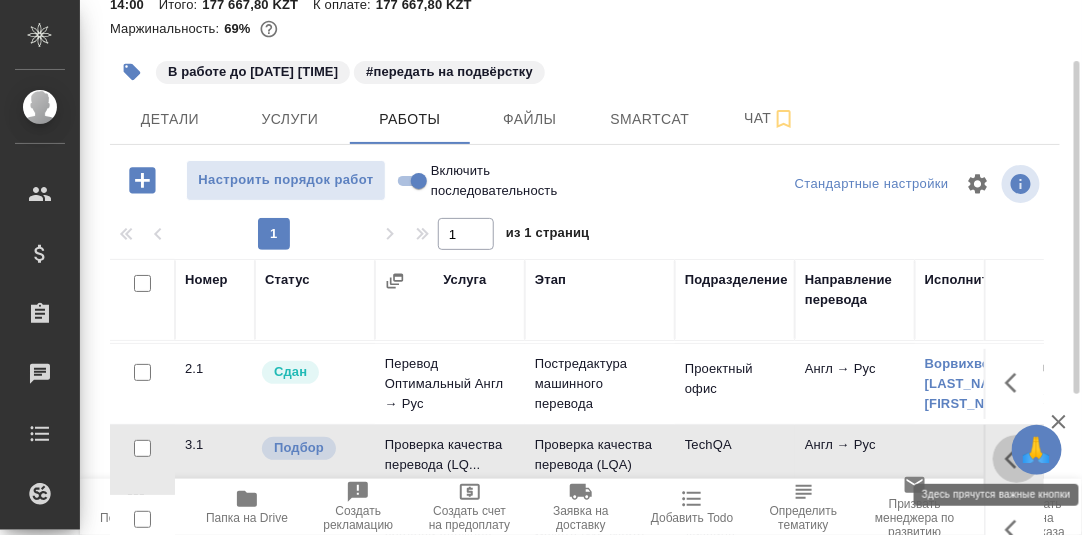 click 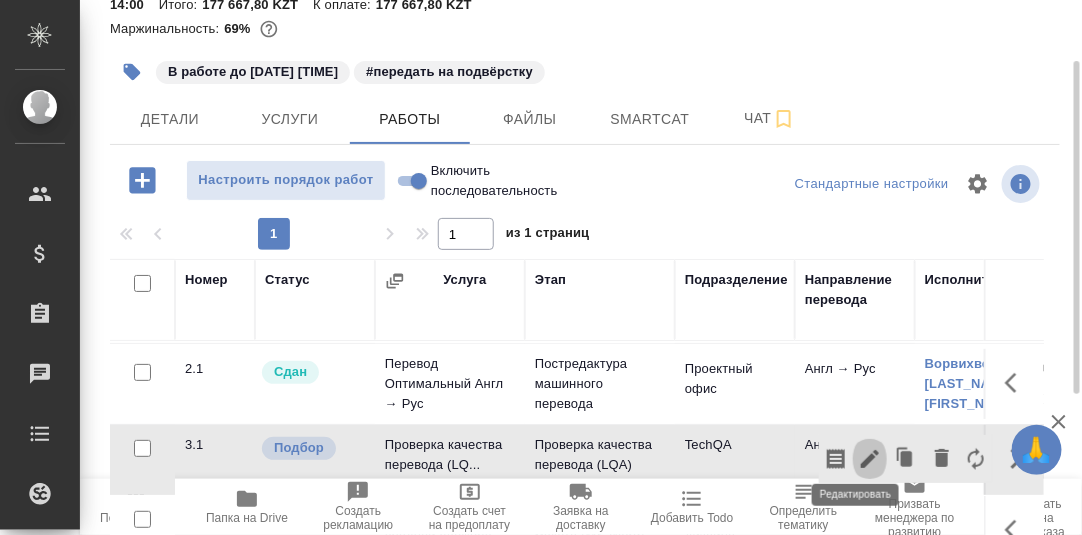 click 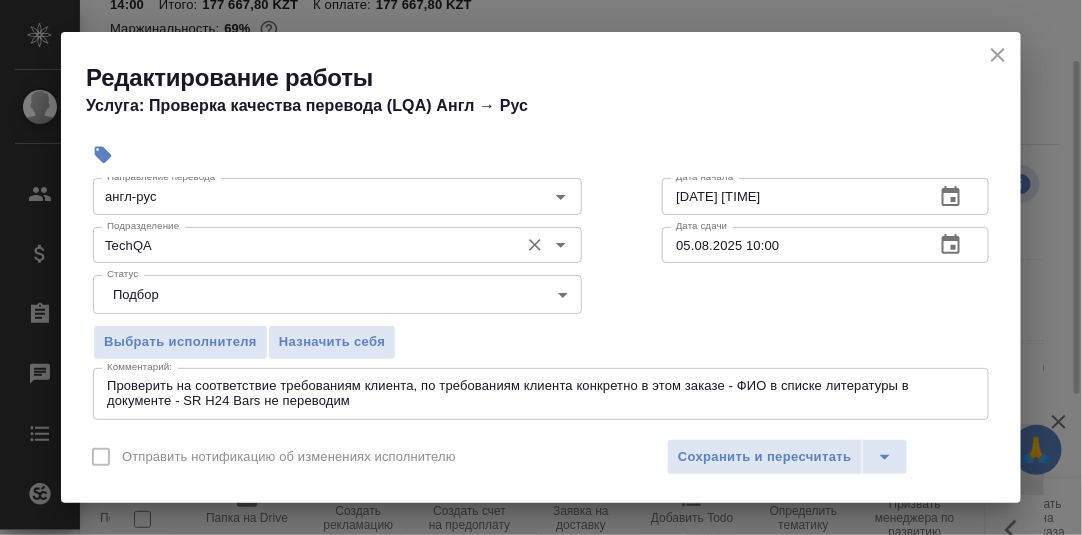 scroll, scrollTop: 99, scrollLeft: 0, axis: vertical 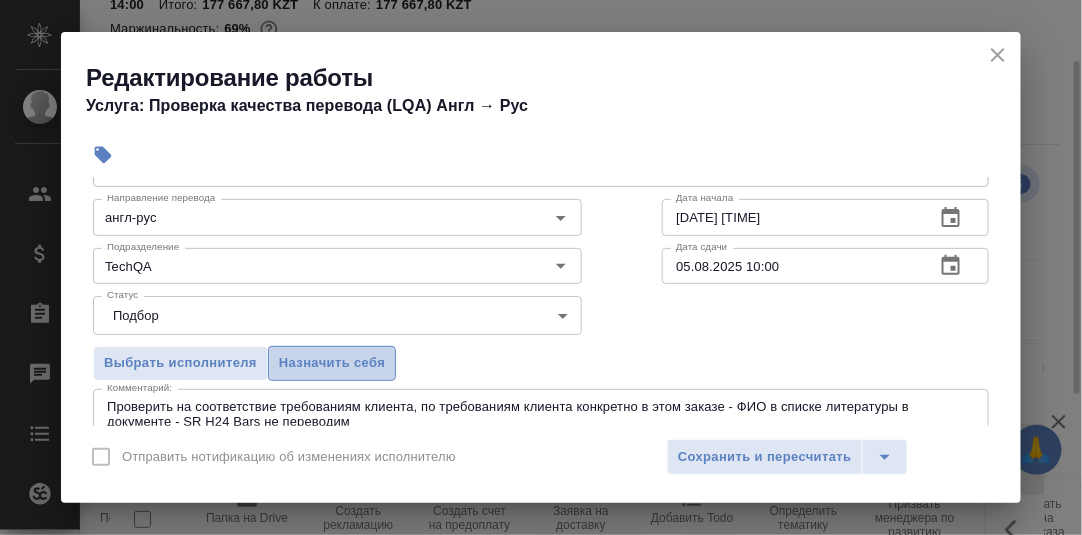click on "Назначить себя" at bounding box center (332, 363) 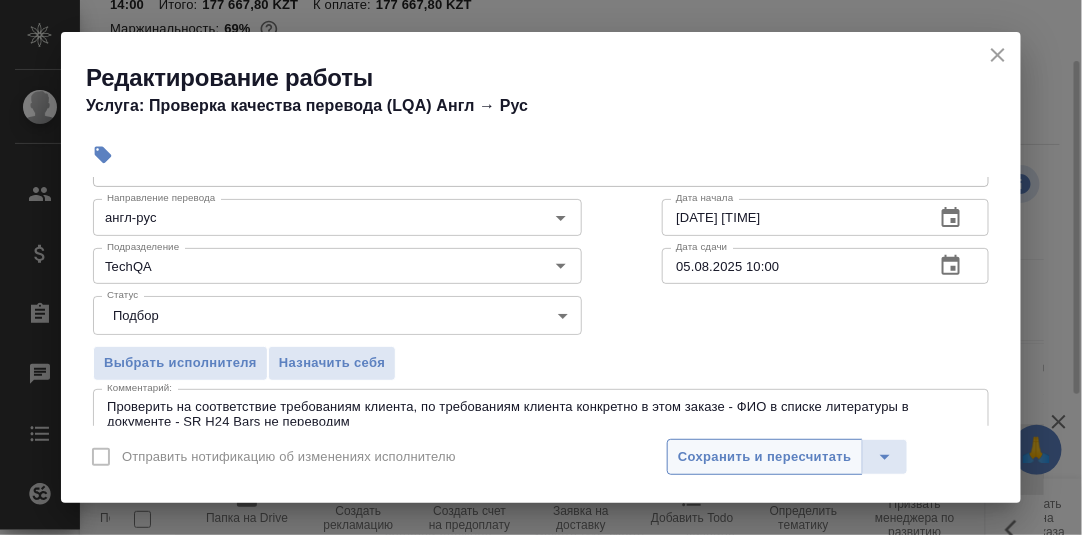 click on "Сохранить и пересчитать" at bounding box center (765, 457) 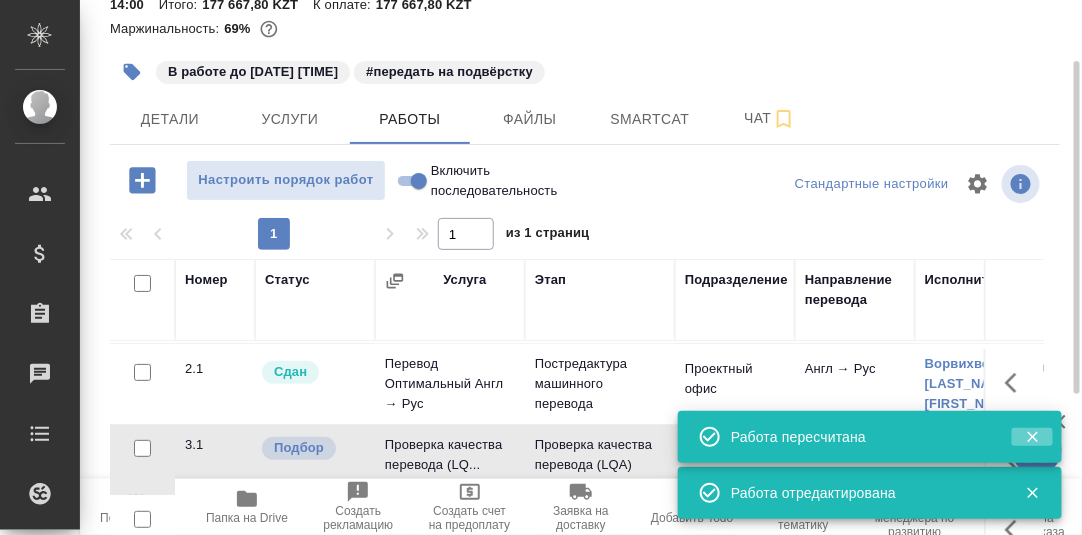 click 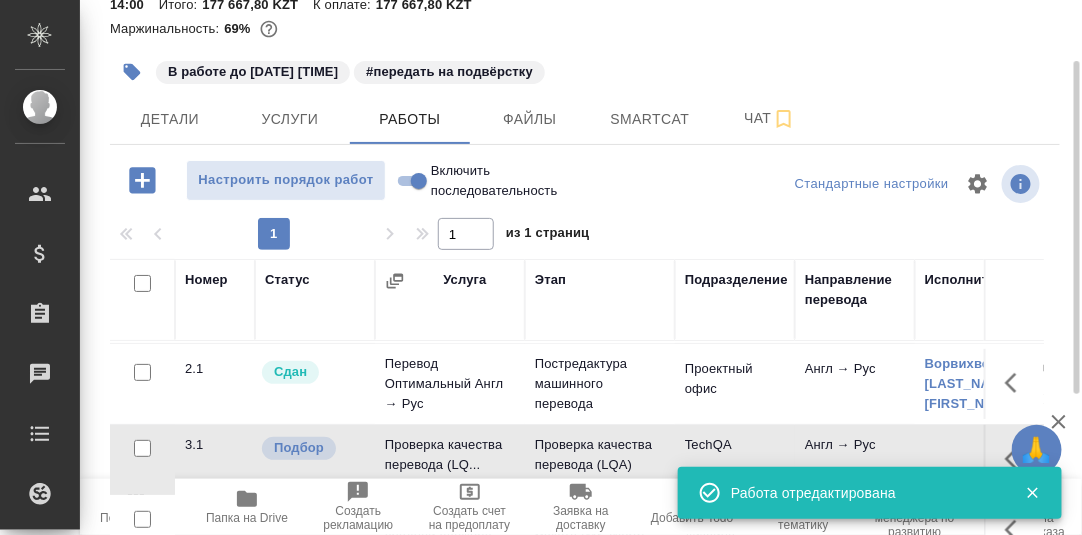 click 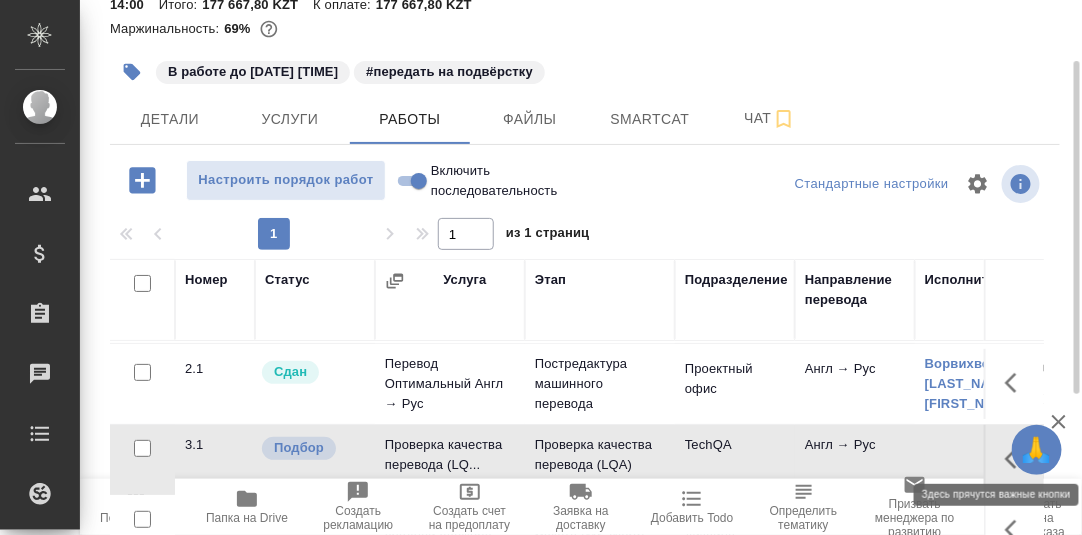 click 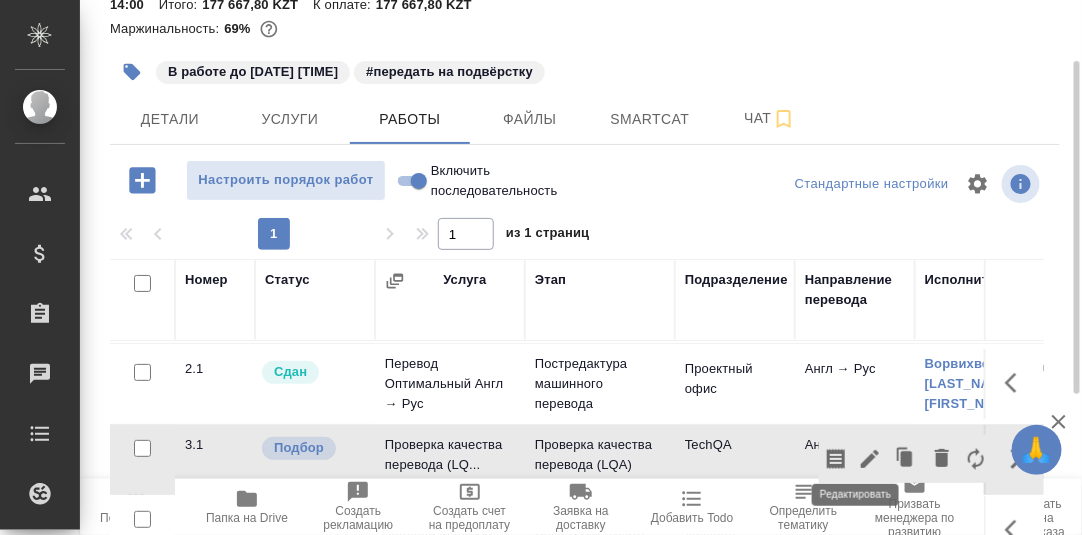 click 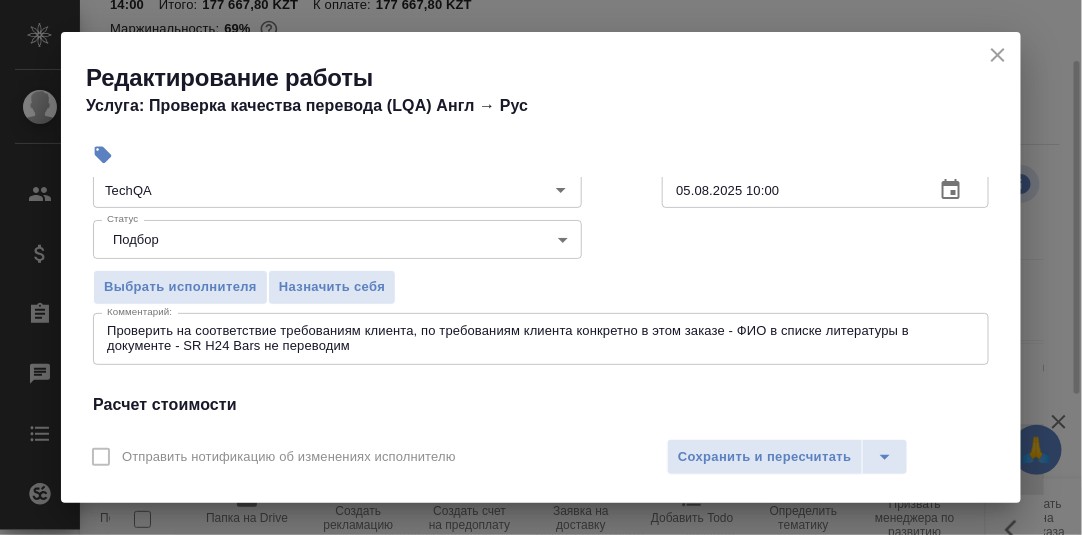 scroll, scrollTop: 200, scrollLeft: 0, axis: vertical 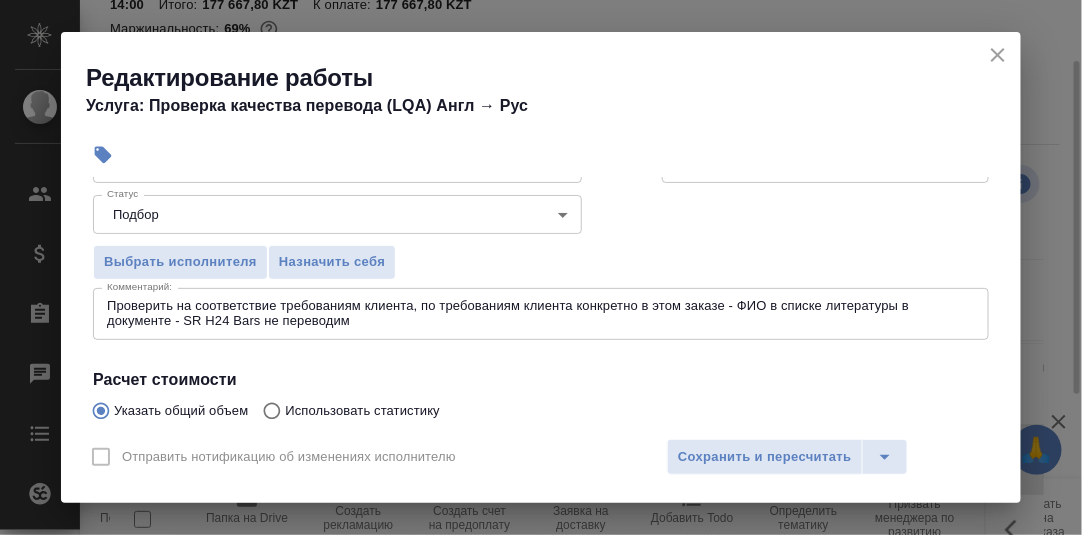 click on "🙏 .cls-1
fill:#fff;
AWATERA Румянцева Дарья d.rumyantseva Клиенты Спецификации Заказы 0 Чаты Todo Проекты SC Исполнители Кандидаты Работы Входящие заявки Заявки на доставку Рекламации Проекты процессинга Конференции Выйти KZH_HK-410 В работе inProgress Срочный urgent Кратко детали заказа Ответственная команда: Казахстан Клиент: Herbalife Kazakhstan Договор: 1AWAT Дата создания: 29.07.2025, 11:47 Дата сдачи: 05.08.2025, 14:00 Итого: 177 667,80 KZT К оплате: 177 667,80 KZT Маржинальность: 69% #В работе до 05.08 10.00 #передать на подвёрстку Детали Услуги Работы Файлы Smartcat Чат Настроить порядок работ 1 1 из 1 страниц   1.1" at bounding box center [541, 267] 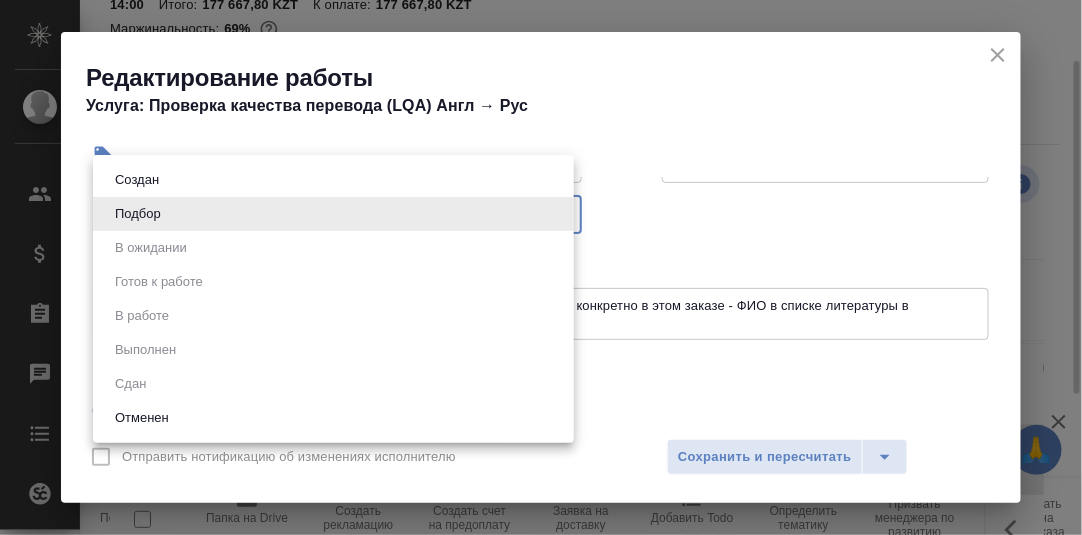 click at bounding box center [541, 267] 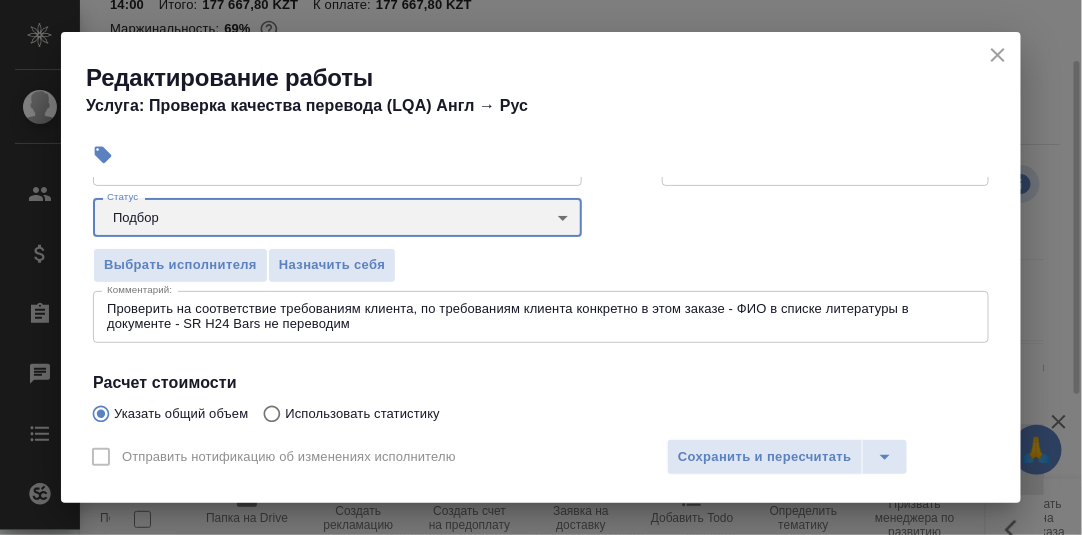 scroll, scrollTop: 200, scrollLeft: 0, axis: vertical 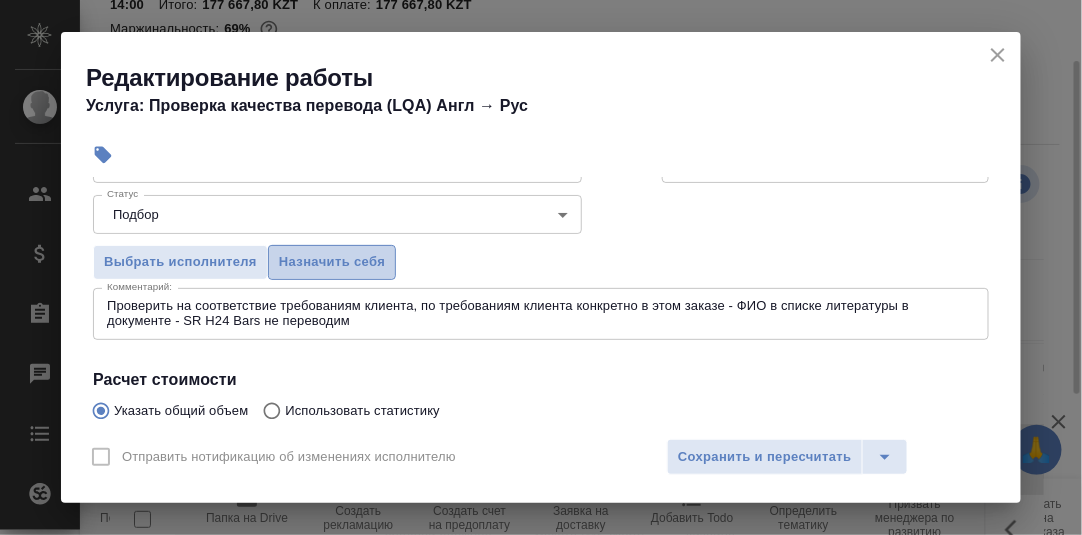 drag, startPoint x: 323, startPoint y: 257, endPoint x: 499, endPoint y: 297, distance: 180.48822 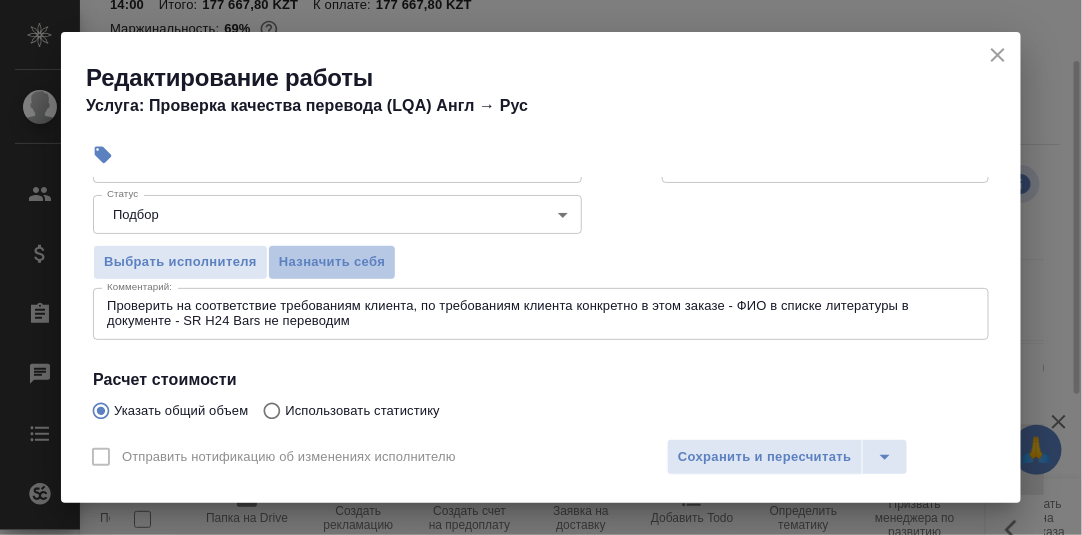 click on "Назначить себя" at bounding box center (332, 262) 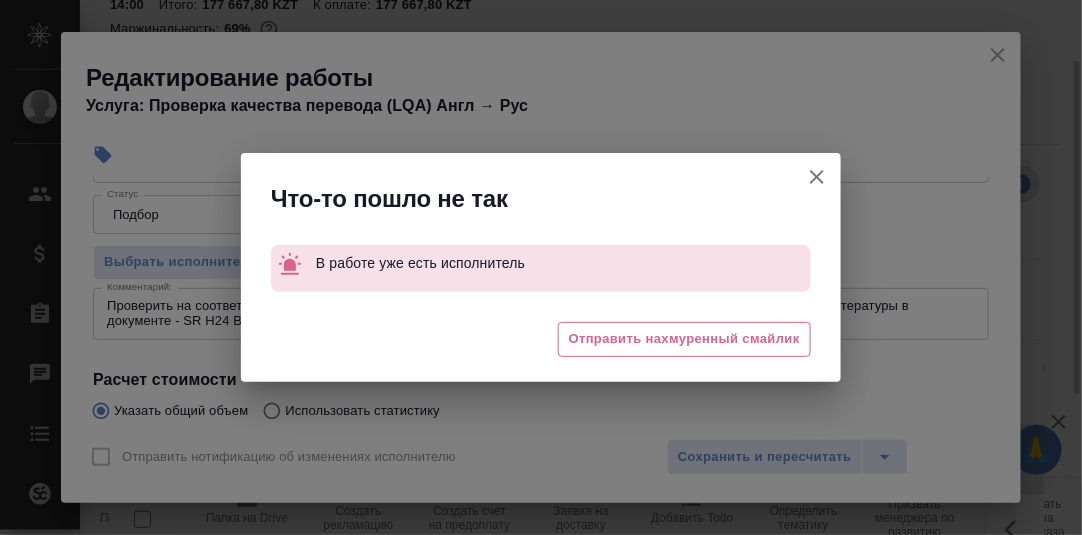 click 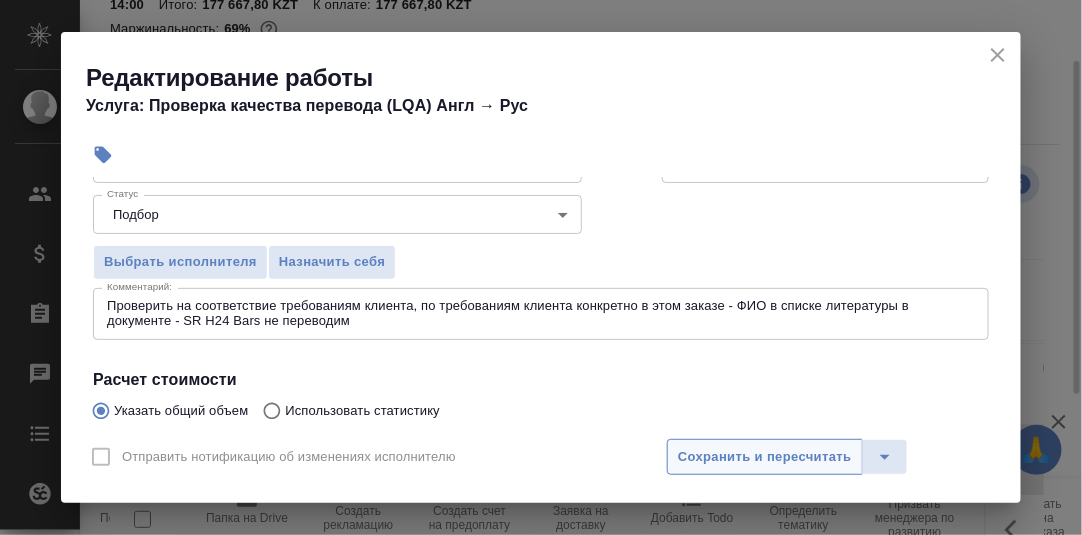 drag, startPoint x: 809, startPoint y: 454, endPoint x: 907, endPoint y: 423, distance: 102.78619 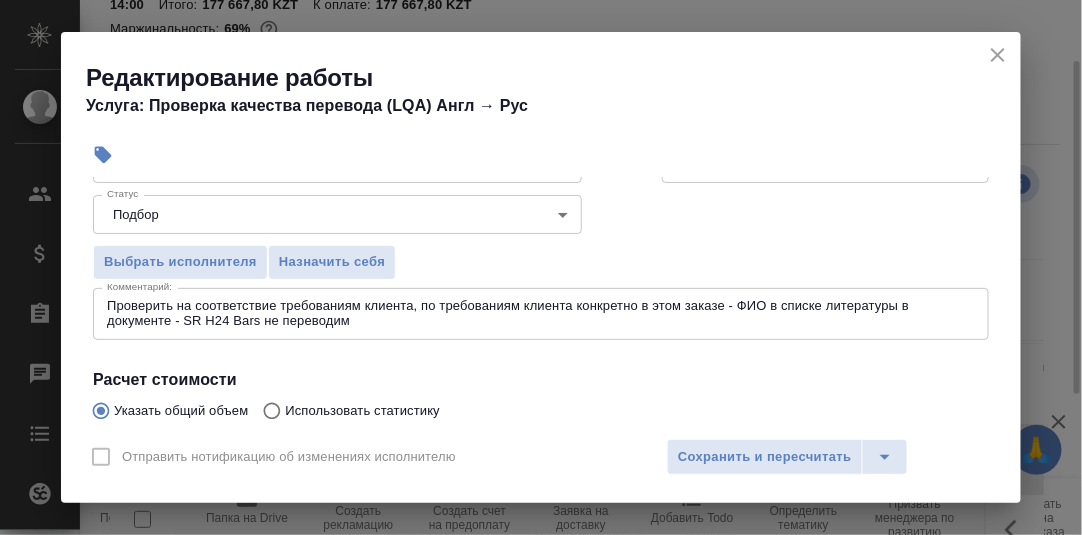 click on "Сохранить и пересчитать" at bounding box center [765, 457] 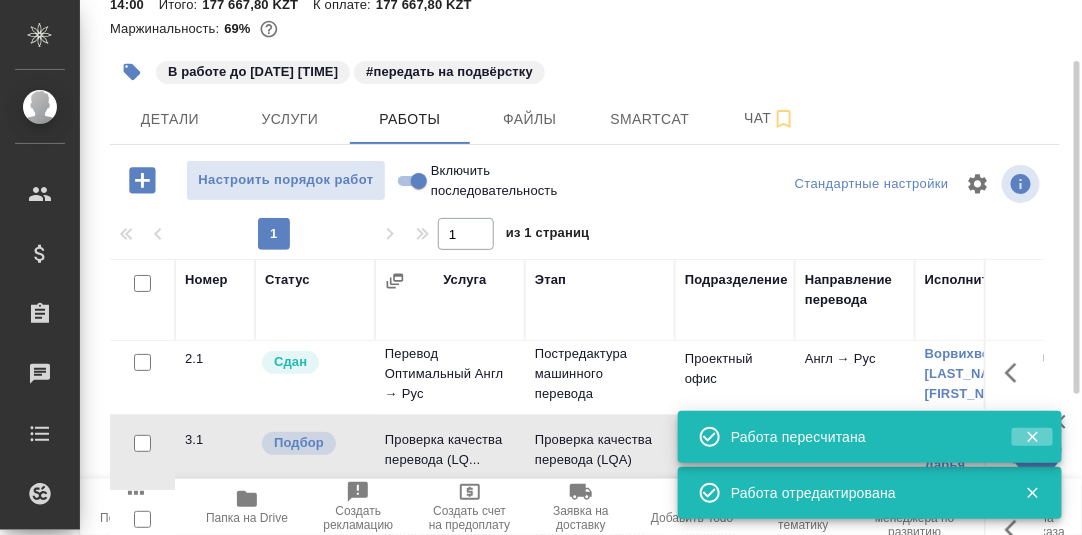 click 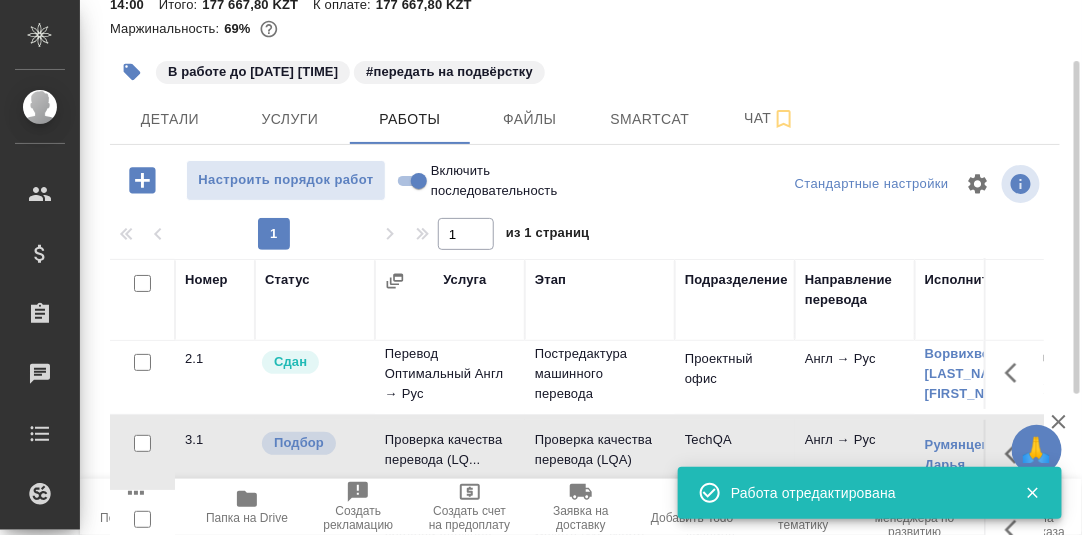 click 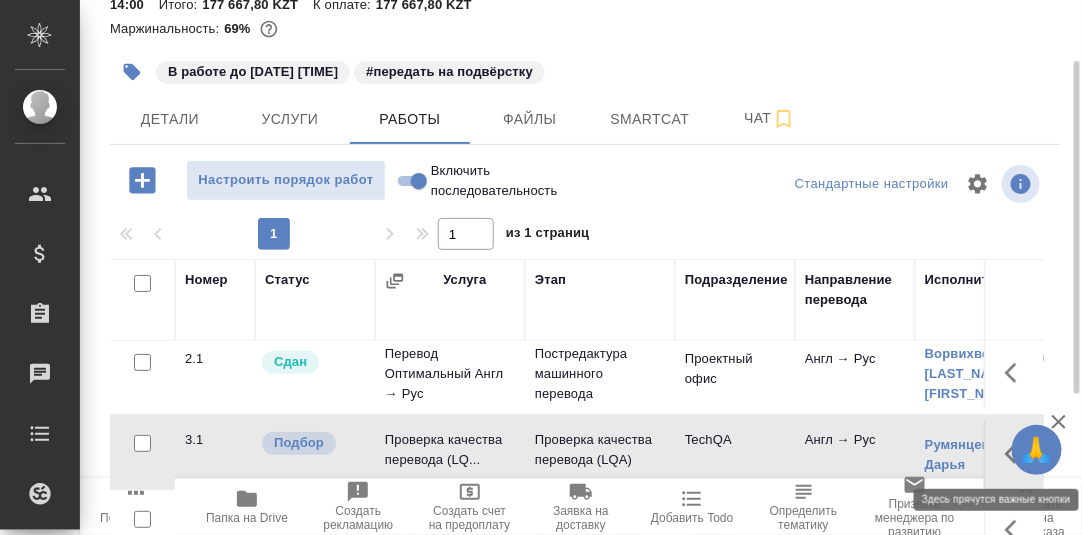 drag, startPoint x: 995, startPoint y: 450, endPoint x: 979, endPoint y: 447, distance: 16.27882 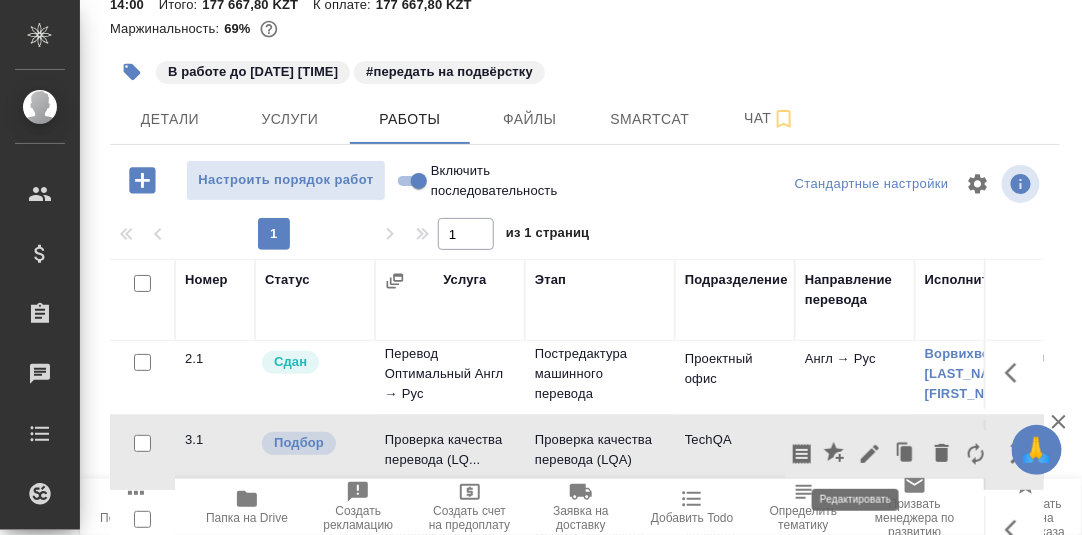 click 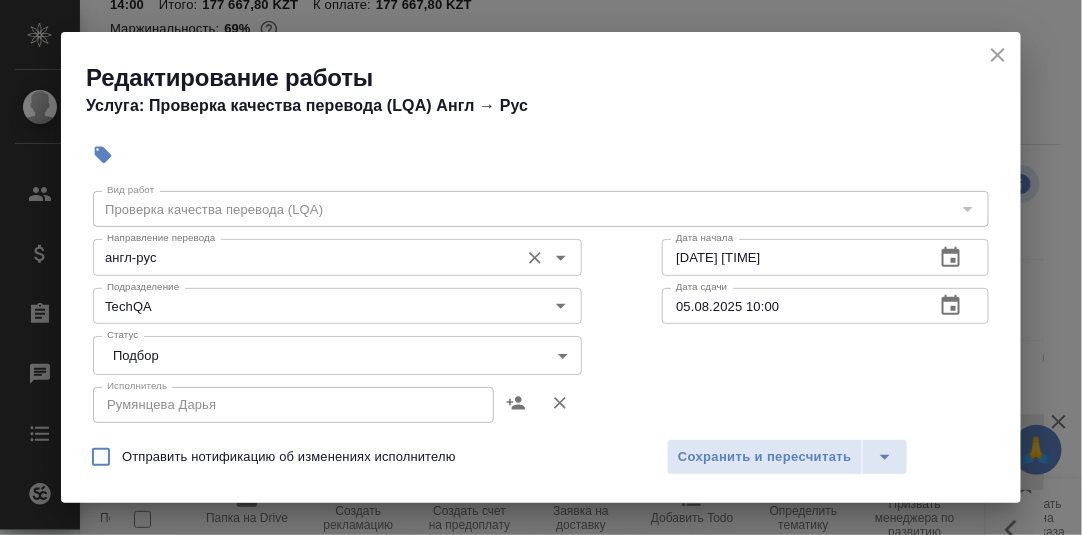 scroll, scrollTop: 99, scrollLeft: 0, axis: vertical 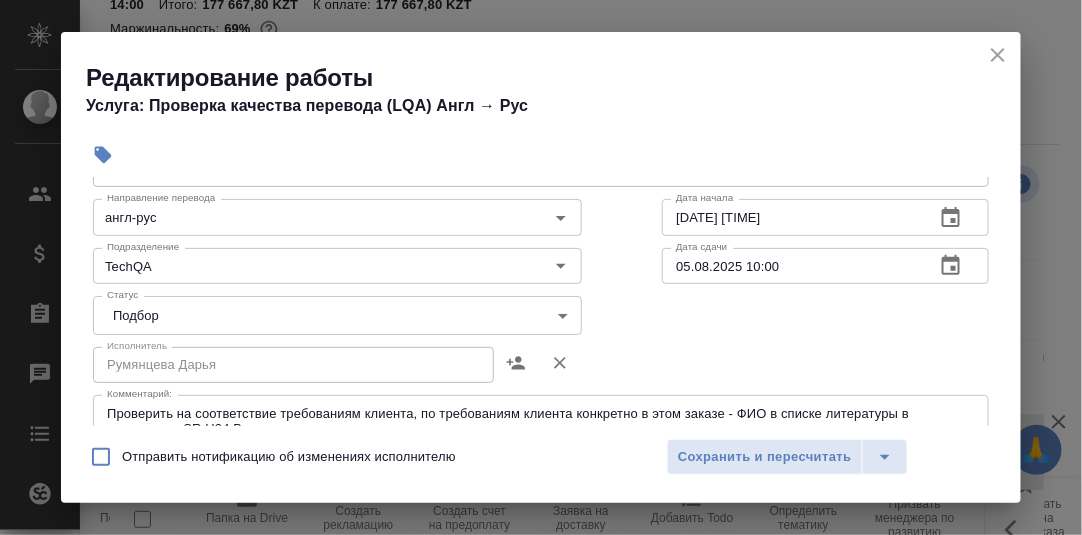 click on "🙏 .cls-1
fill:#fff;
AWATERA Румянцева Дарья d.rumyantseva Клиенты Спецификации Заказы 0 Чаты Todo Проекты SC Исполнители Кандидаты Работы Входящие заявки Заявки на доставку Рекламации Проекты процессинга Конференции Выйти KZH_HK-410 В работе inProgress Срочный urgent Кратко детали заказа Ответственная команда: Казахстан Клиент: Herbalife Kazakhstan Договор: 1AWAT Дата создания: 29.07.2025, 11:47 Дата сдачи: 05.08.2025, 14:00 Итого: 177 667,80 KZT К оплате: 177 667,80 KZT Маржинальность: 69% #В работе до 05.08 10.00 #передать на подвёрстку Детали Услуги Работы Файлы Smartcat Чат Настроить порядок работ 1 1 из 1 страниц   1.1" at bounding box center (541, 267) 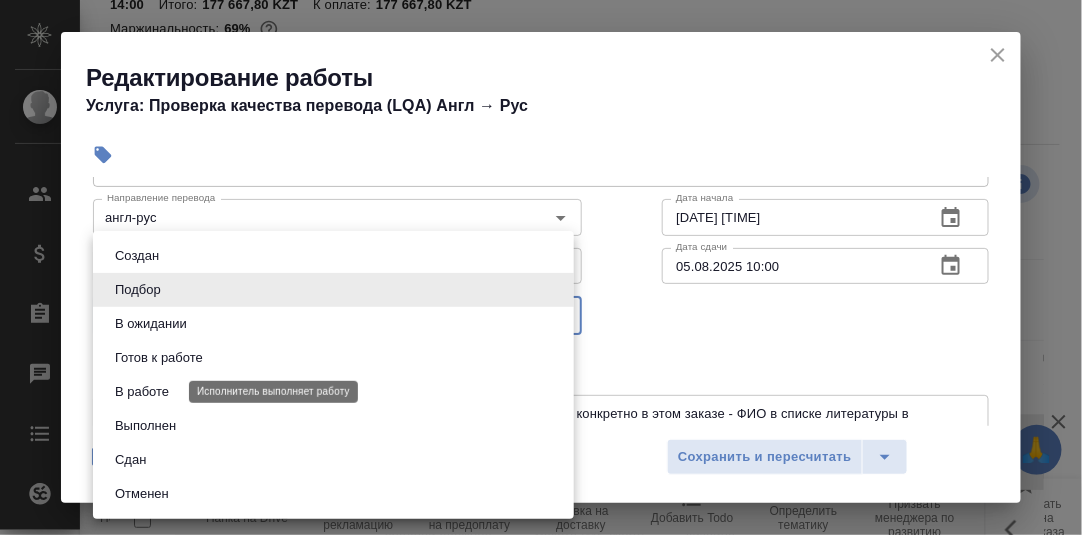 click on "В работе" at bounding box center [142, 392] 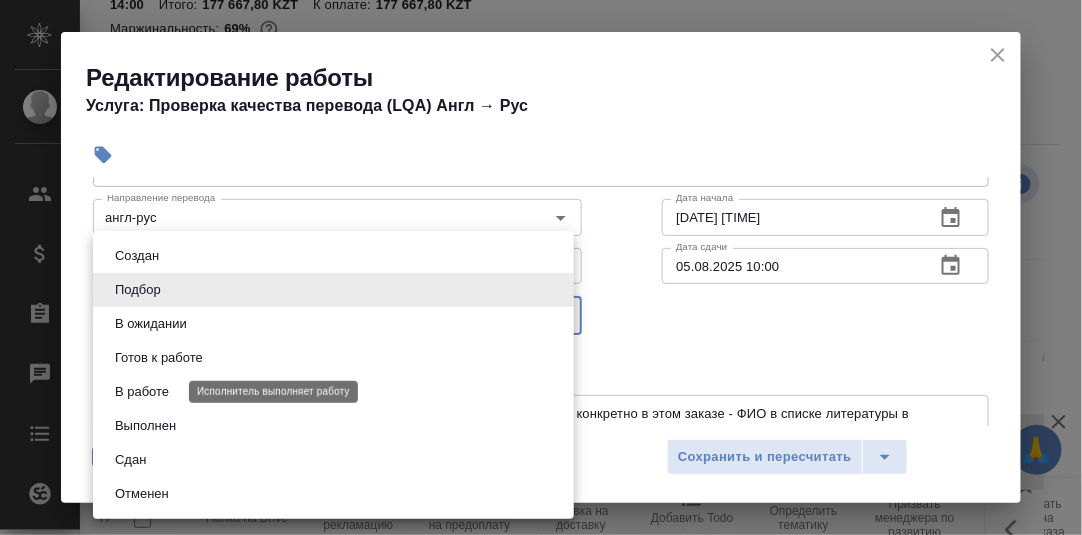 type on "inProgress" 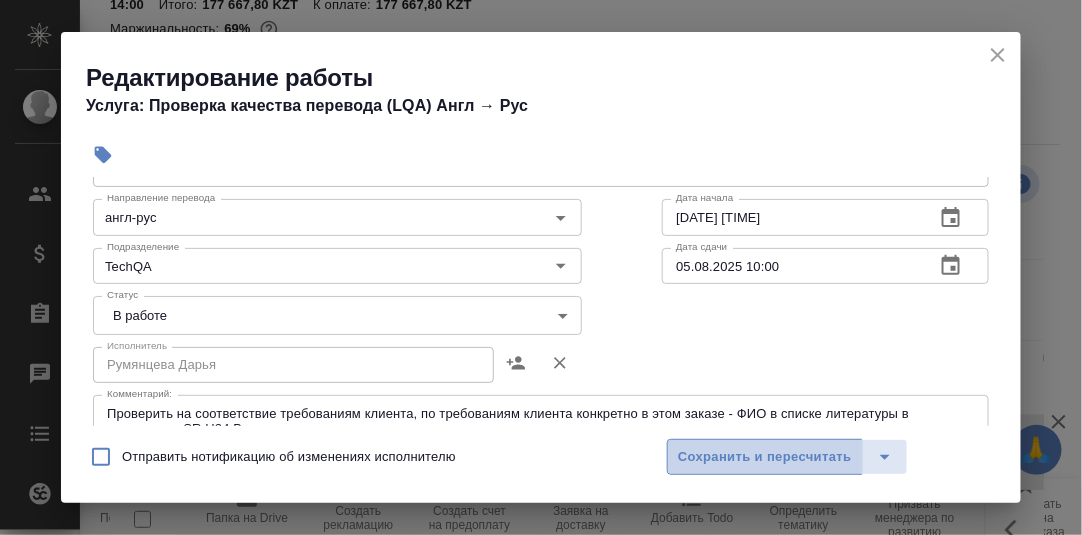 click on "Сохранить и пересчитать" at bounding box center [765, 457] 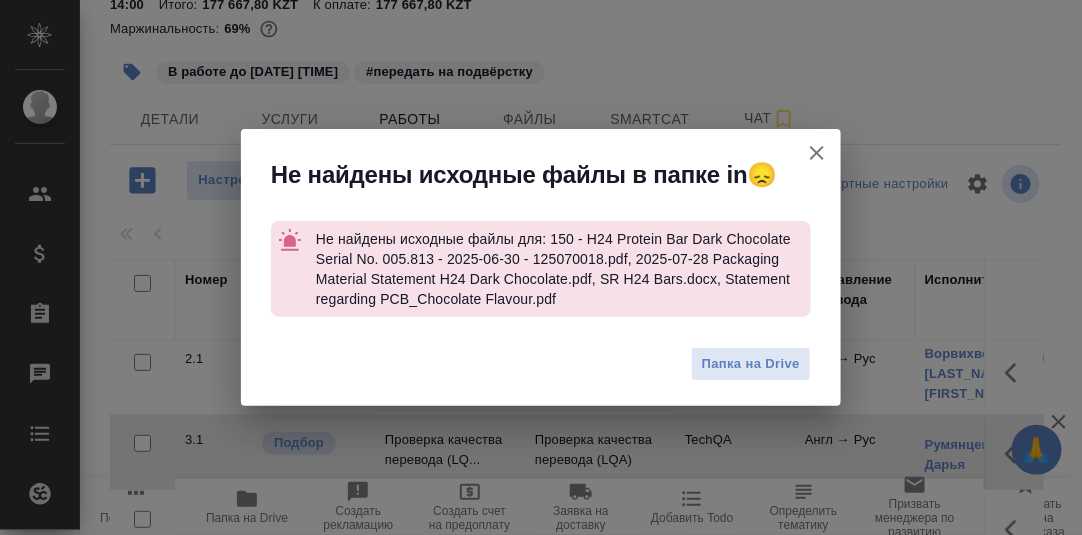 drag, startPoint x: 819, startPoint y: 157, endPoint x: 772, endPoint y: 159, distance: 47.042534 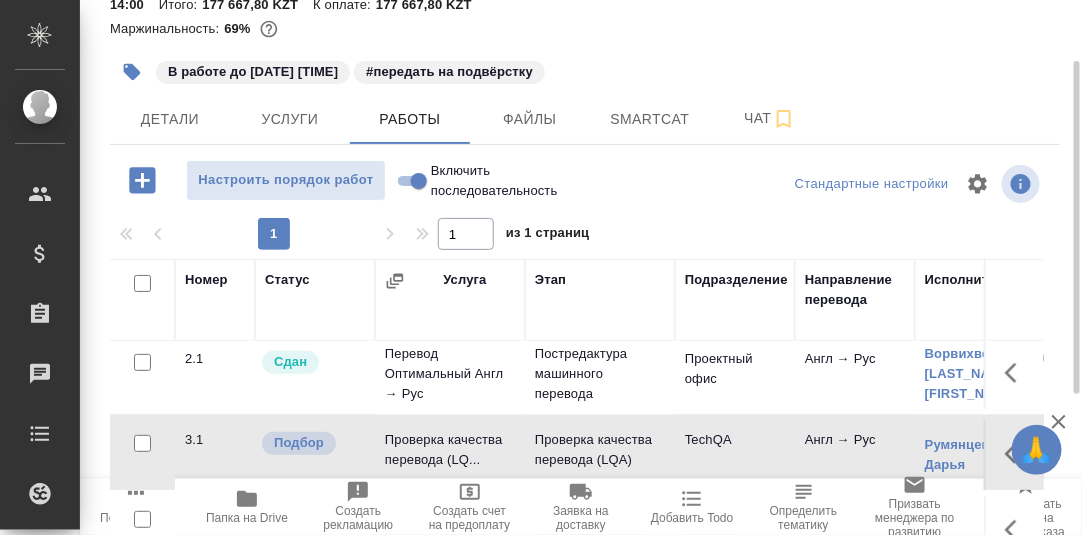 scroll, scrollTop: 0, scrollLeft: 0, axis: both 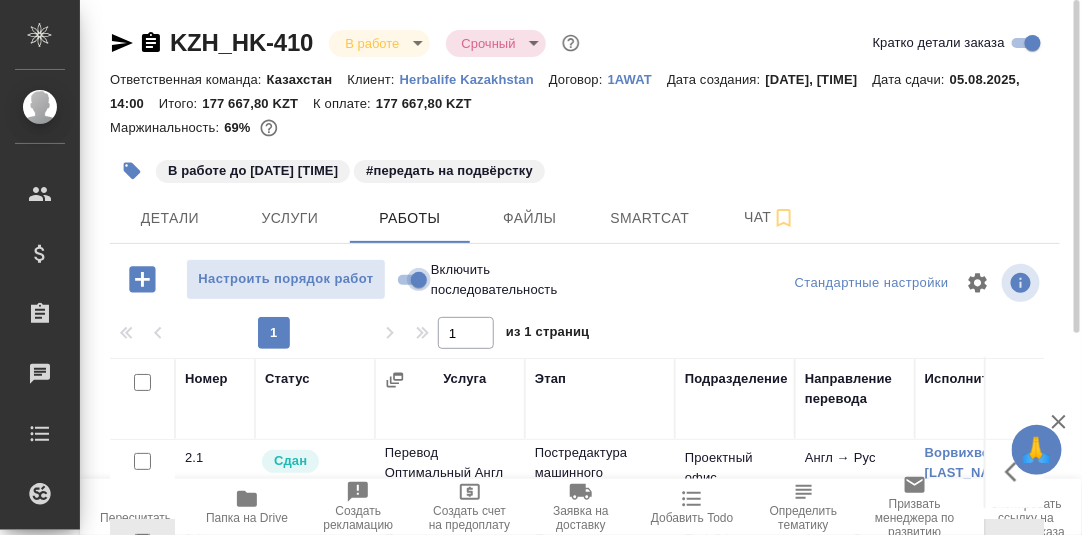 click on "Включить последовательность" at bounding box center [419, 280] 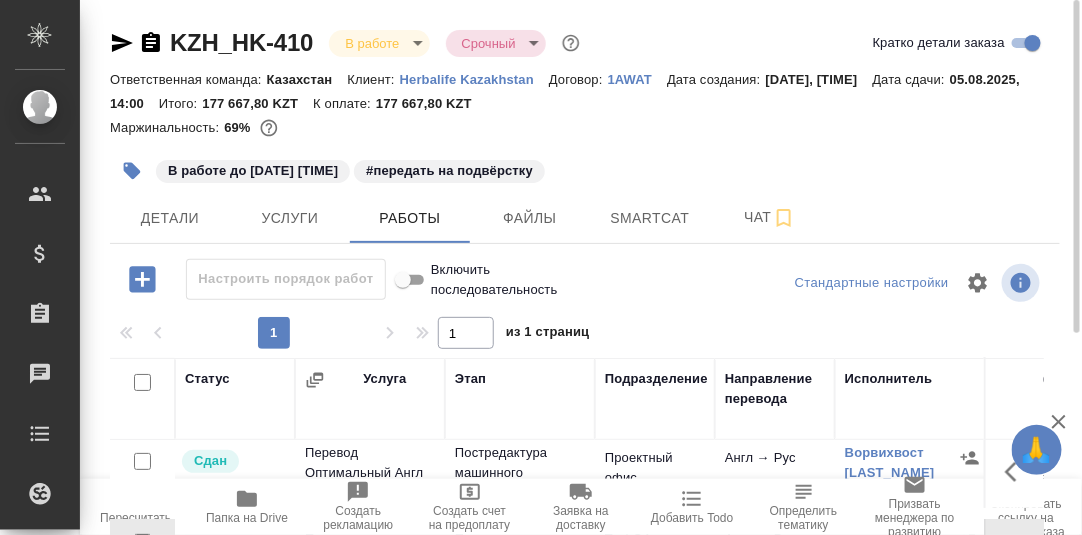 scroll, scrollTop: 99, scrollLeft: 0, axis: vertical 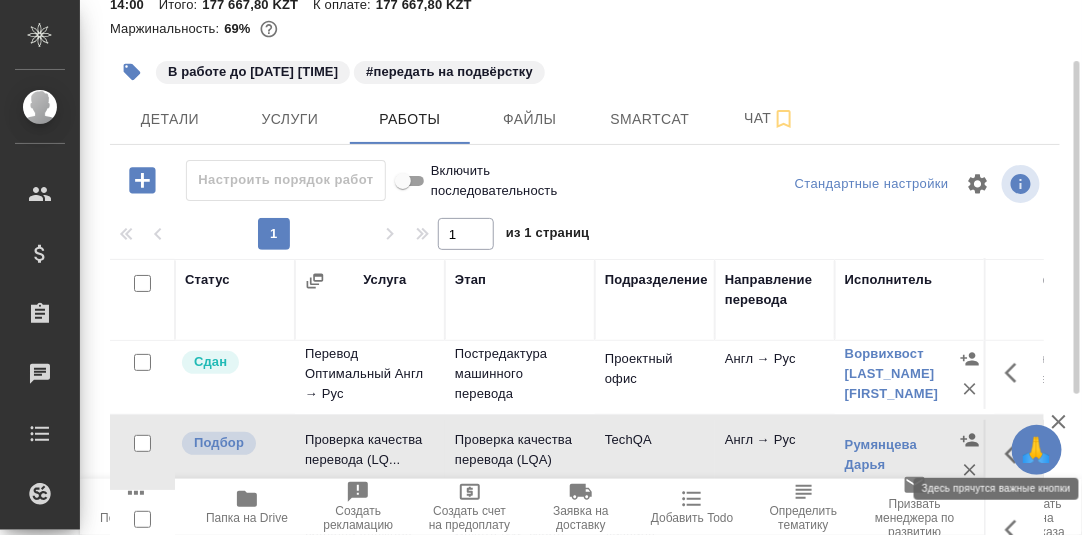 click 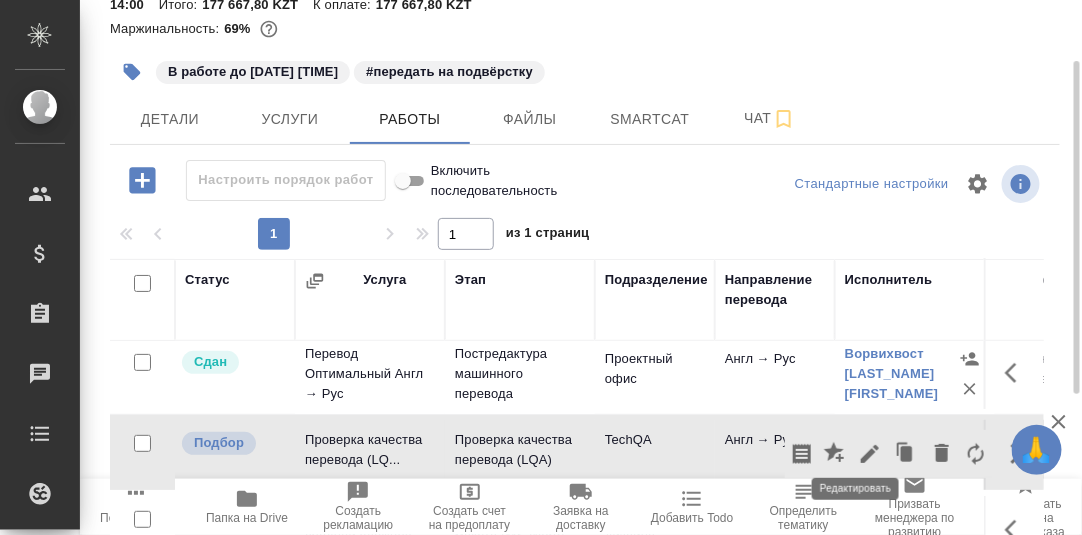 click 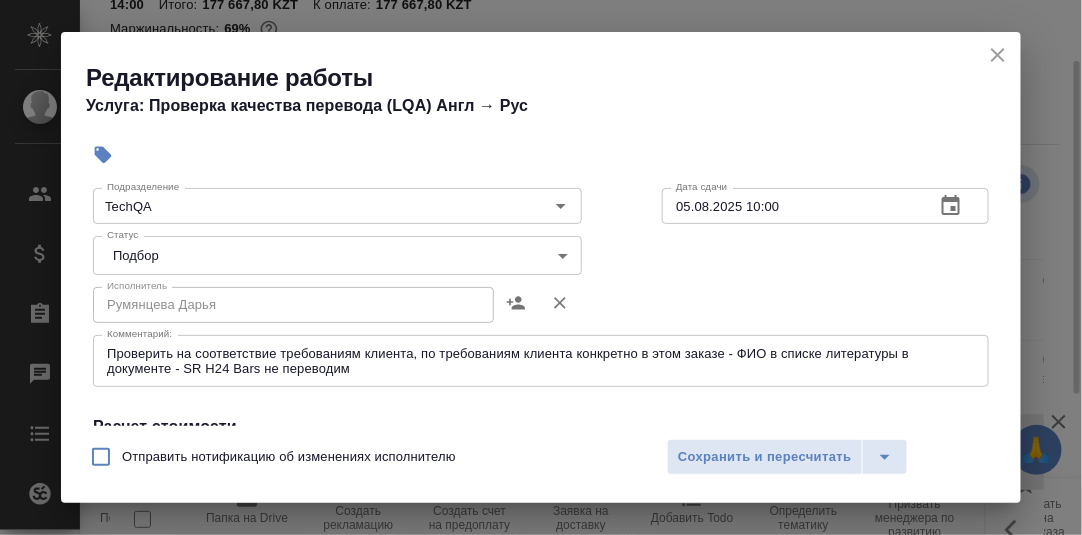 scroll, scrollTop: 200, scrollLeft: 0, axis: vertical 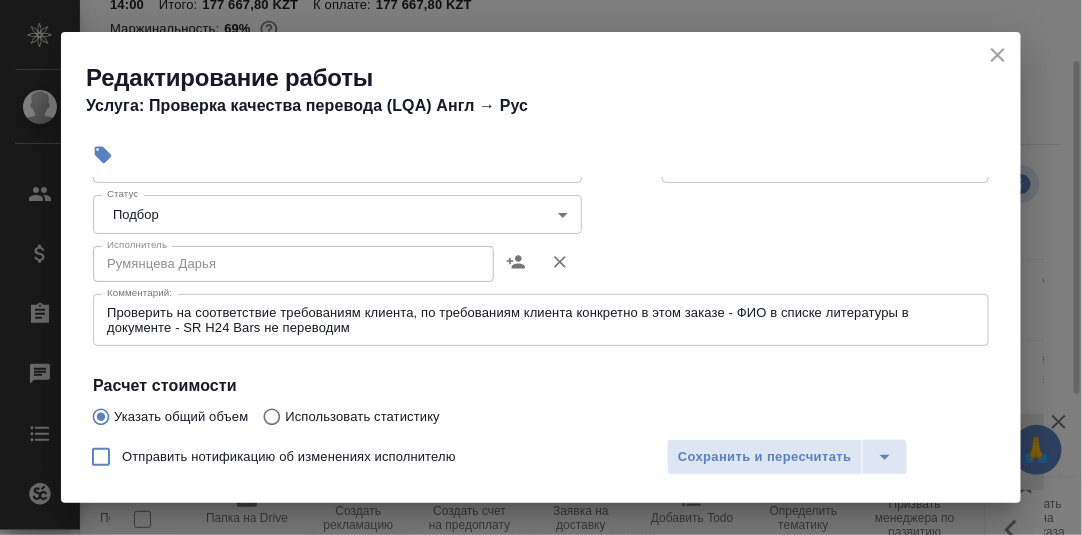 click on "🙏 .cls-1
fill:#fff;
AWATERA Румянцева Дарья d.rumyantseva Клиенты Спецификации Заказы 0 Чаты Todo Проекты SC Исполнители Кандидаты Работы Входящие заявки Заявки на доставку Рекламации Проекты процессинга Конференции Выйти KZH_HK-410 В работе inProgress Срочный urgent Кратко детали заказа Ответственная команда: Казахстан Клиент: Herbalife Kazakhstan Договор: 1AWAT Дата создания: 29.07.2025, 11:47 Дата сдачи: 05.08.2025, 14:00 Итого: 177 667,80 KZT К оплате: 177 667,80 KZT Маржинальность: 69% #В работе до 05.08 10.00 #передать на подвёрстку Детали Услуги Работы Файлы Smartcat Чат Настроить порядок работ 1 1 из 1 страниц   5 5" at bounding box center (541, 267) 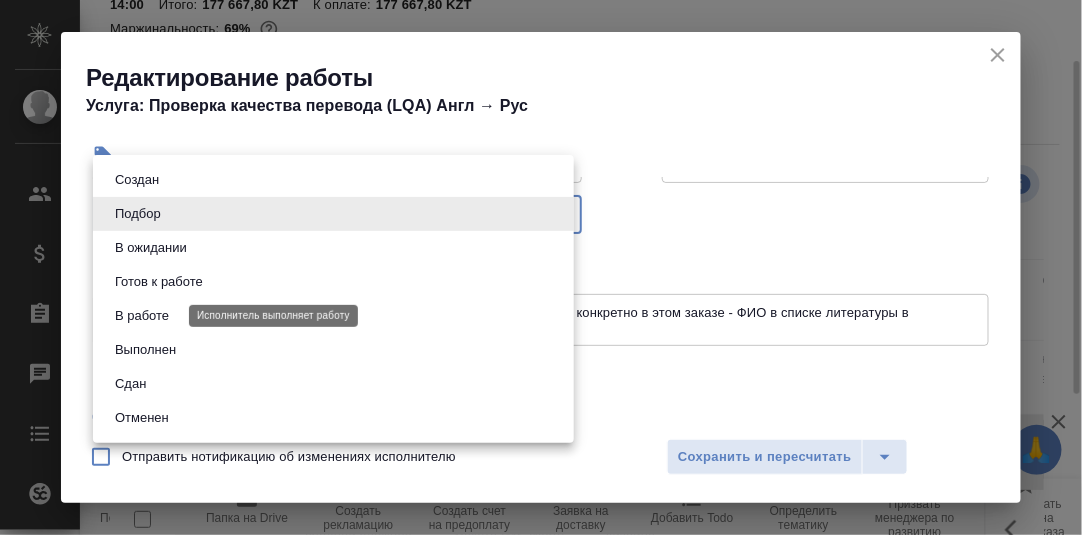 click on "В работе" at bounding box center (142, 316) 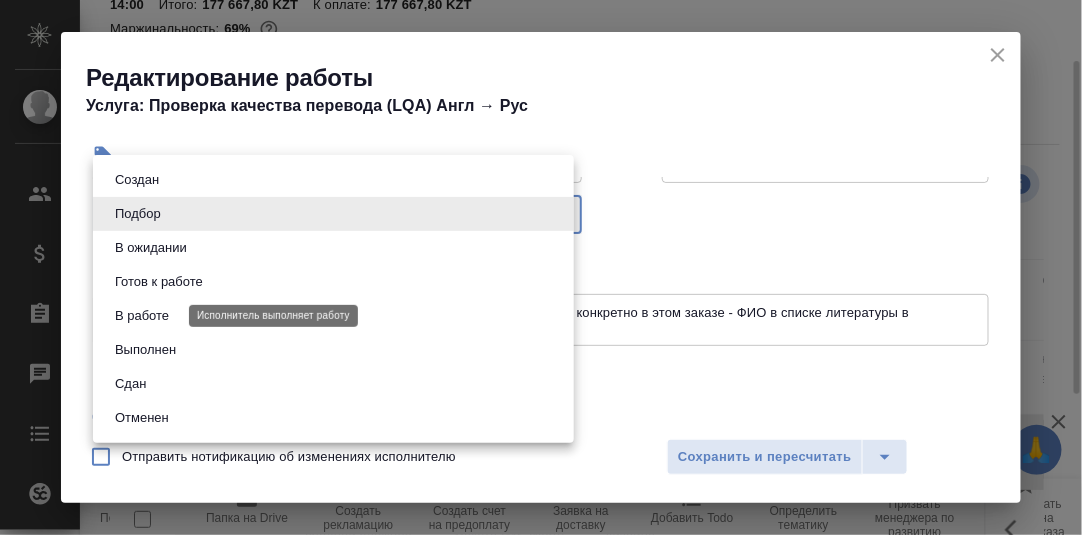 type on "inProgress" 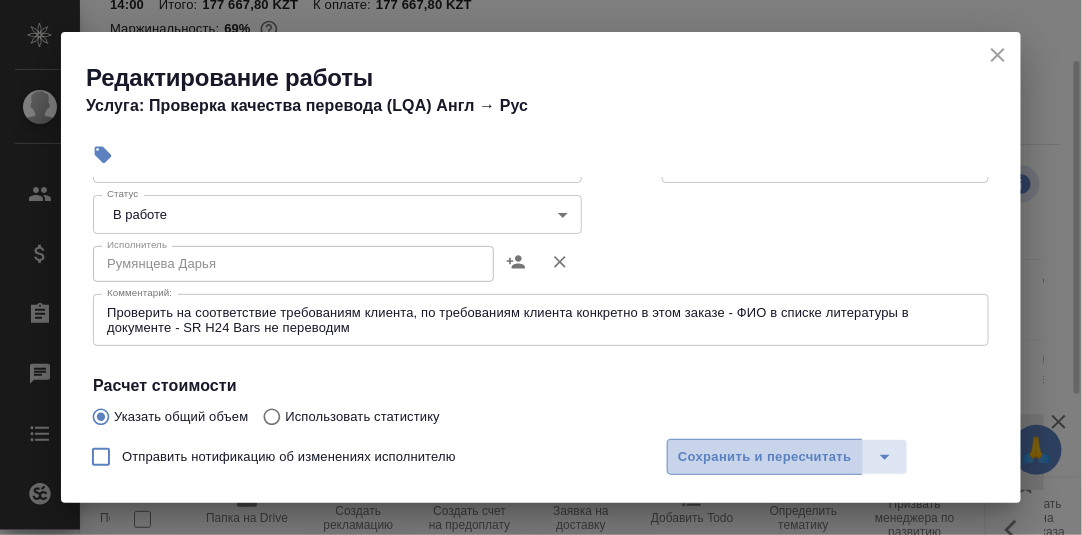click on "Сохранить и пересчитать" at bounding box center (765, 457) 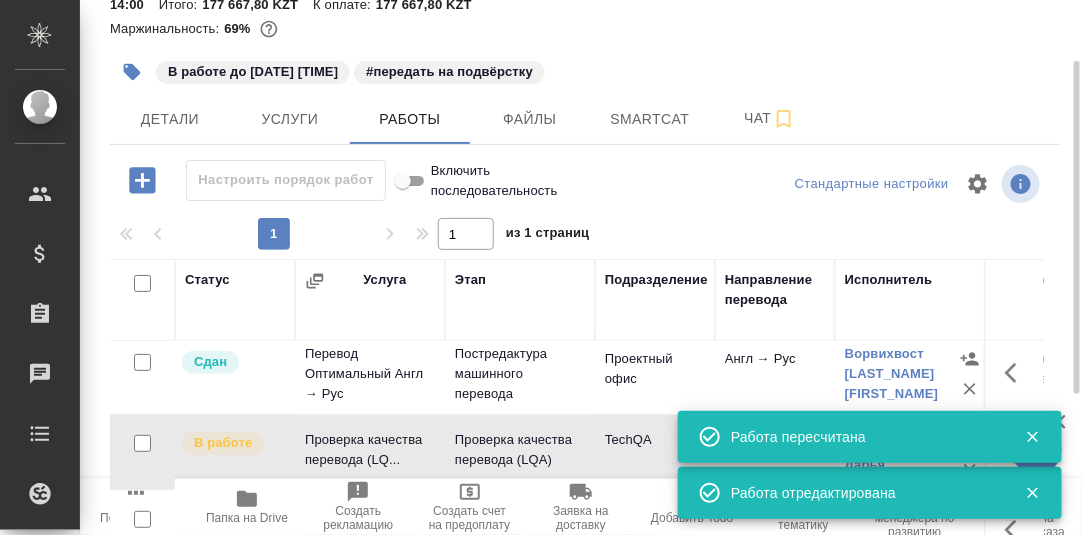 scroll, scrollTop: 80, scrollLeft: 0, axis: vertical 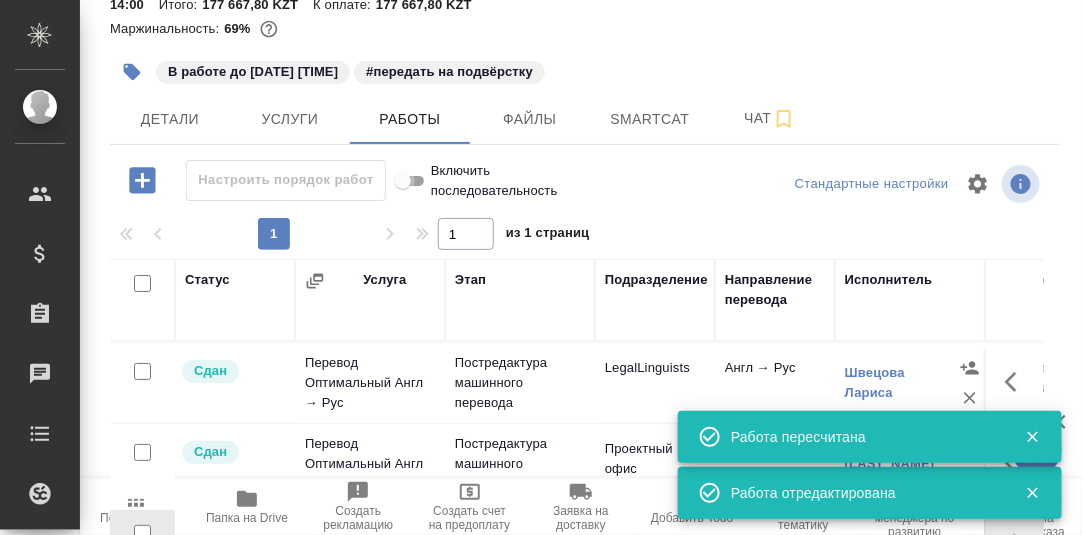click on "Включить последовательность" at bounding box center (403, 181) 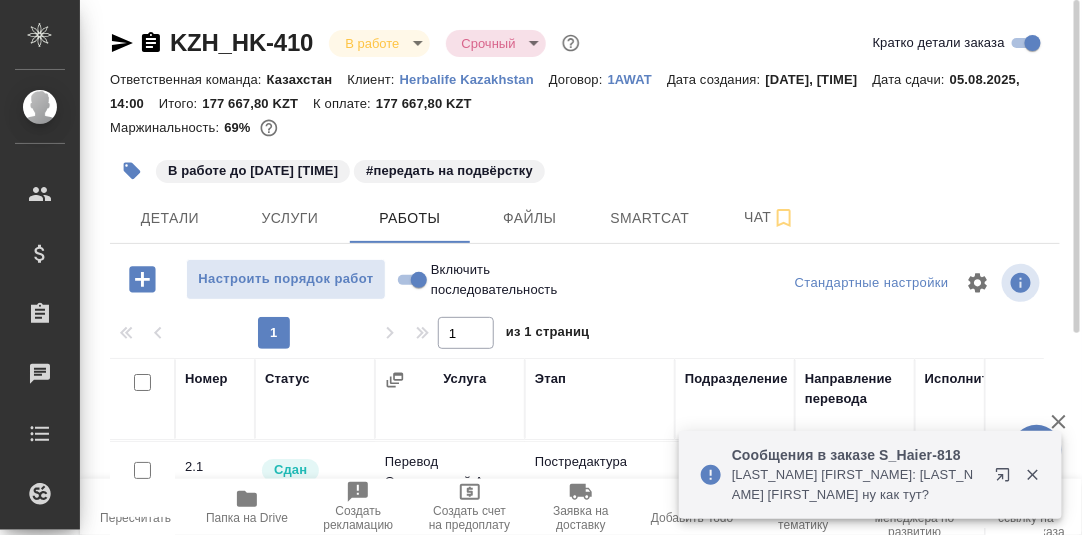 scroll, scrollTop: 199, scrollLeft: 0, axis: vertical 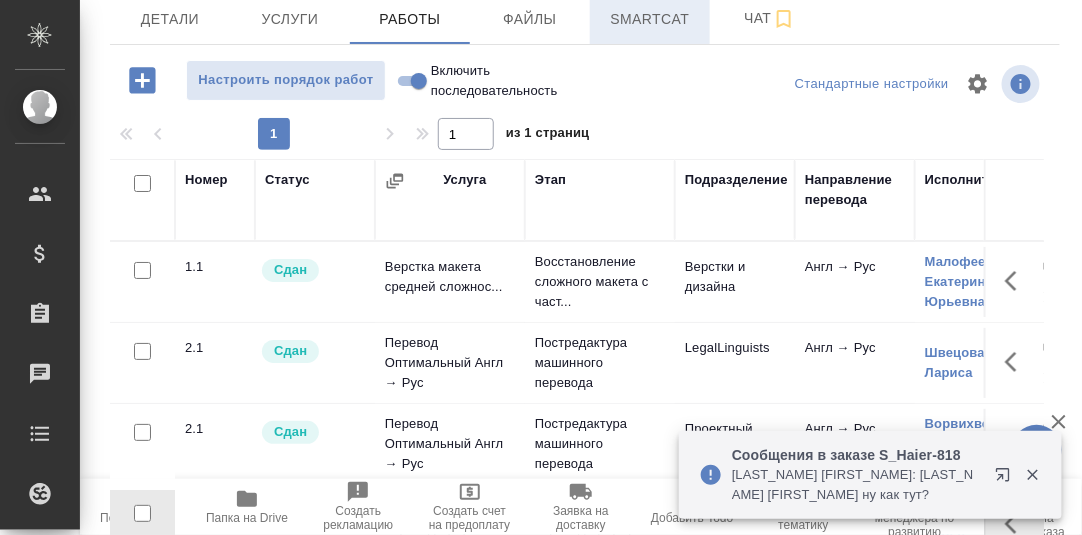 click on "Smartcat" at bounding box center (650, 19) 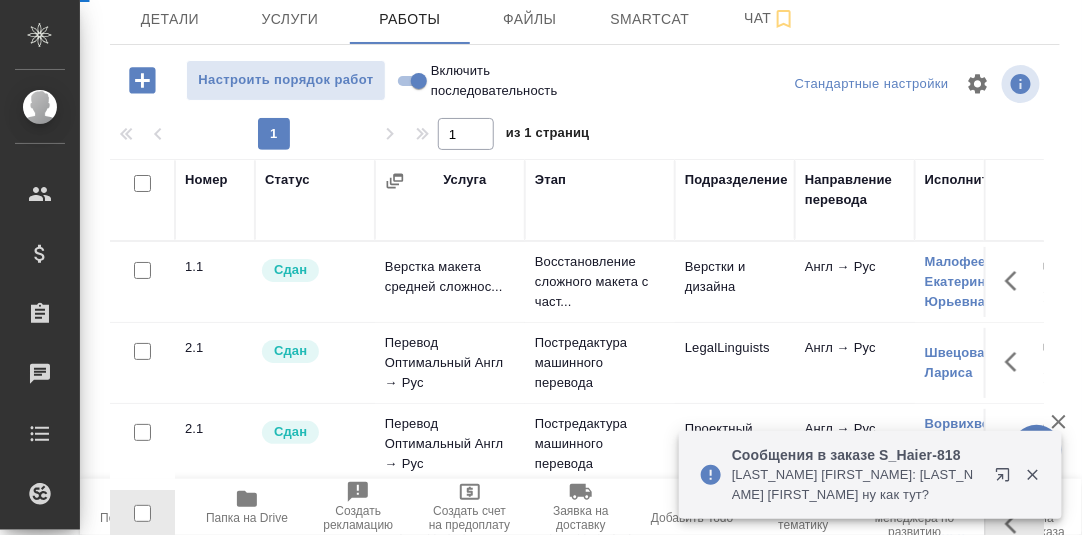 scroll, scrollTop: 199, scrollLeft: 0, axis: vertical 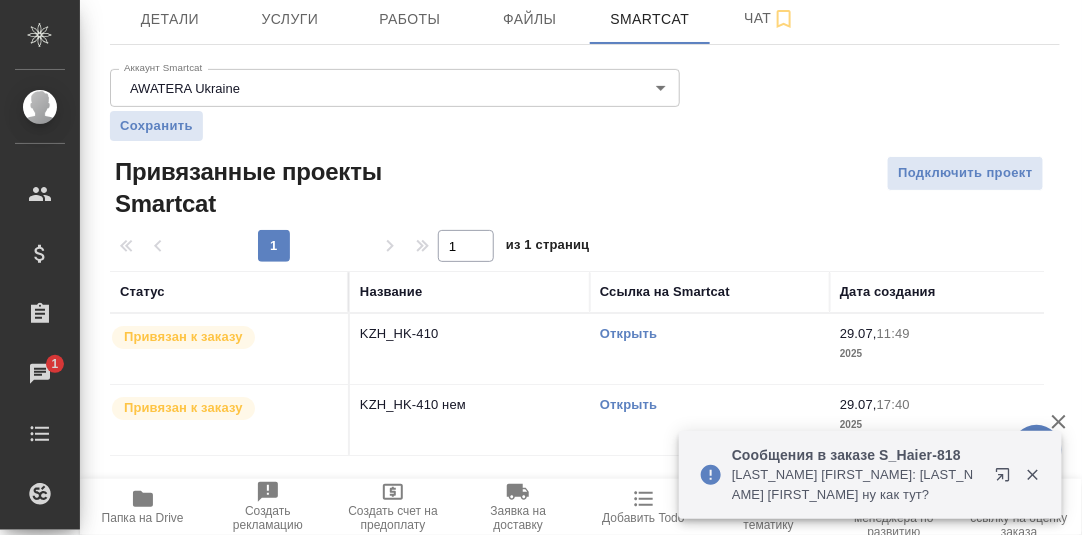 click on "Открыть" at bounding box center (628, 333) 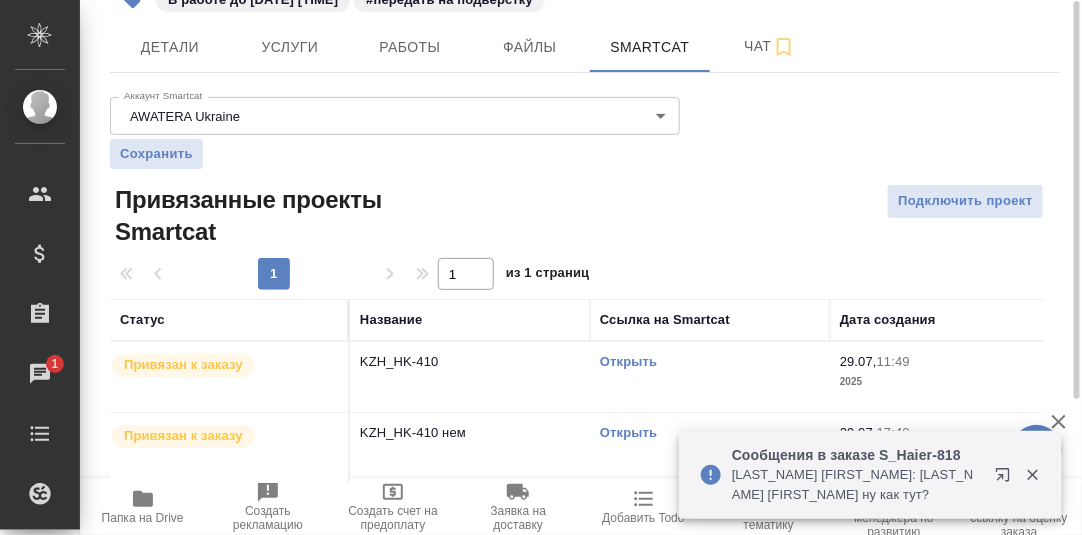 scroll, scrollTop: 0, scrollLeft: 0, axis: both 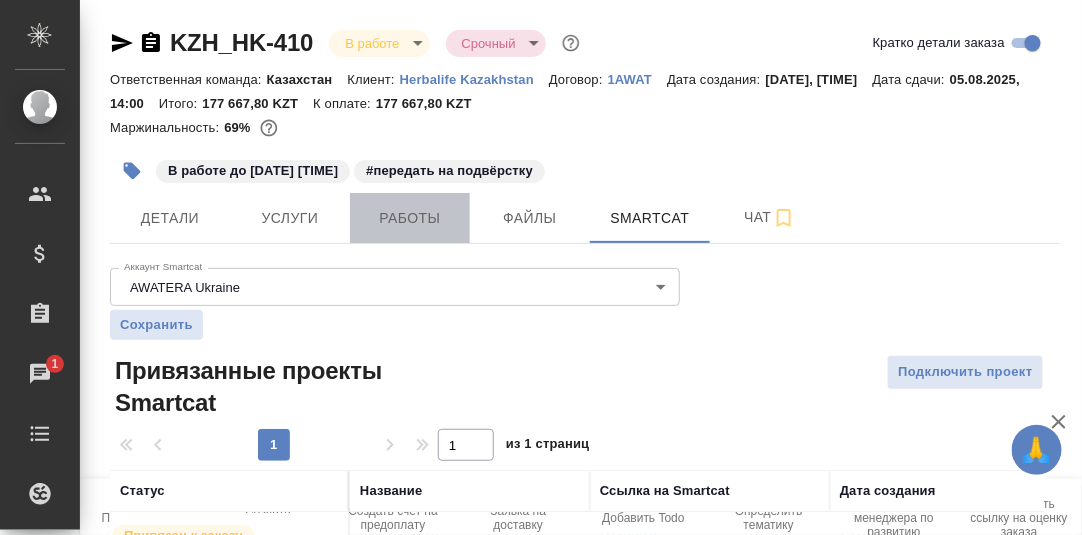 click on "Работы" at bounding box center [410, 218] 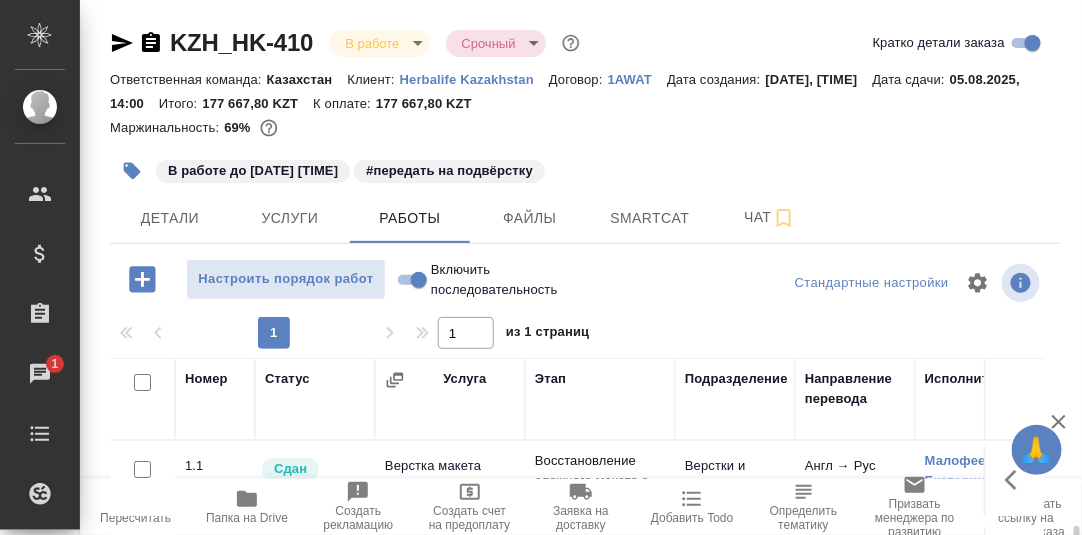 scroll, scrollTop: 324, scrollLeft: 0, axis: vertical 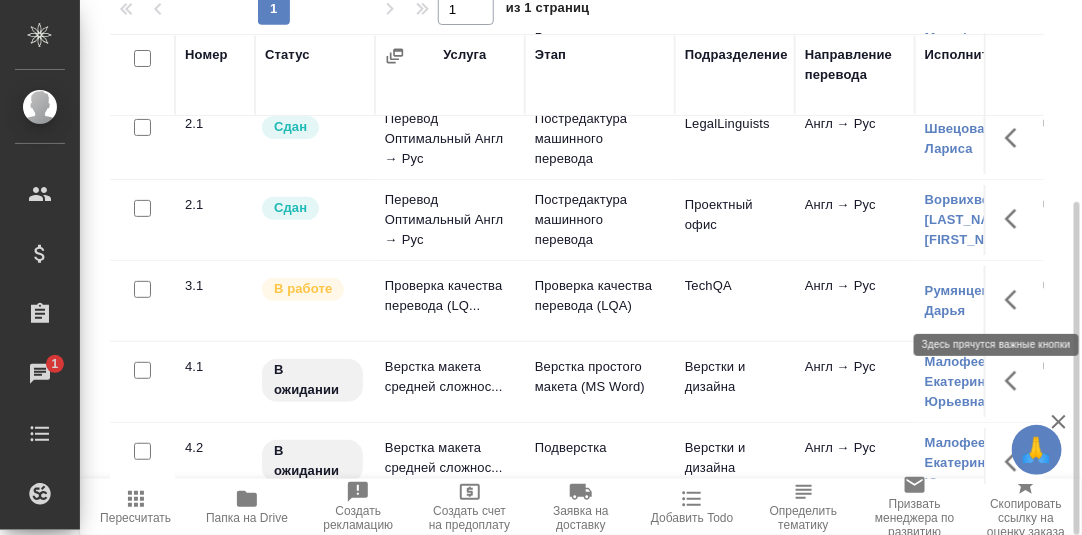 click 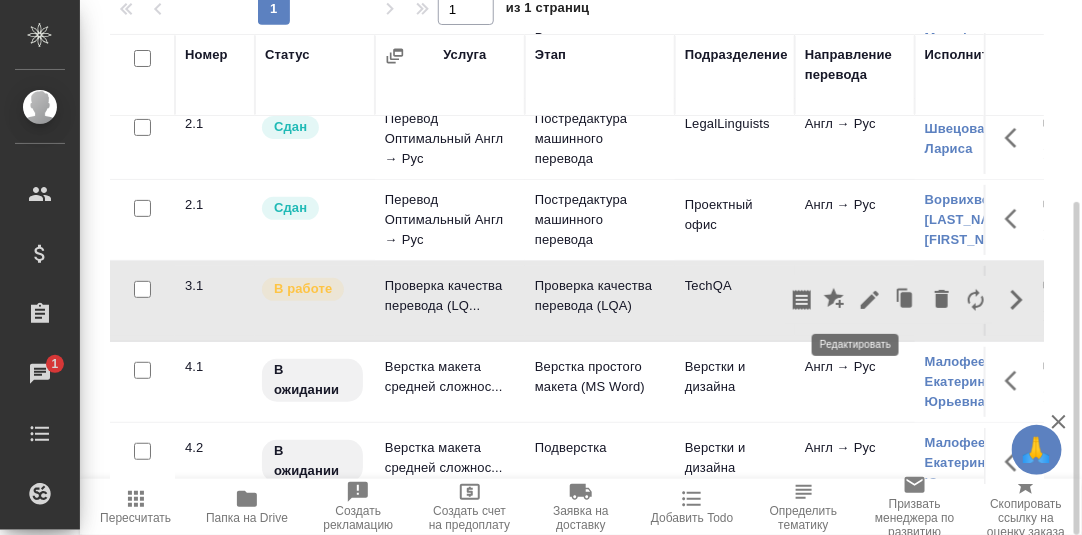 click 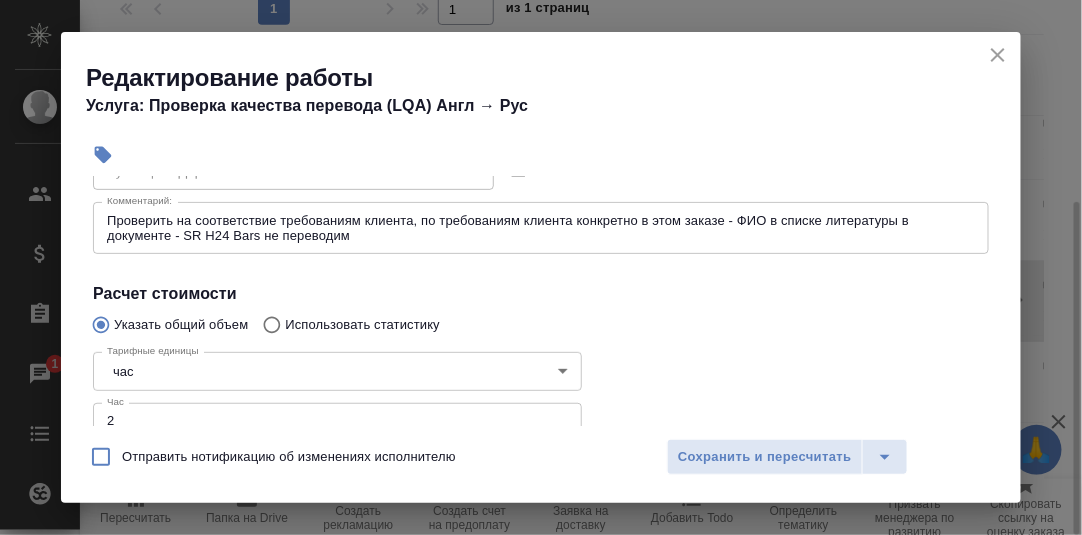 scroll, scrollTop: 300, scrollLeft: 0, axis: vertical 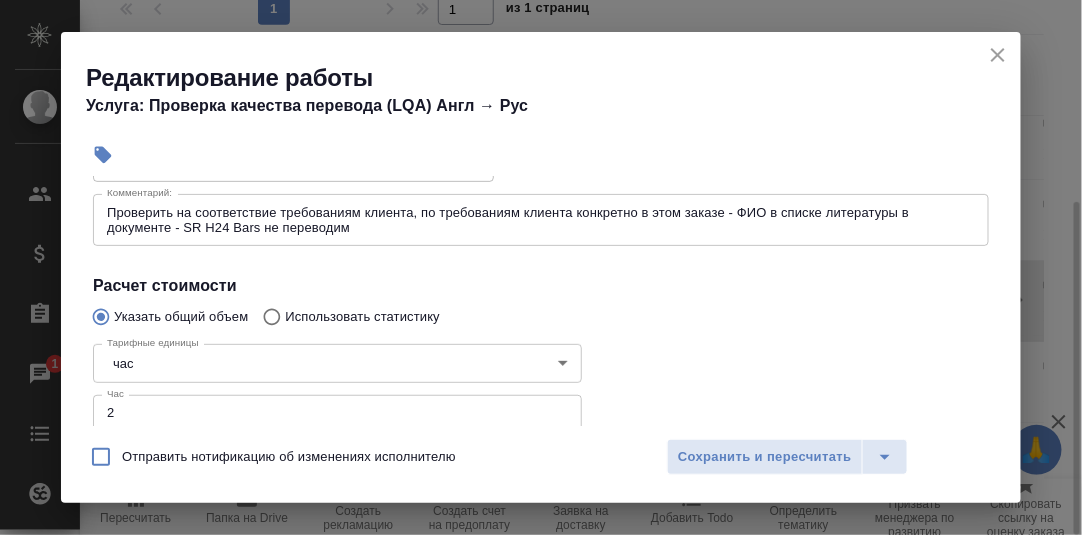 click 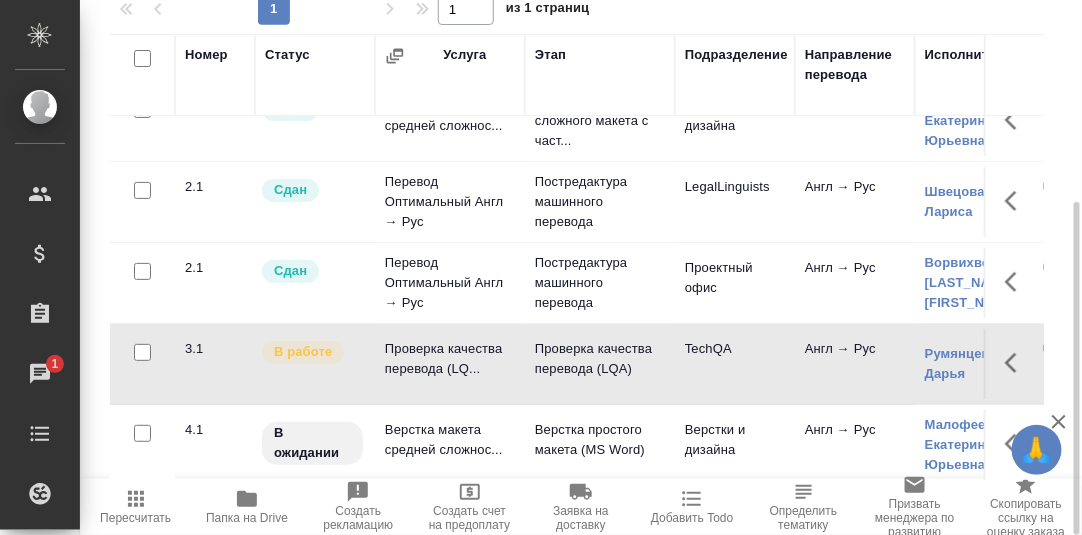 scroll, scrollTop: 0, scrollLeft: 0, axis: both 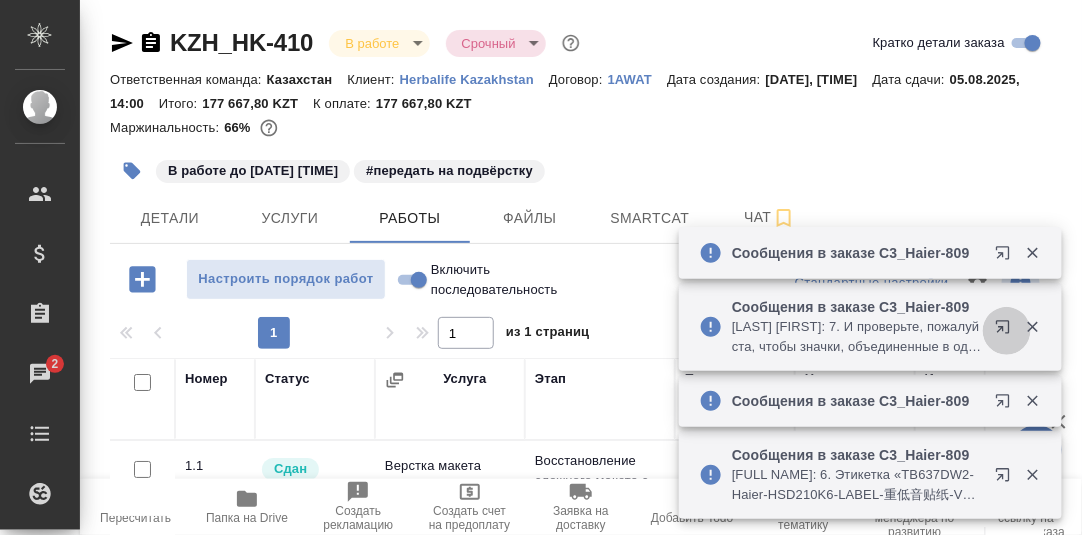 click 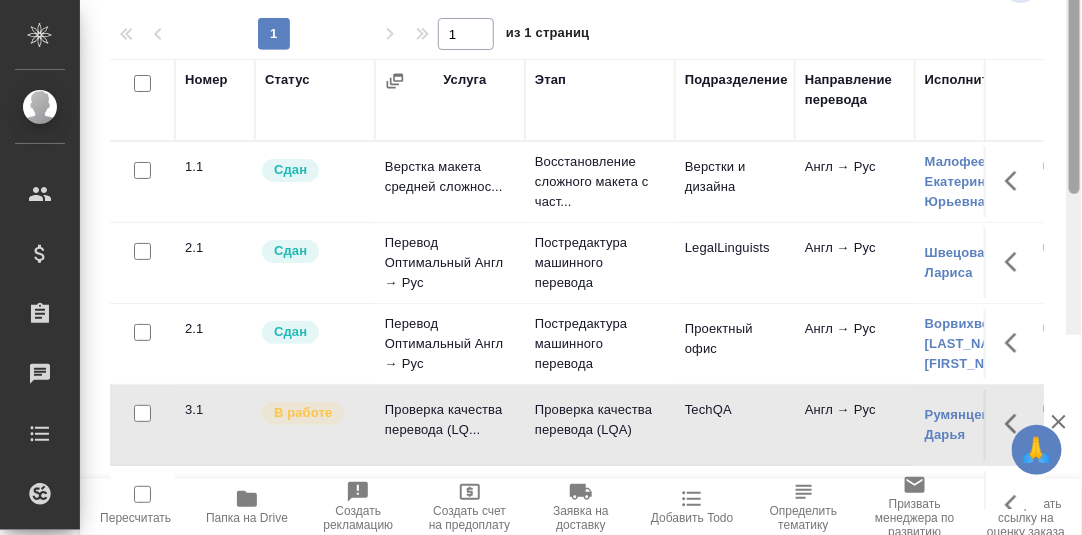 scroll, scrollTop: 99, scrollLeft: 0, axis: vertical 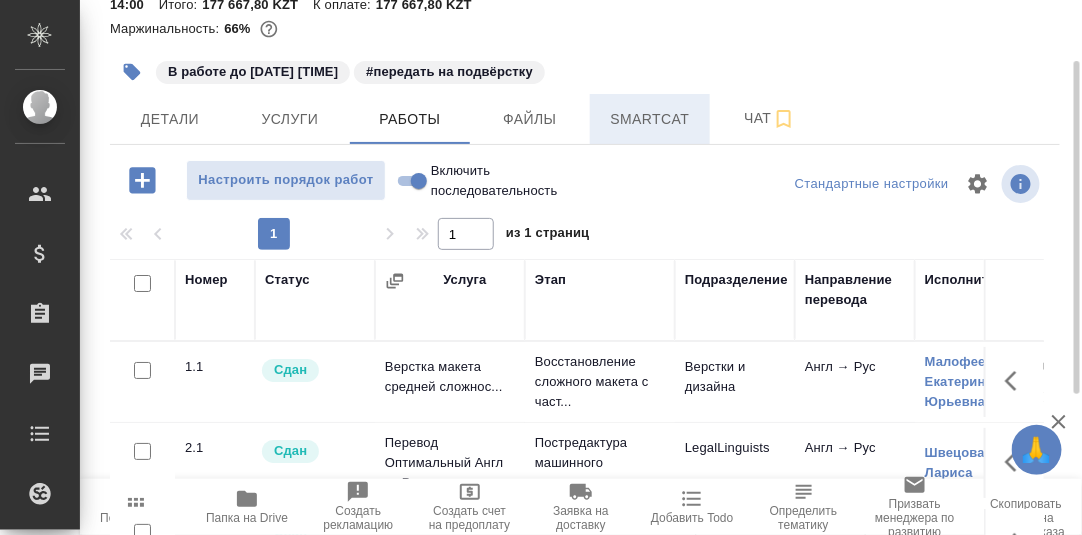 click on "Smartcat" at bounding box center (650, 119) 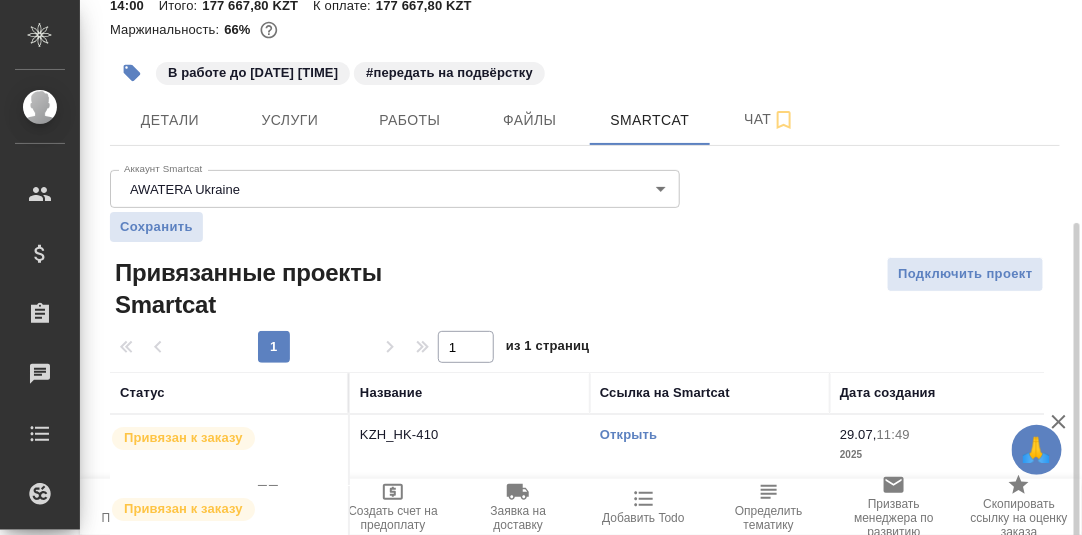 scroll, scrollTop: 184, scrollLeft: 0, axis: vertical 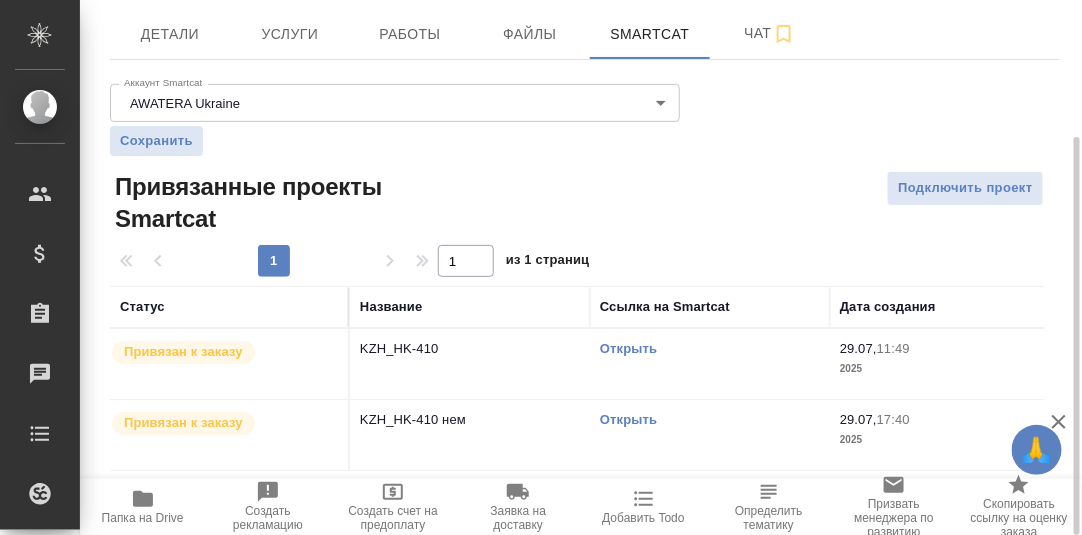 click on "Открыть" at bounding box center (628, 348) 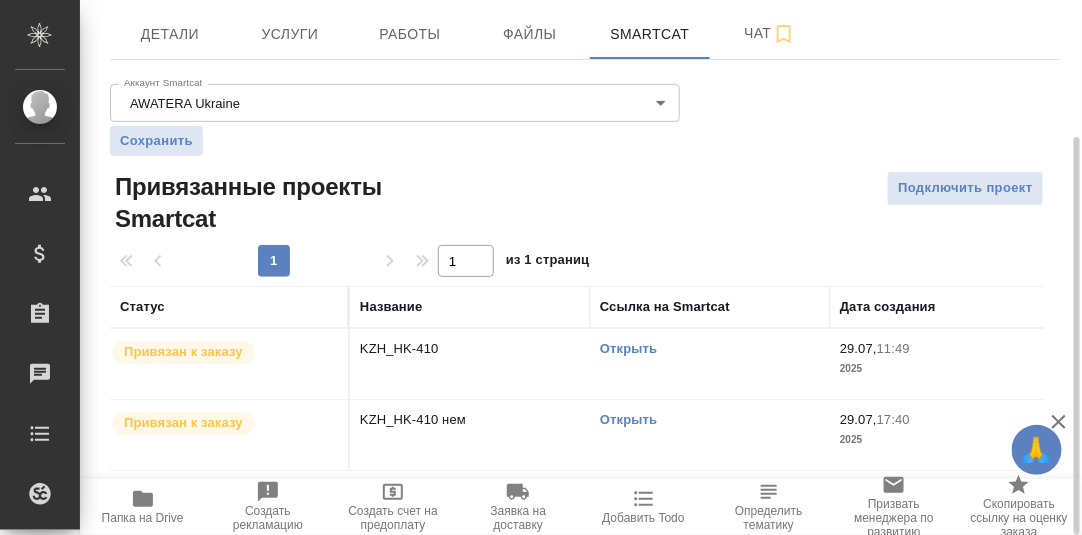 click 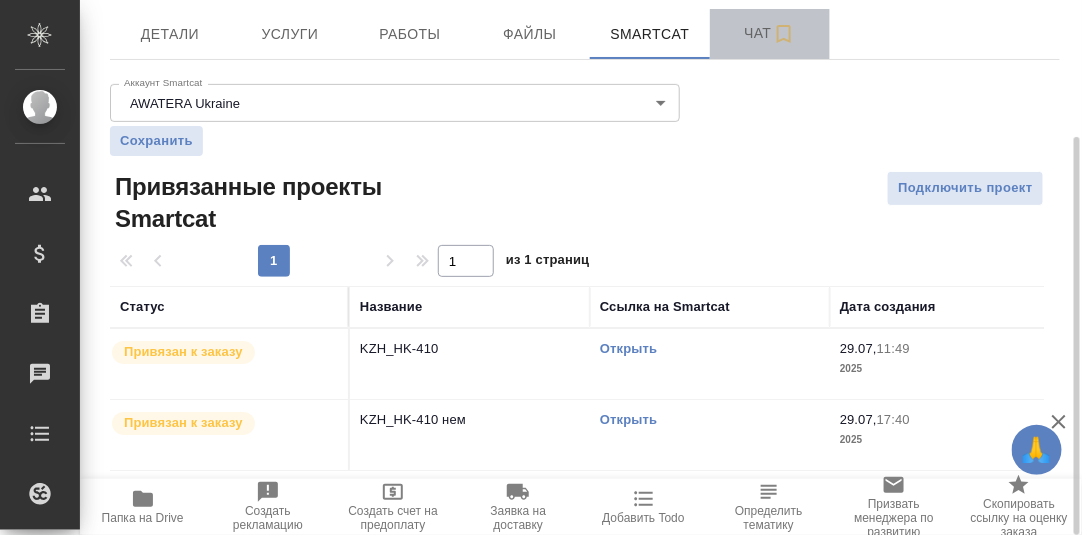 click on "Чат" at bounding box center (770, 33) 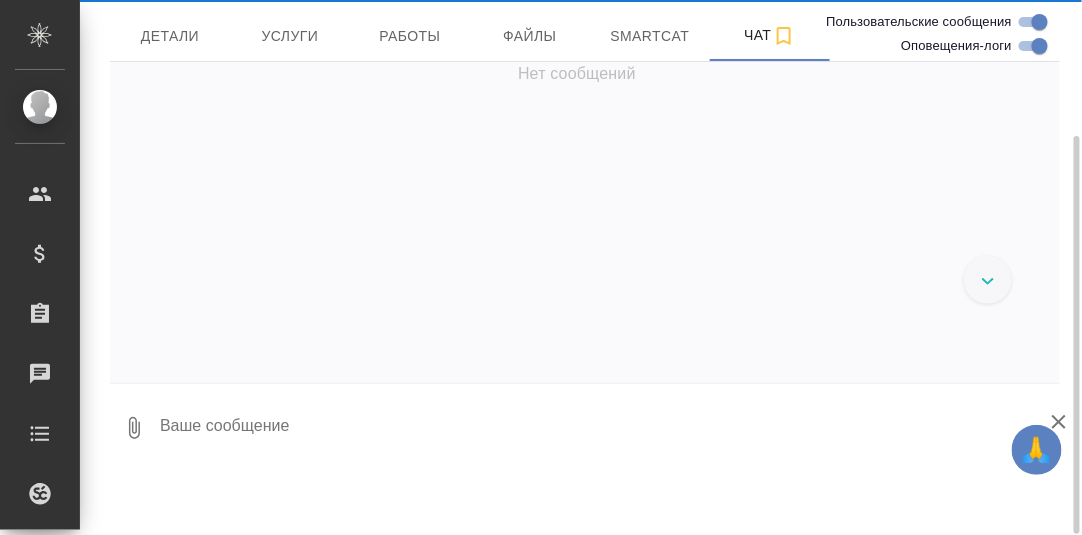 scroll, scrollTop: 182, scrollLeft: 0, axis: vertical 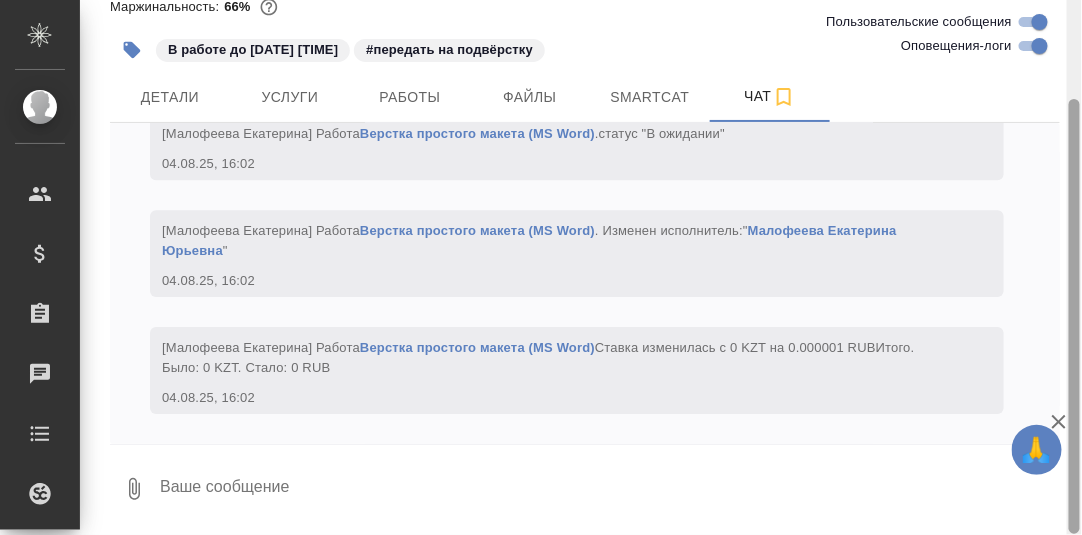 drag, startPoint x: 1079, startPoint y: 278, endPoint x: 444, endPoint y: 459, distance: 660.29236 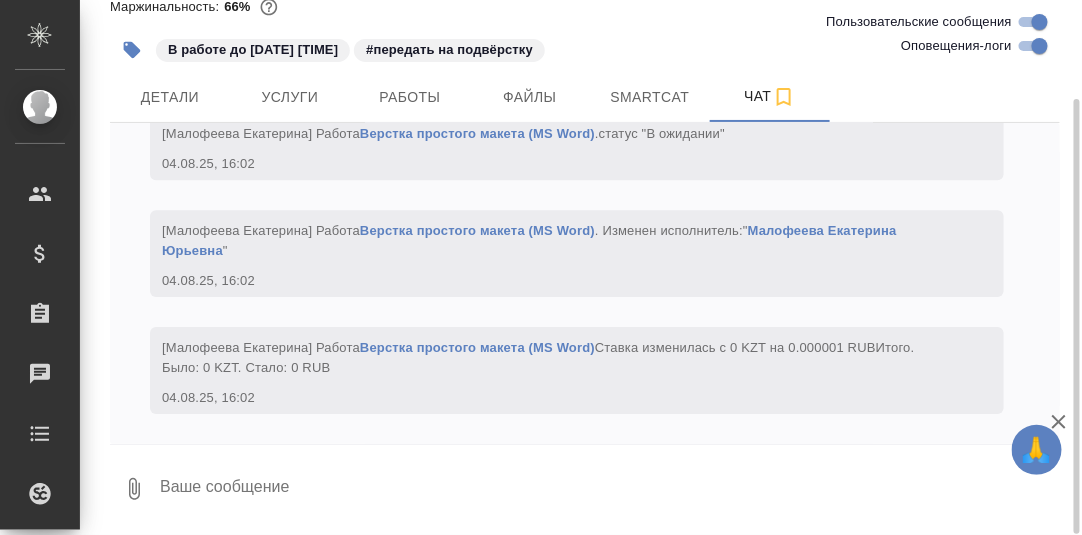 click at bounding box center (609, 489) 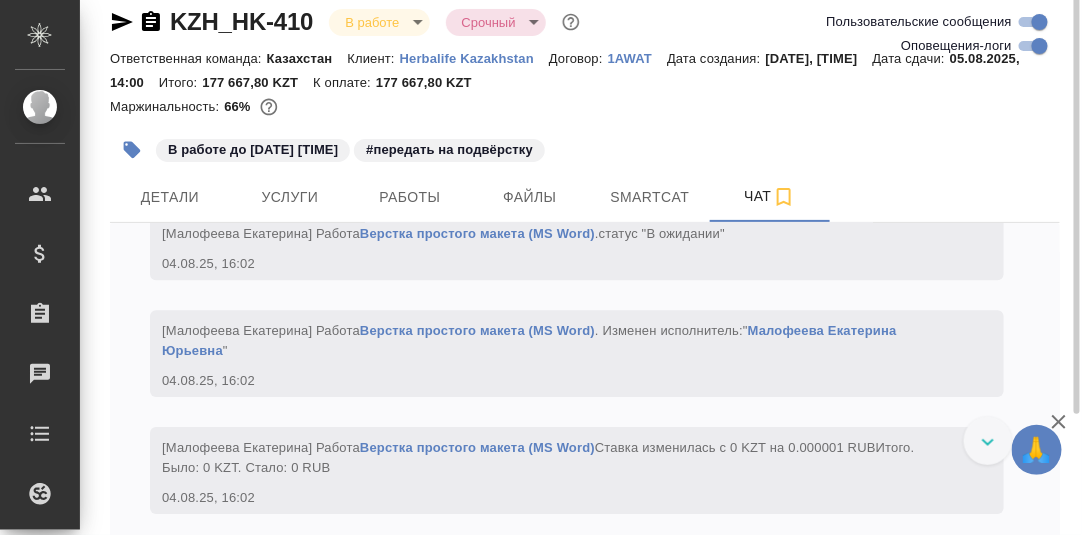 scroll, scrollTop: 0, scrollLeft: 0, axis: both 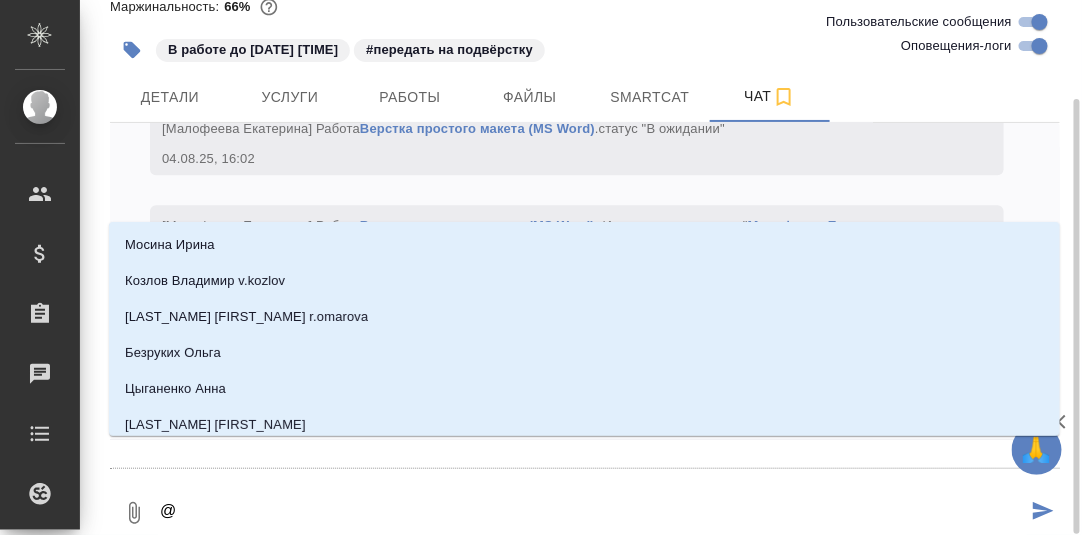 type on "@Б" 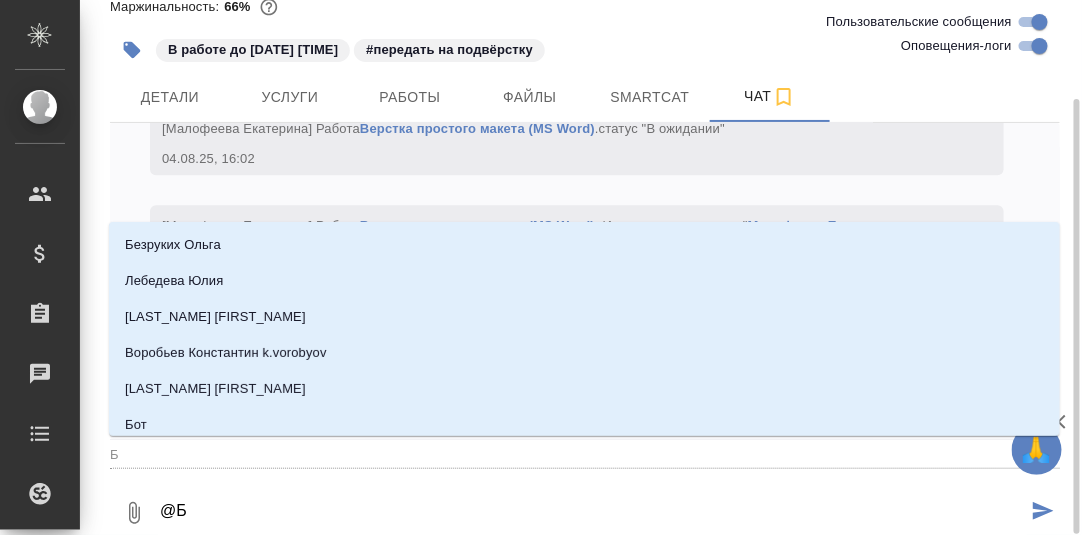 type on "@Ба" 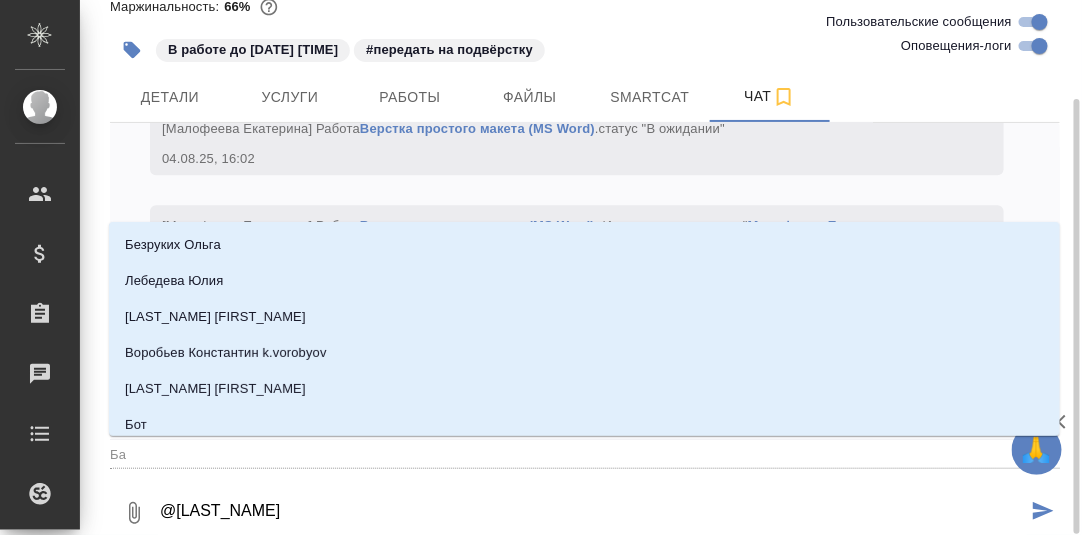 type on "@Баб" 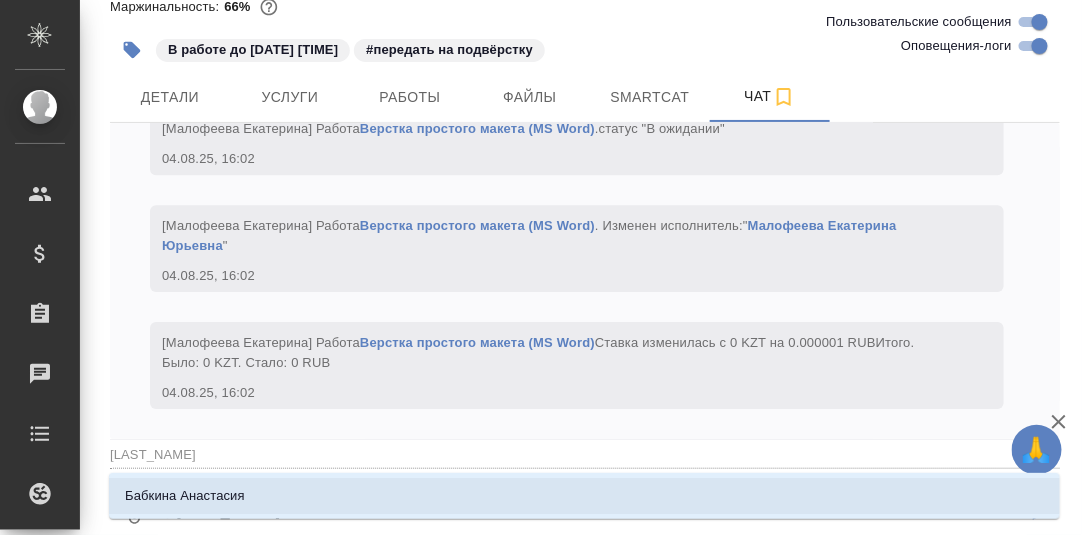 click on "Бабкина Анастасия" at bounding box center (185, 496) 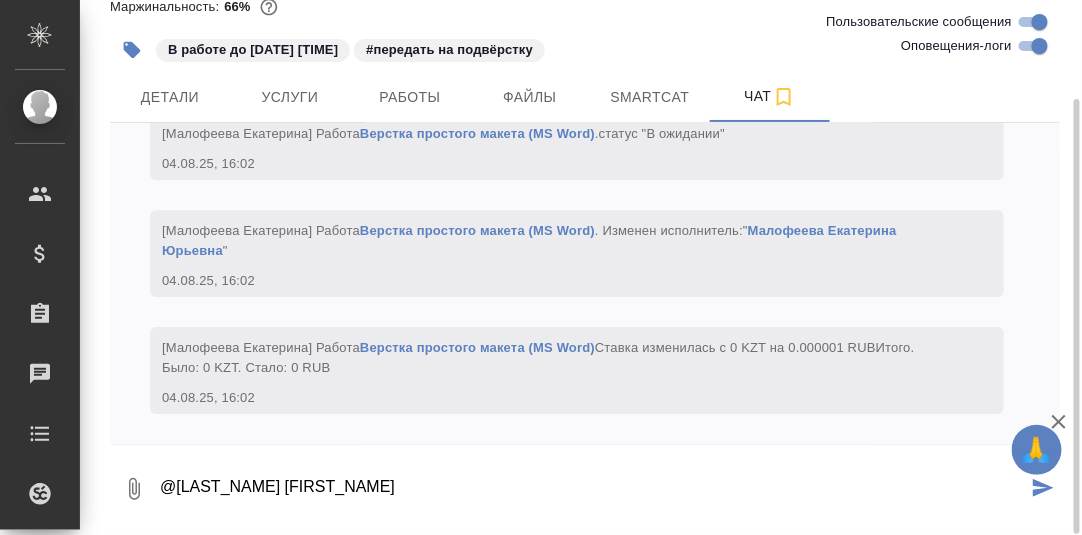 click on "@Бабкина Анастасия" at bounding box center (592, 489) 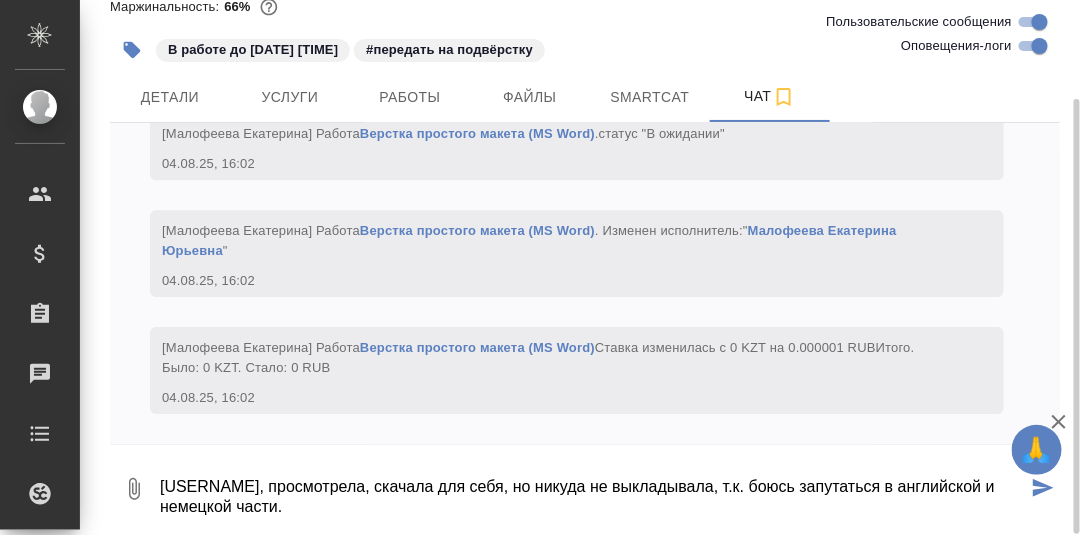 type on "@Бабкина Анастасия, просмотрела, скачала для себя, но никуда не выкладывала, т.к. боюсь запутаться в английской и немецкой части." 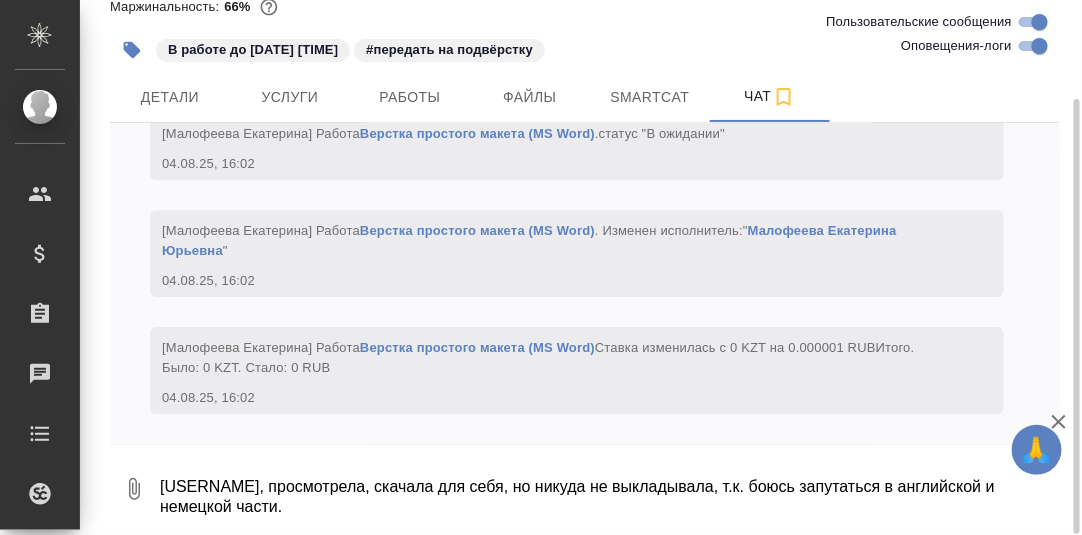scroll, scrollTop: 0, scrollLeft: 0, axis: both 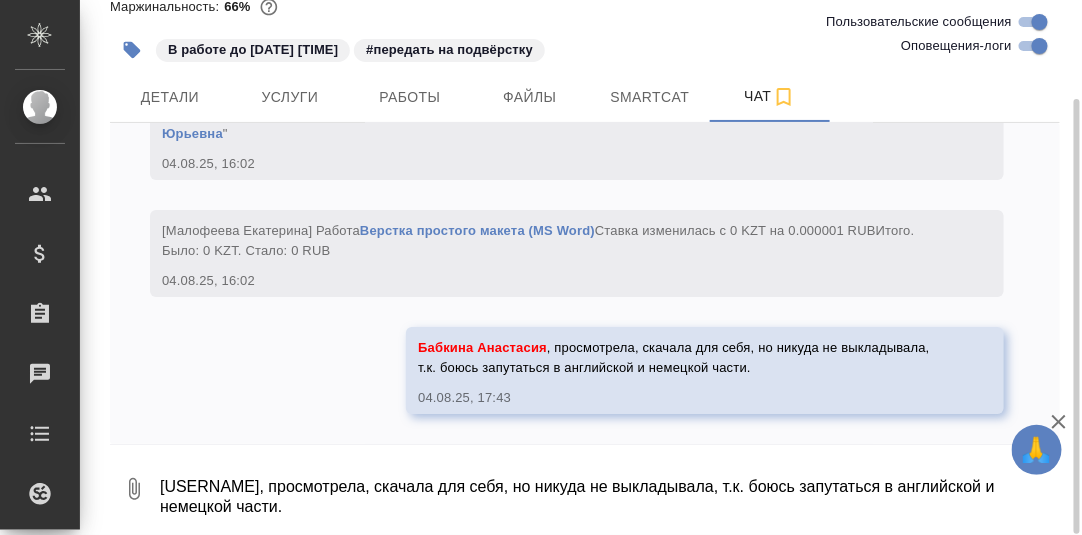 click on "Бабкина Анастасия , просмотрела, скачала для себя, но никуда не выкладывала, т.к. боюсь запутаться в английской и немецкой части." at bounding box center (675, 357) 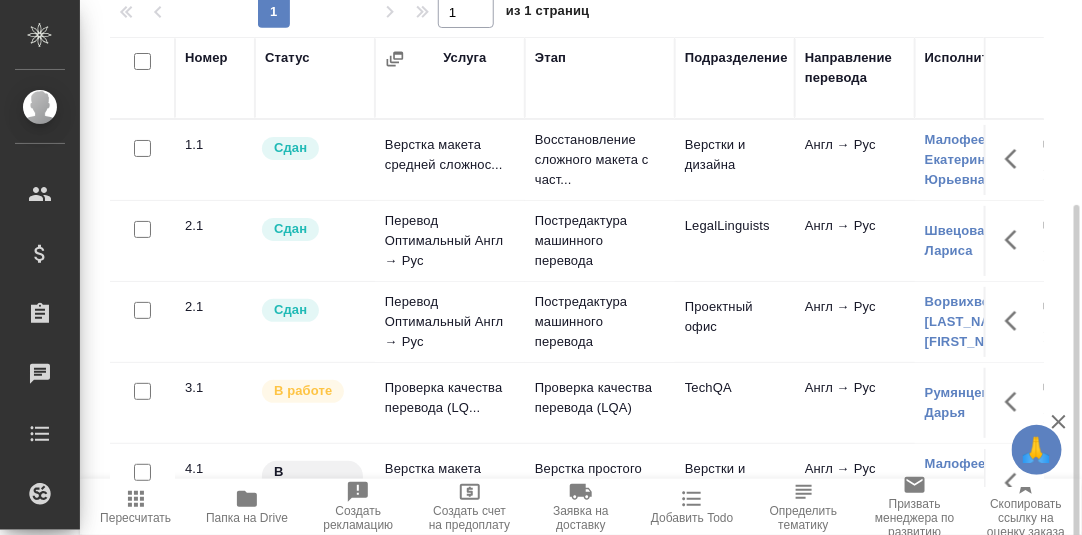 scroll, scrollTop: 324, scrollLeft: 0, axis: vertical 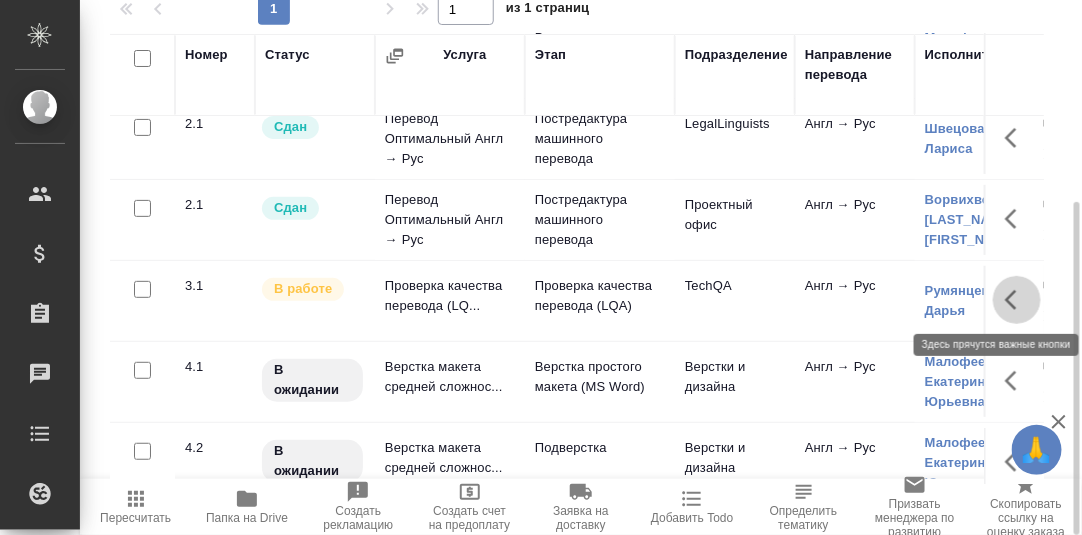 click 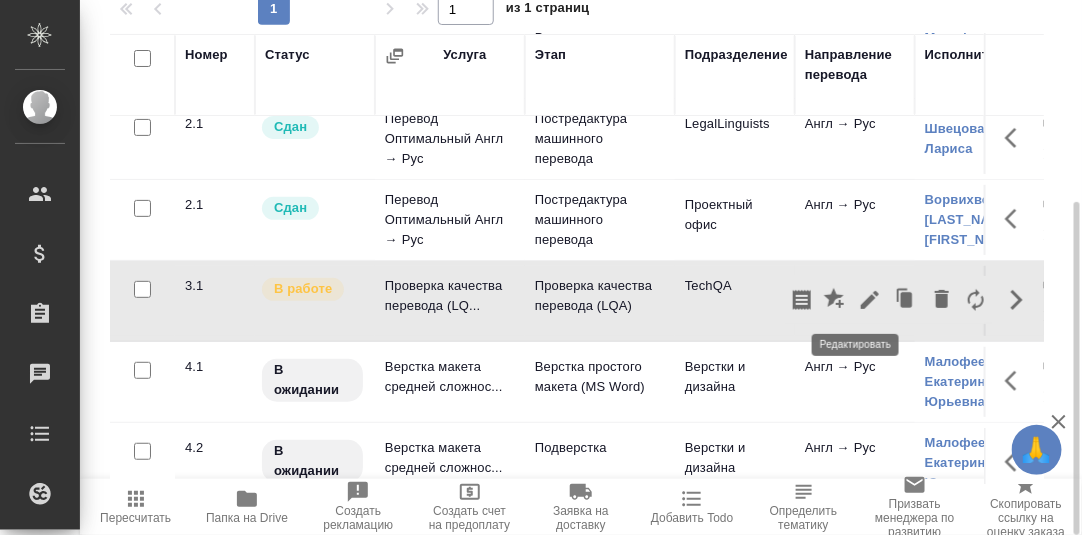 click 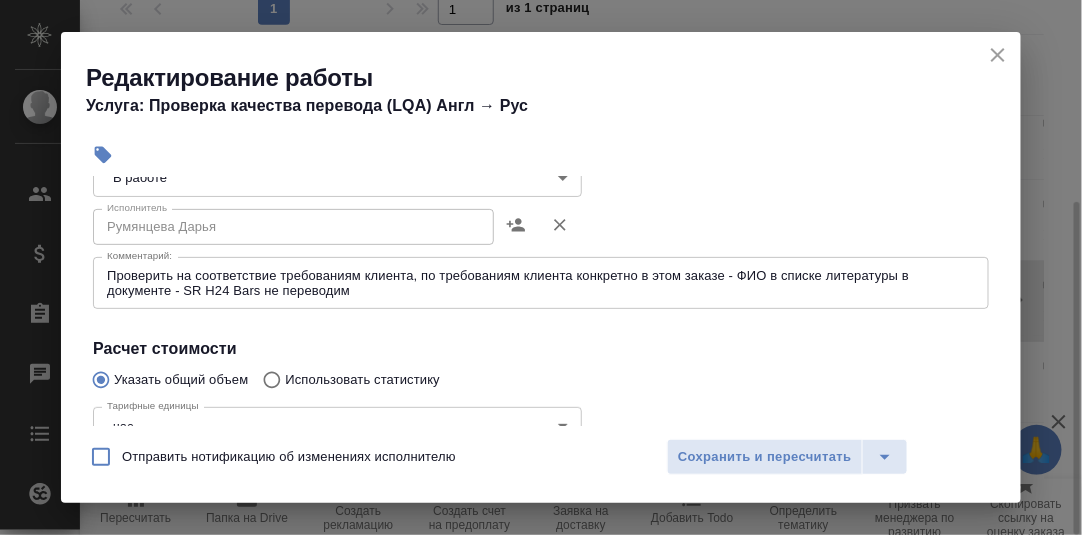scroll, scrollTop: 200, scrollLeft: 0, axis: vertical 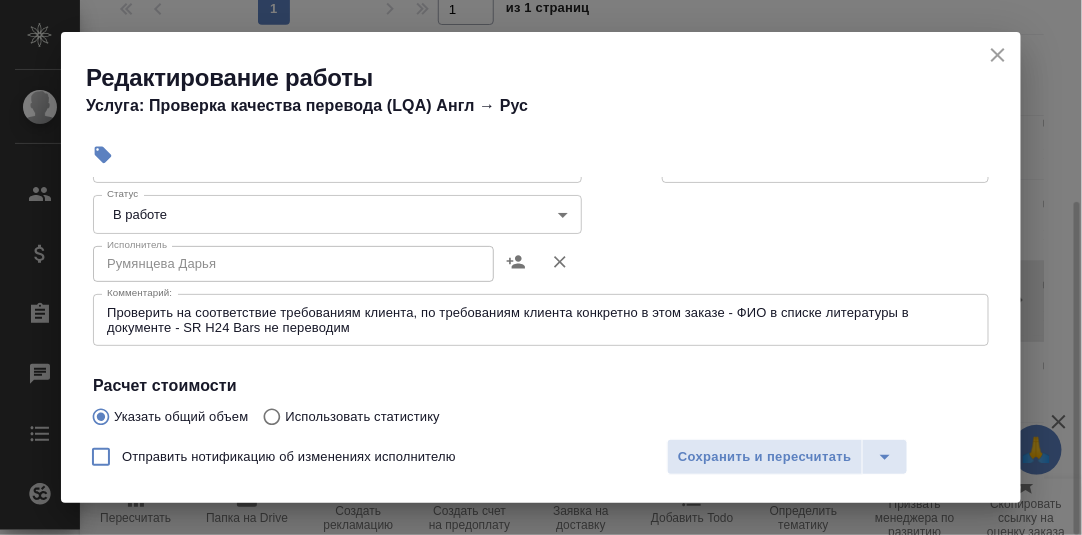 click on "🙏 .cls-1
fill:#fff;
AWATERA Румянцева Дарья d.rumyantseva Клиенты Спецификации Заказы 0 Чаты Todo Проекты SC Исполнители Кандидаты Работы Входящие заявки Заявки на доставку Рекламации Проекты процессинга Конференции Выйти KZH_HK-410 В работе inProgress Срочный urgent Кратко детали заказа Ответственная команда: Казахстан Клиент: Herbalife Kazakhstan Договор: 1AWAT Дата создания: 29.07.2025, 11:47 Дата сдачи: 05.08.2025, 14:00 Итого: 177 667,80 KZT К оплате: 177 667,80 KZT Маржинальность: 66% #В работе до 05.08 10.00 #передать на подвёрстку Детали Услуги Работы Файлы Smartcat Чат Настроить порядок работ 1 1 из 1 страниц   1.1" at bounding box center (541, 267) 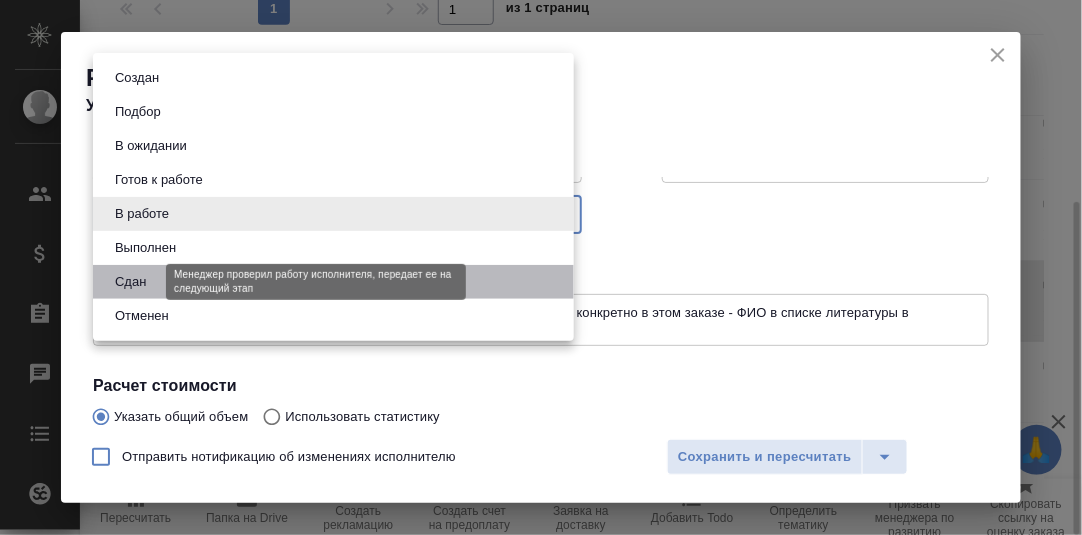 drag, startPoint x: 131, startPoint y: 284, endPoint x: 553, endPoint y: 377, distance: 432.12613 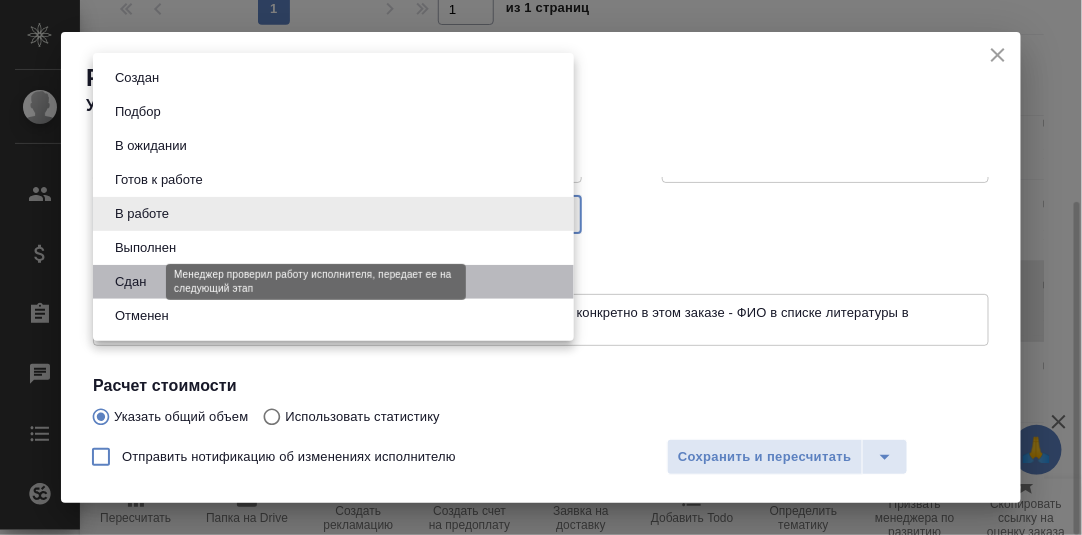 type on "closed" 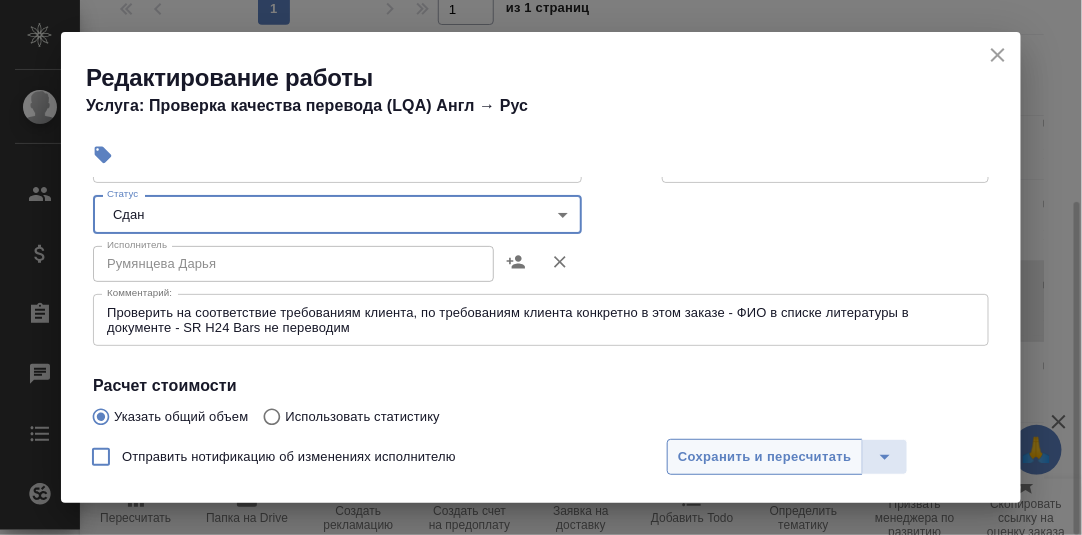 drag, startPoint x: 759, startPoint y: 454, endPoint x: 838, endPoint y: 409, distance: 90.91754 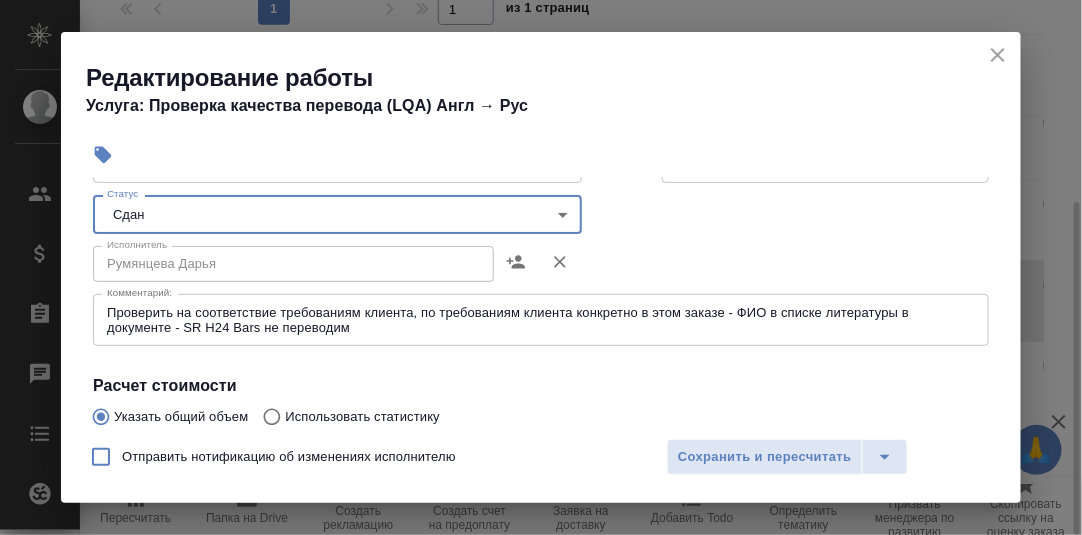 click on "Сохранить и пересчитать" at bounding box center [765, 457] 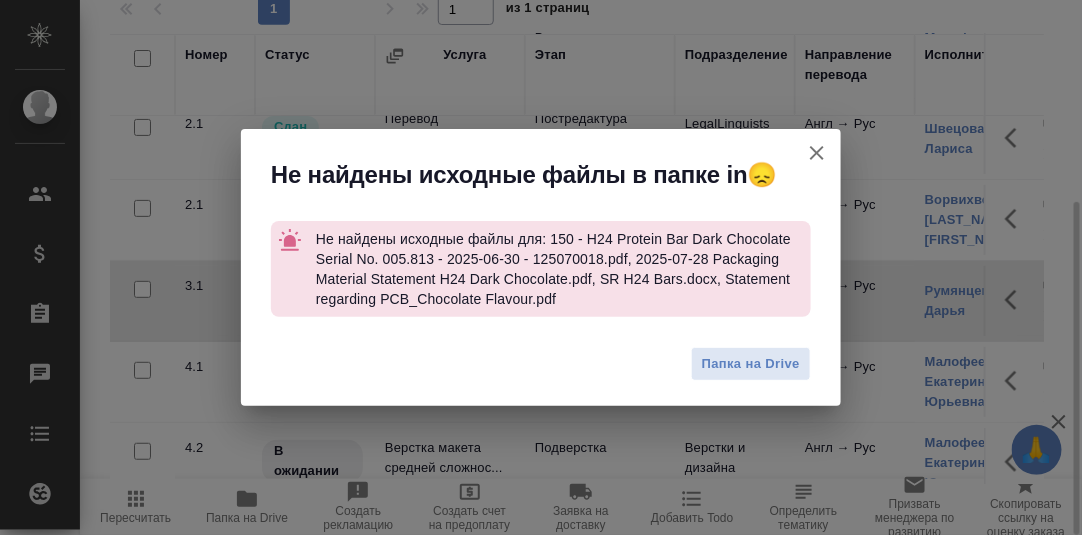 click 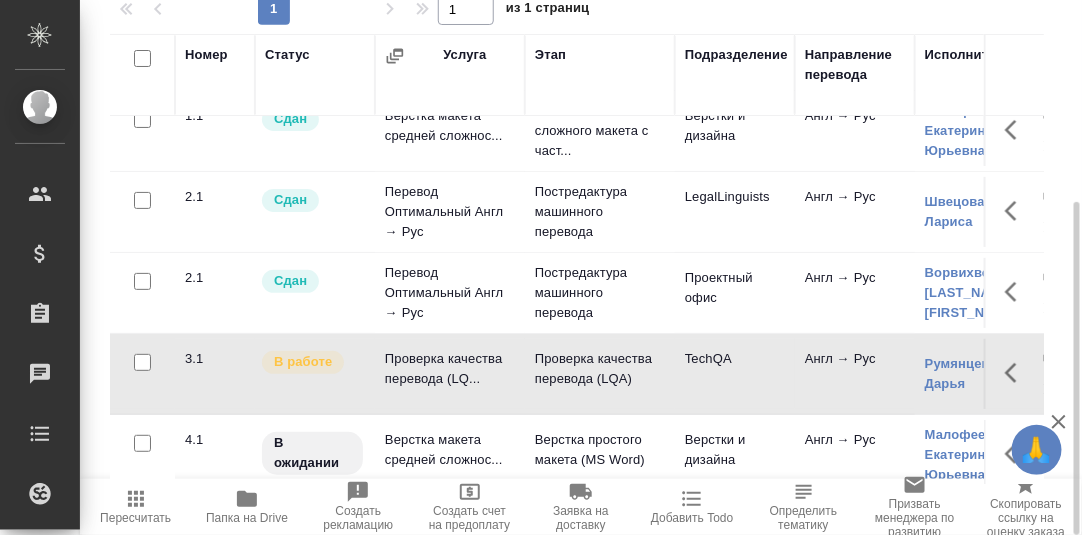 scroll, scrollTop: 0, scrollLeft: 0, axis: both 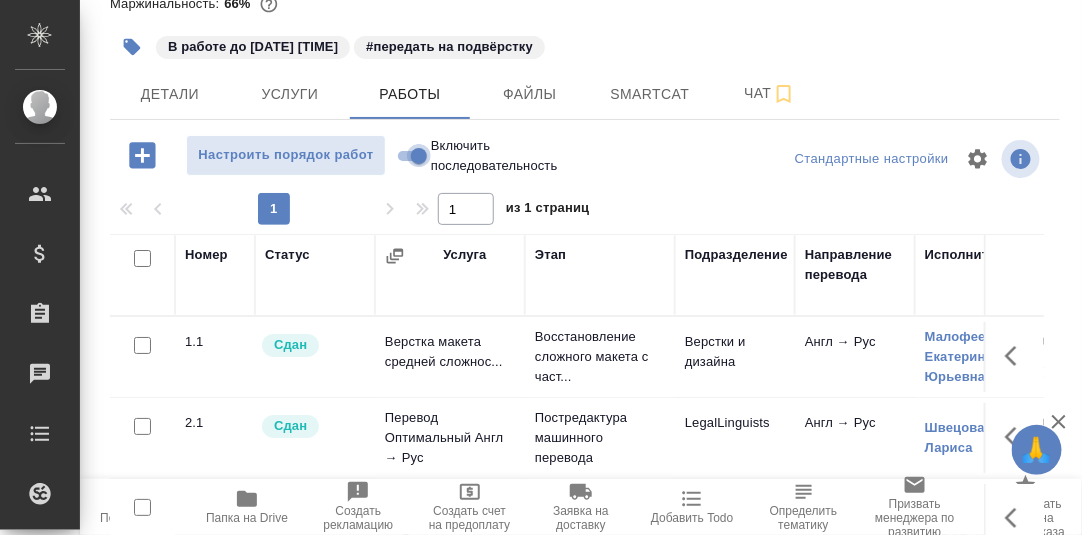 click on "Включить последовательность" at bounding box center [419, 156] 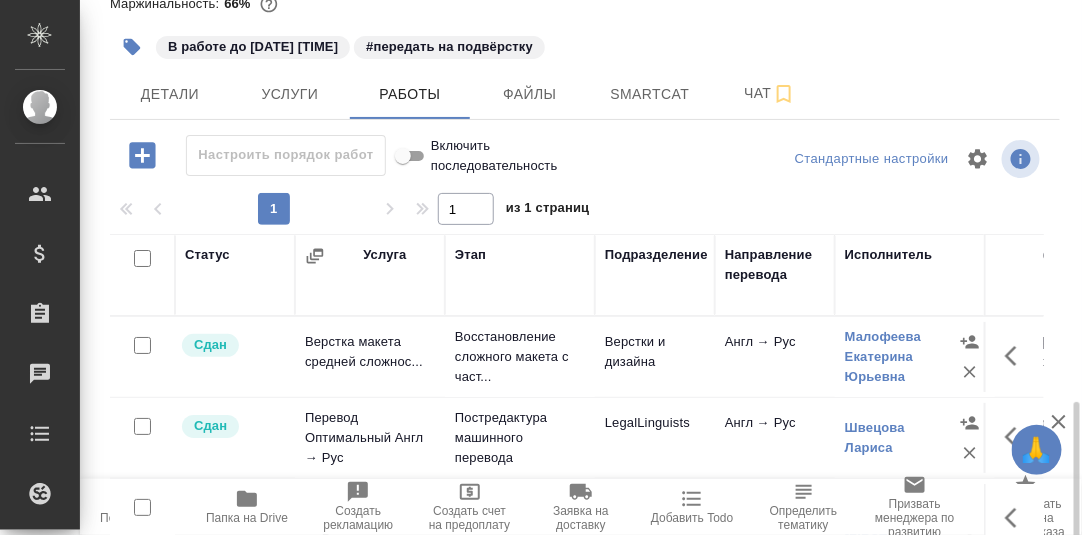 scroll, scrollTop: 324, scrollLeft: 0, axis: vertical 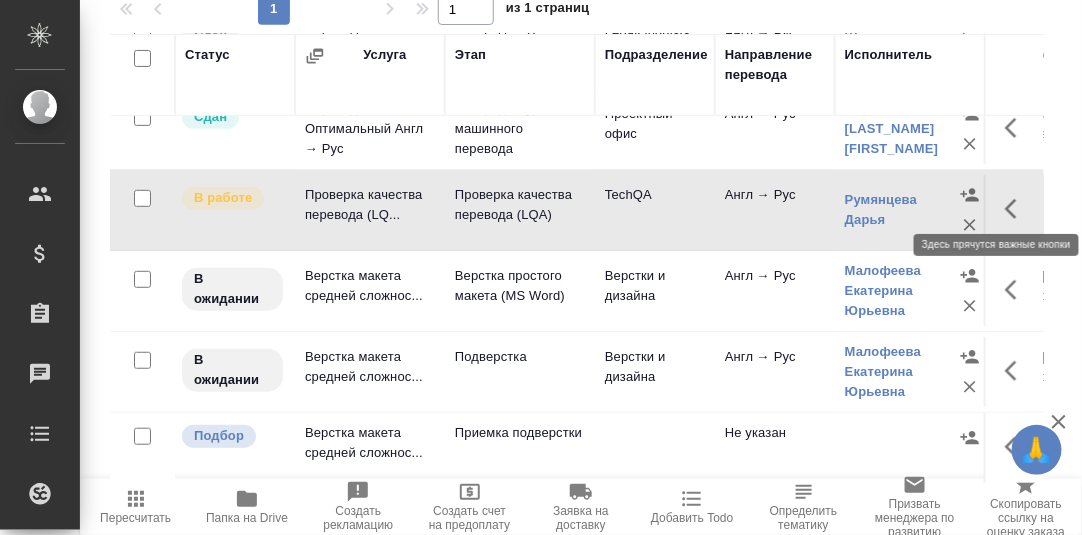 click 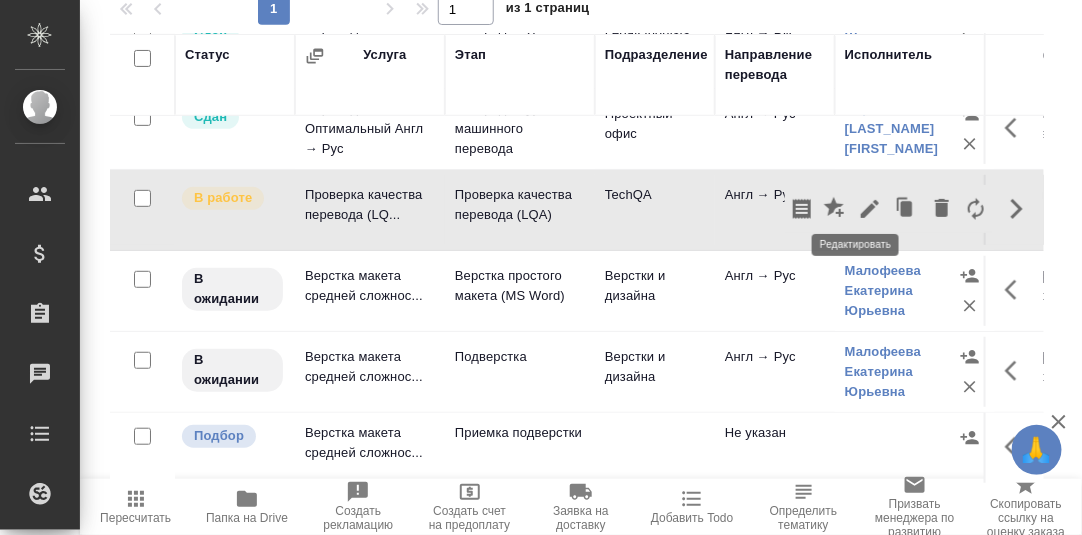 click 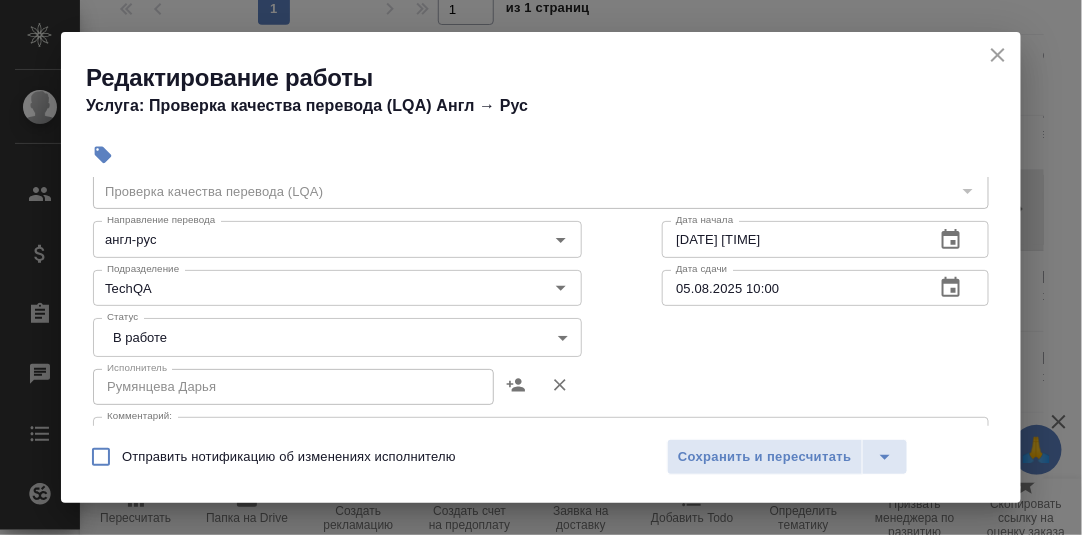 scroll, scrollTop: 99, scrollLeft: 0, axis: vertical 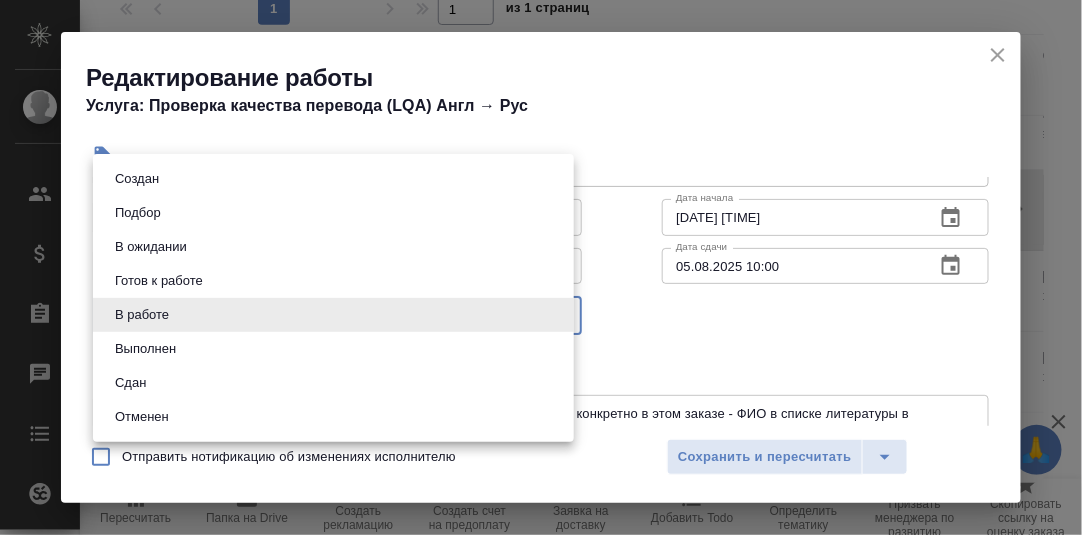 click on "🙏 .cls-1
fill:#fff;
AWATERA Румянцева Дарья d.rumyantseva Клиенты Спецификации Заказы 0 Чаты Todo Проекты SC Исполнители Кандидаты Работы Входящие заявки Заявки на доставку Рекламации Проекты процессинга Конференции Выйти KZH_HK-410 В работе inProgress Срочный urgent Кратко детали заказа Ответственная команда: Казахстан Клиент: Herbalife Kazakhstan Договор: 1AWAT Дата создания: 29.07.2025, 11:47 Дата сдачи: 05.08.2025, 14:00 Итого: 177 667,80 KZT К оплате: 177 667,80 KZT Маржинальность: 66% #В работе до 05.08 10.00 #передать на подвёрстку Детали Услуги Работы Файлы Smartcat Чат Настроить порядок работ 1 1 из 1 страниц   5 5" at bounding box center [541, 267] 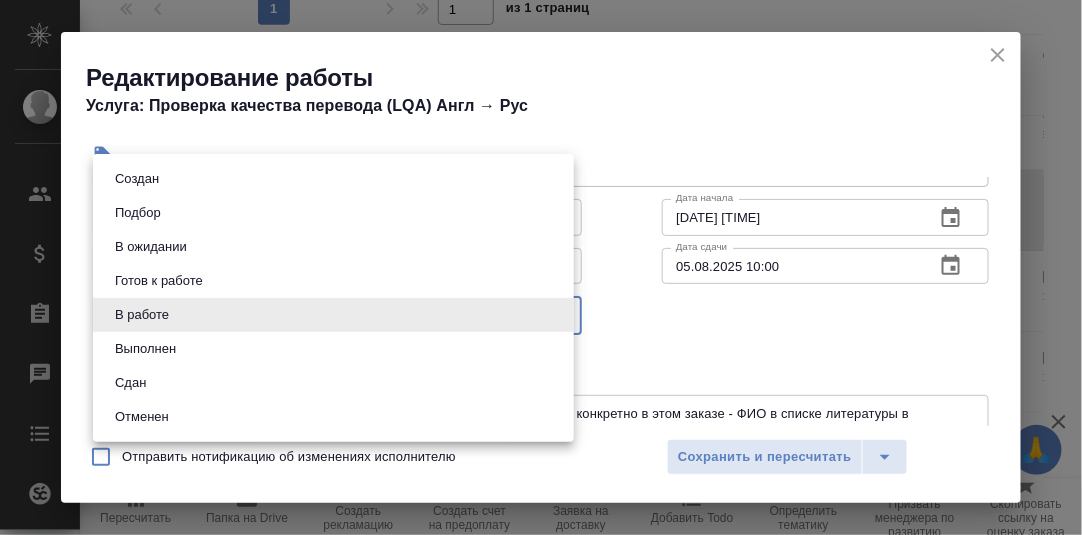 click on "Сдан" at bounding box center (333, 383) 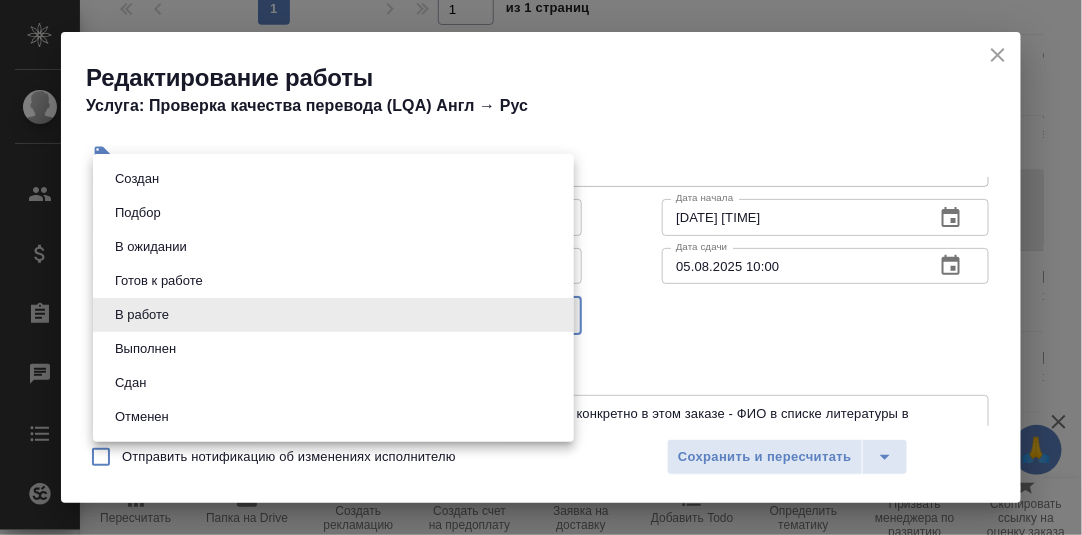 type on "closed" 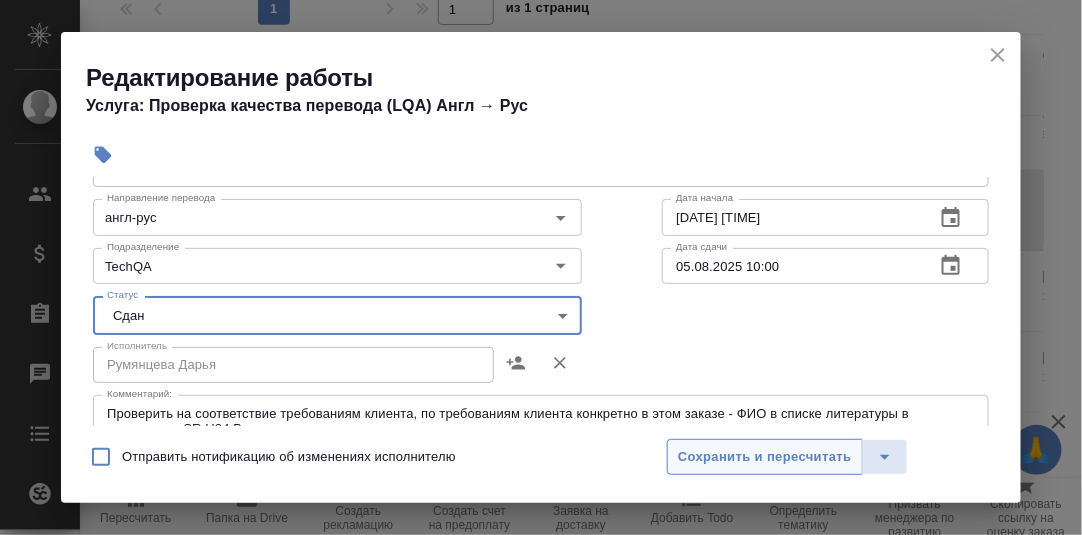 click on "Сохранить и пересчитать" at bounding box center [765, 457] 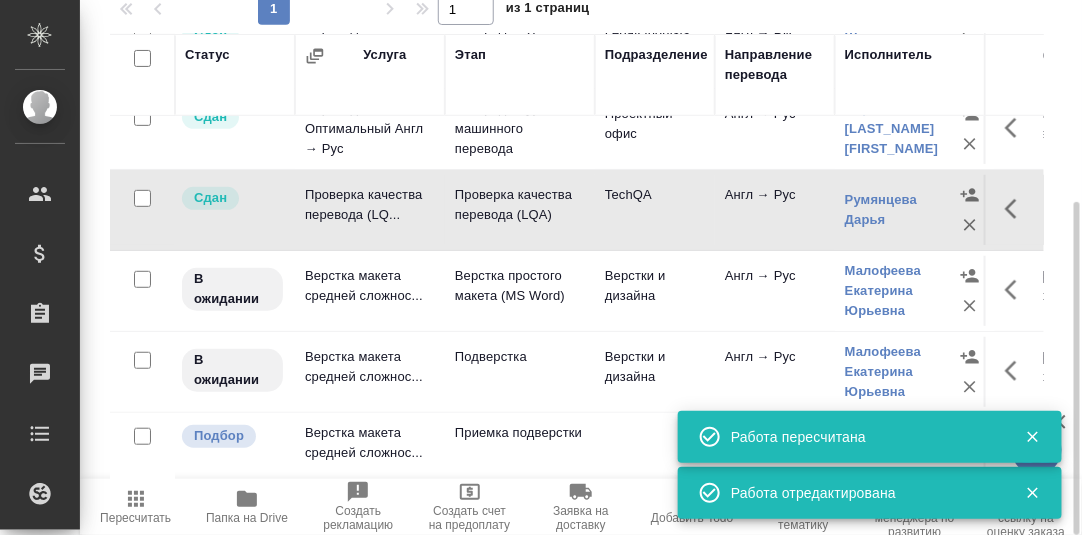 scroll, scrollTop: 99, scrollLeft: 0, axis: vertical 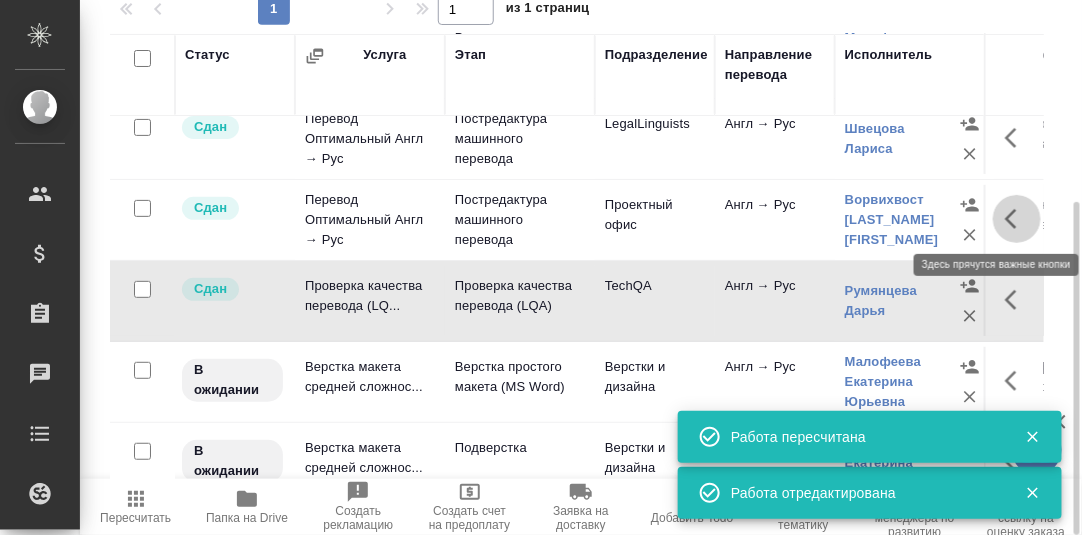 click 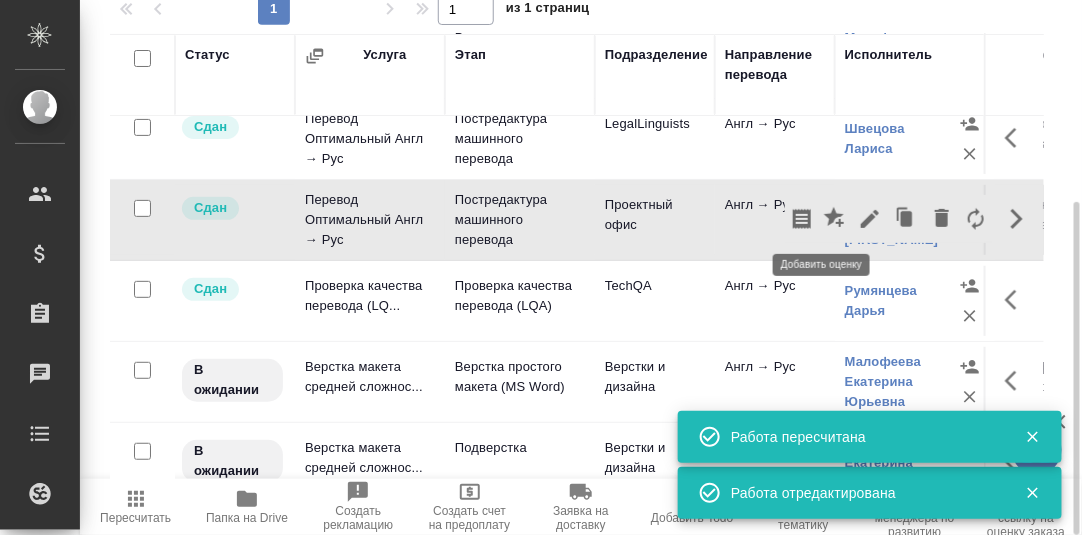 click 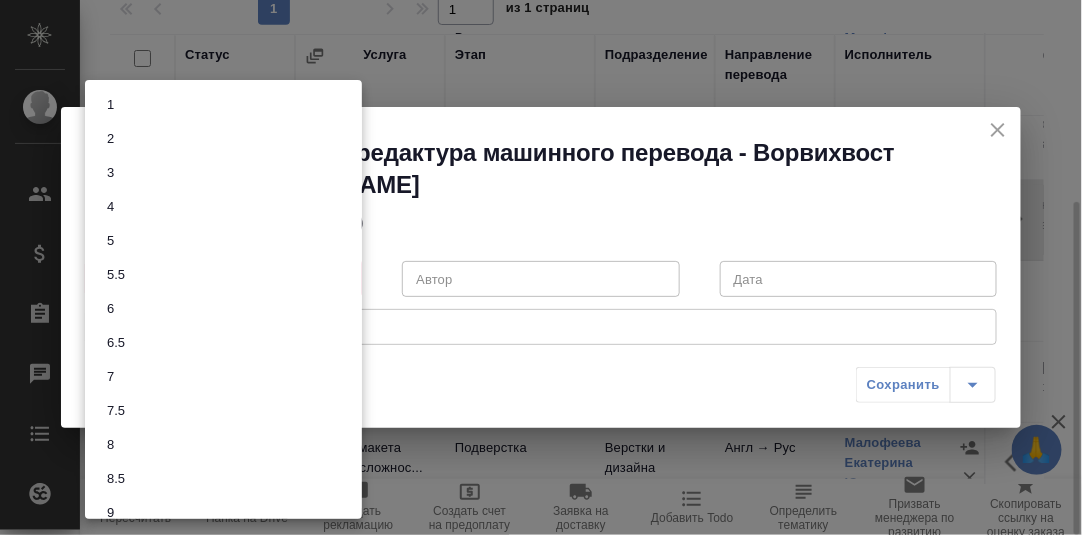 click on "🙏 .cls-1
fill:#fff;
AWATERA Румянцева Дарья d.rumyantseva Клиенты Спецификации Заказы 0 Чаты Todo Проекты SC Исполнители Кандидаты Работы Входящие заявки Заявки на доставку Рекламации Проекты процессинга Конференции Выйти KZH_HK-410 В работе inProgress Срочный urgent Кратко детали заказа Ответственная команда: Казахстан Клиент: Herbalife Kazakhstan Договор: 1AWAT Дата создания: 29.07.2025, 11:47 Дата сдачи: 05.08.2025, 14:00 Итого: 177 667,80 KZT К оплате: 177 667,80 KZT Маржинальность: 66% #В работе до 05.08 10.00 #передать на подвёрстку Детали Услуги Работы Файлы Smartcat Чат Настроить порядок работ 1 1 из 1 страниц   5 5" at bounding box center [541, 267] 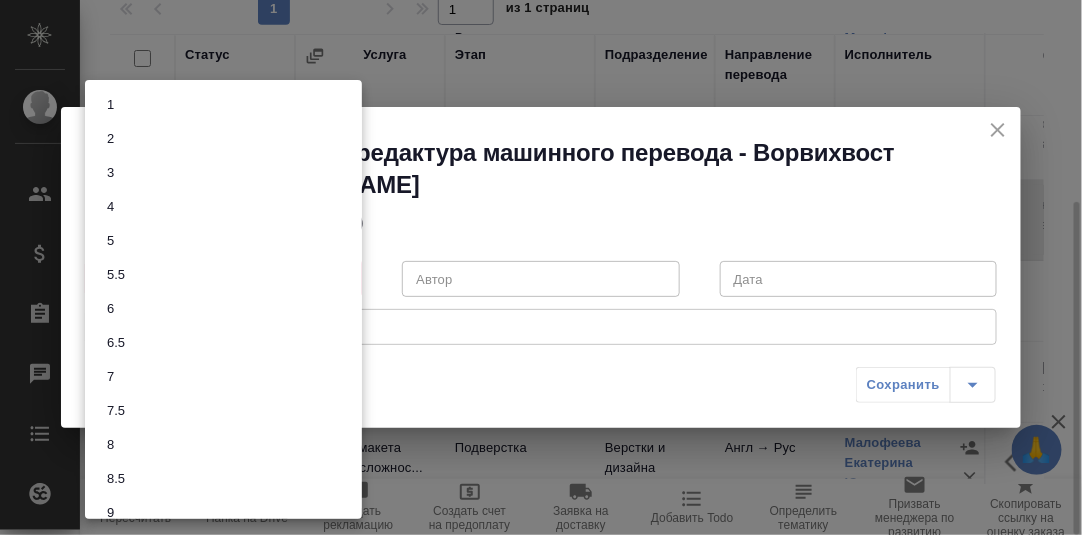 click on "8" at bounding box center [110, 445] 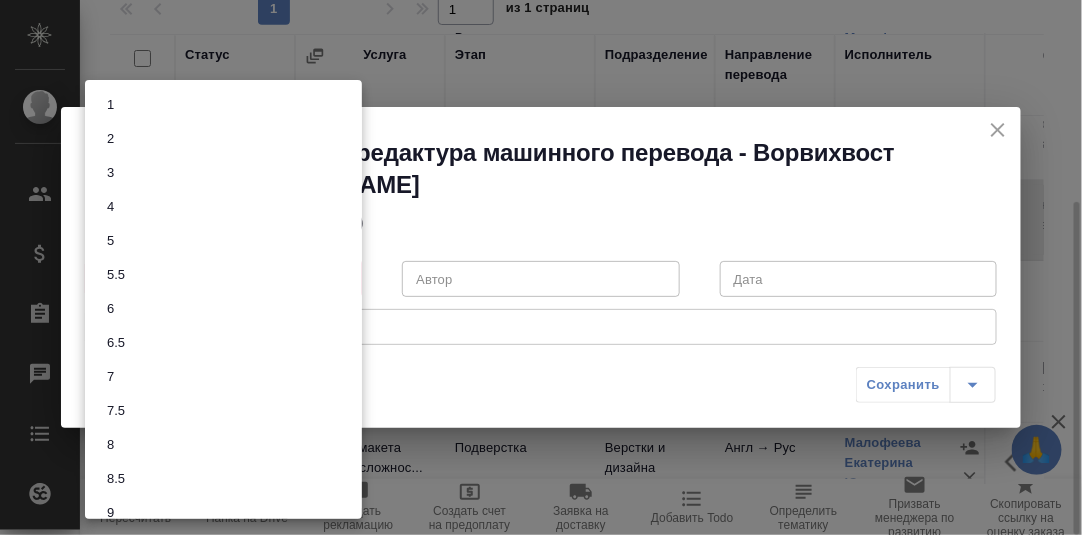 type on "8" 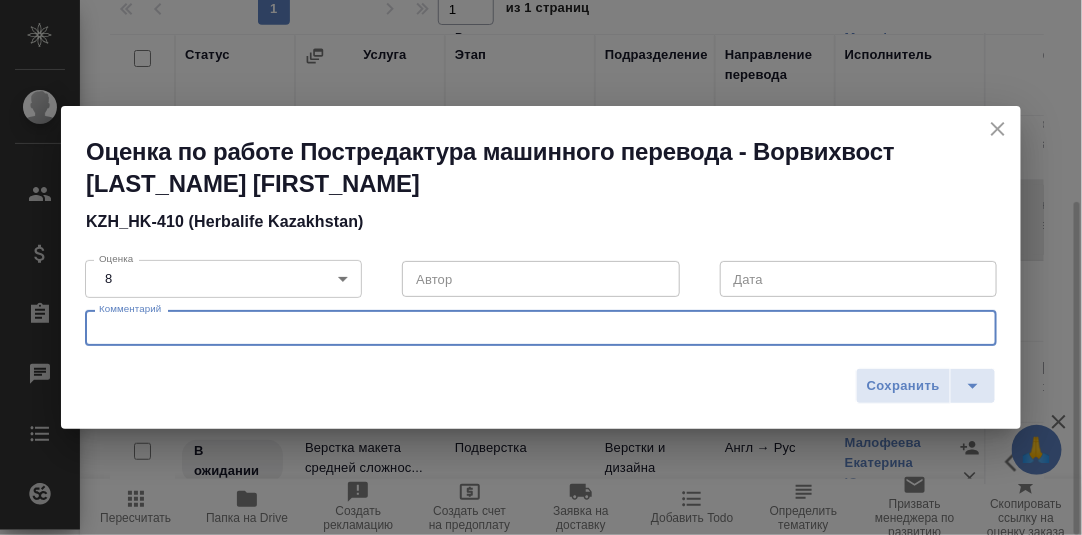 drag, startPoint x: 163, startPoint y: 332, endPoint x: 205, endPoint y: 322, distance: 43.174065 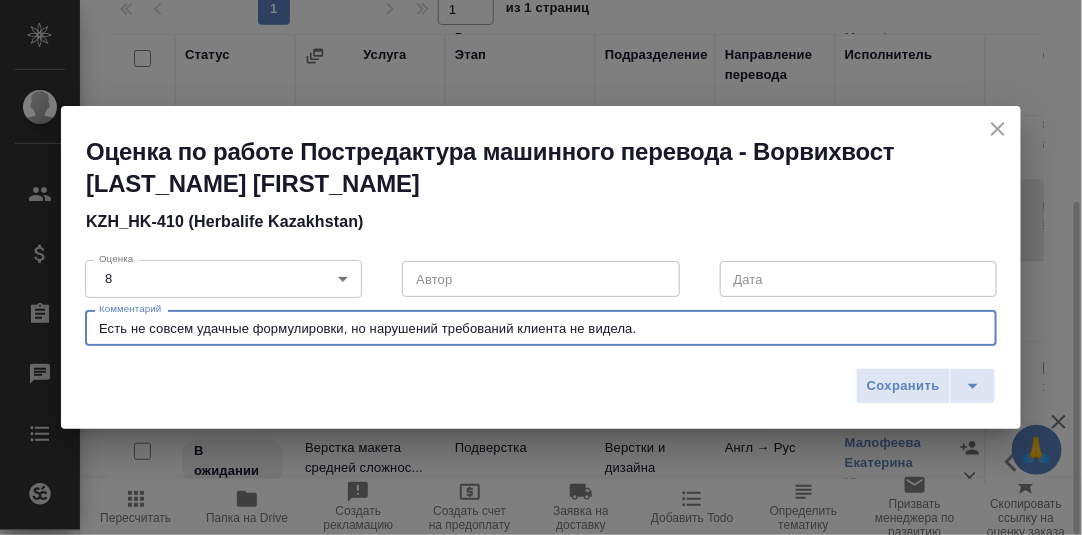 click on "Есть не совсем удачные формулировки, но нарушений требований клиента не видела." at bounding box center (541, 328) 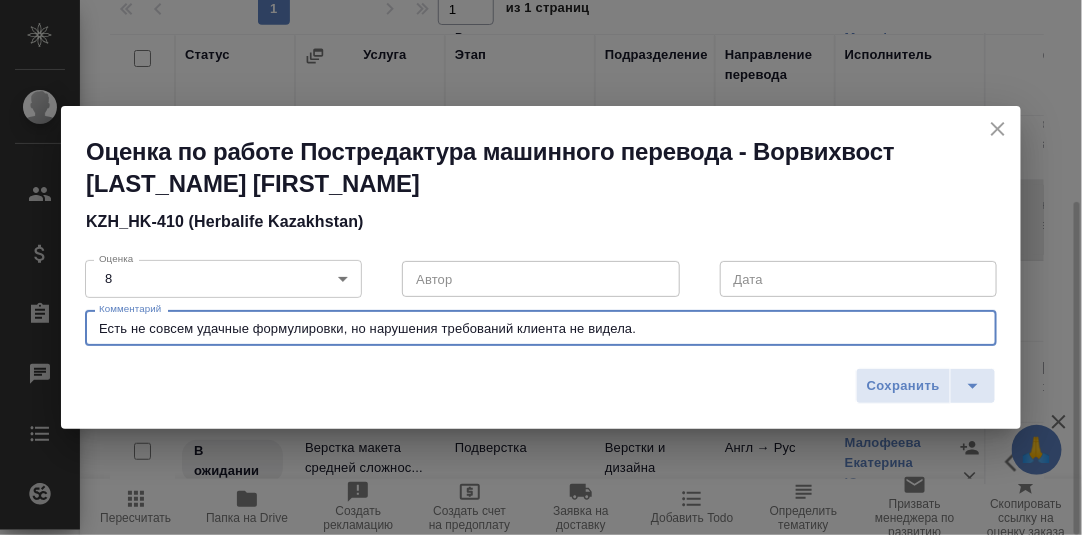 drag, startPoint x: 631, startPoint y: 328, endPoint x: 603, endPoint y: 306, distance: 35.608986 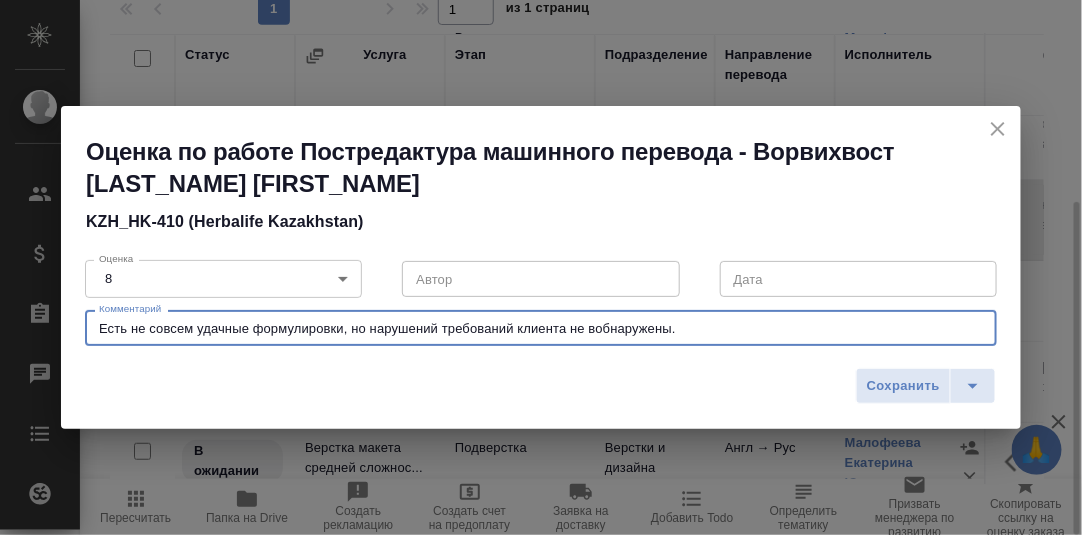click on "Есть не совсем удачные формулировки, но нарушения требований клиента не вобнаружены." at bounding box center [541, 328] 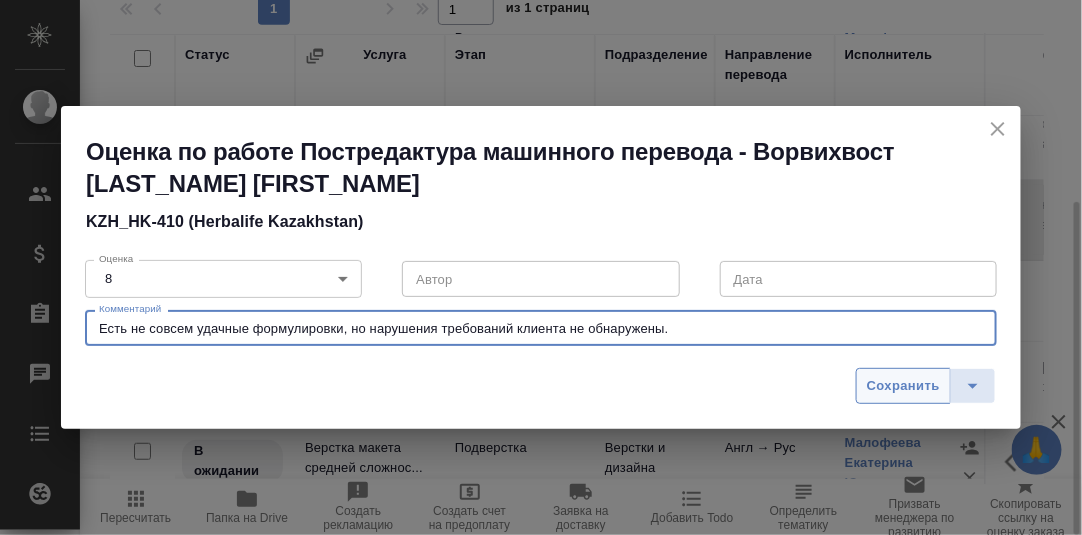 type on "Есть не совсем удачные формулировки, но нарушения требований клиента не обнаружены." 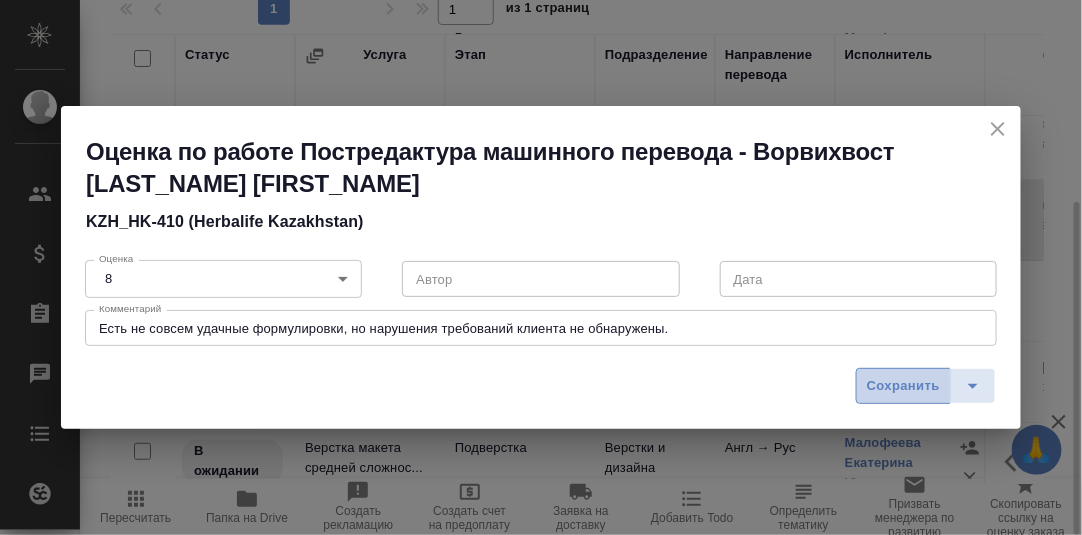click on "Сохранить" at bounding box center (903, 386) 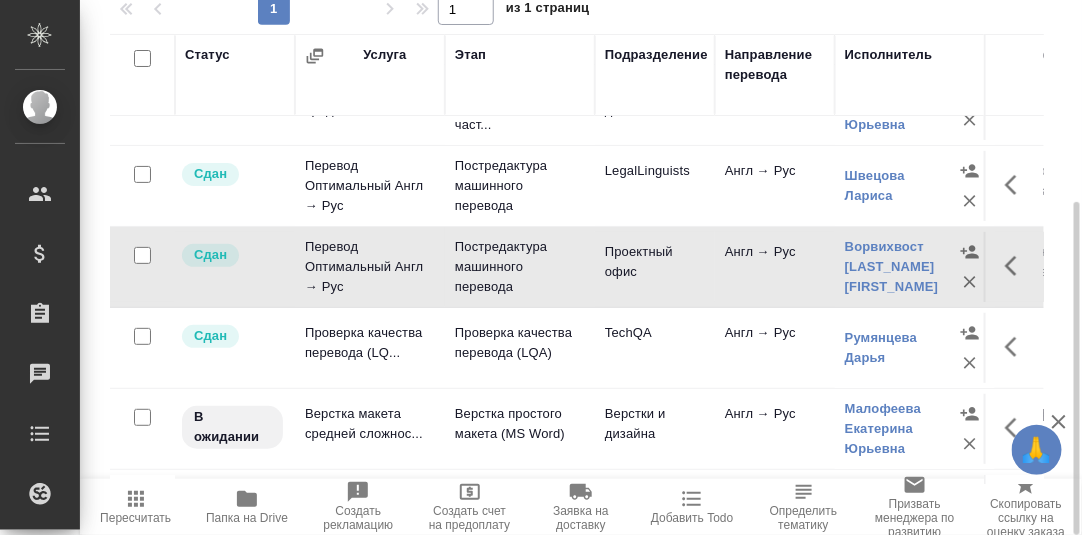 scroll, scrollTop: 0, scrollLeft: 0, axis: both 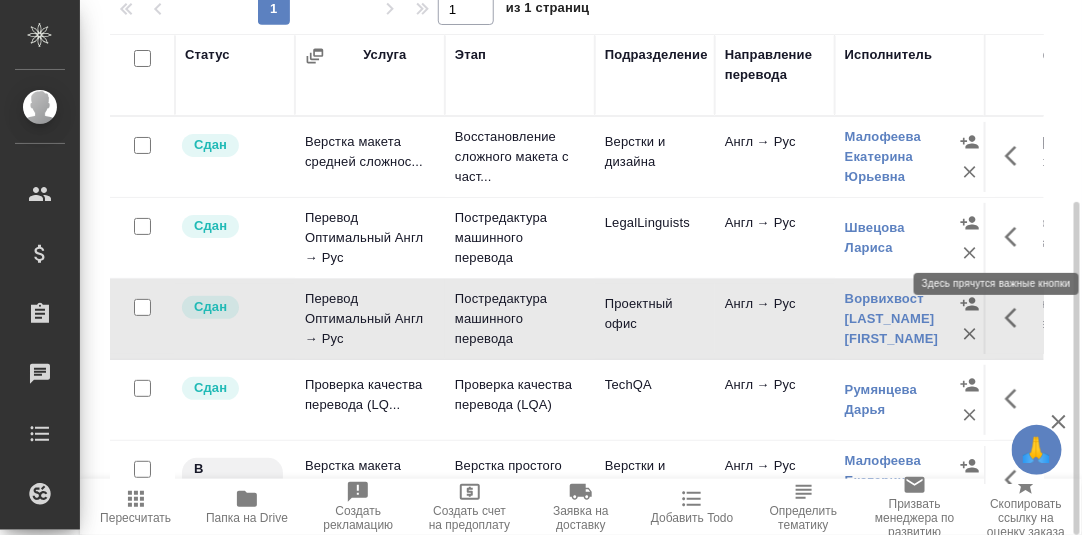 click 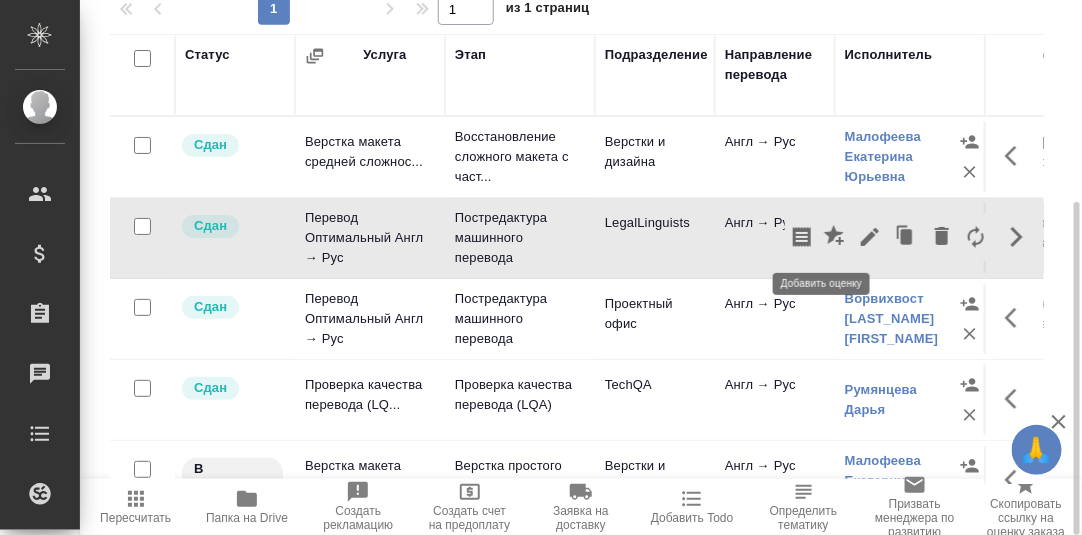 click 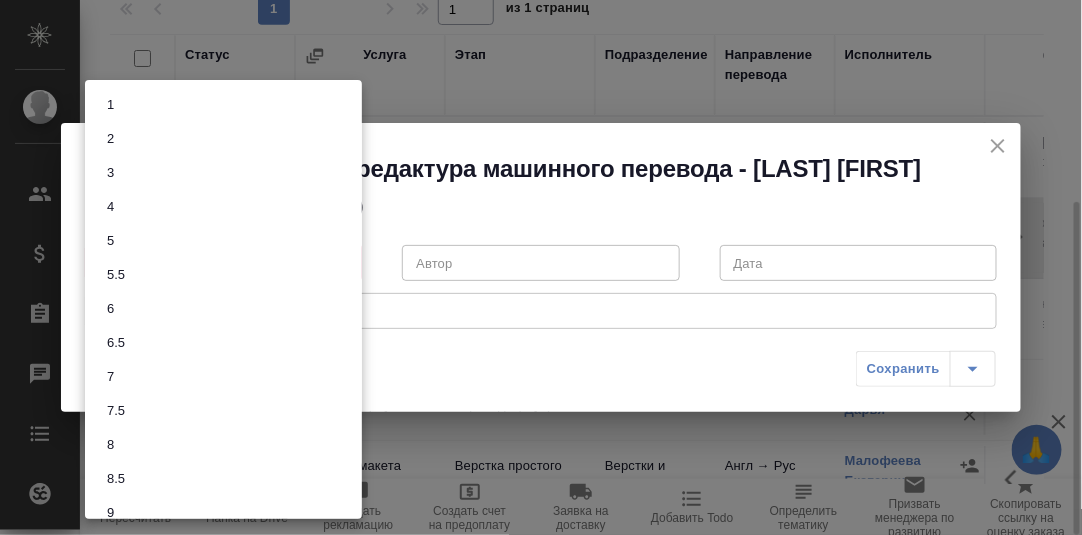 click on "🙏 .cls-1
fill:#fff;
AWATERA Румянцева Дарья d.rumyantseva Клиенты Спецификации Заказы 0 Чаты Todo Проекты SC Исполнители Кандидаты Работы Входящие заявки Заявки на доставку Рекламации Проекты процессинга Конференции Выйти KZH_HK-410 В работе inProgress Срочный urgent Кратко детали заказа Ответственная команда: Казахстан Клиент: Herbalife Kazakhstan Договор: 1AWAT Дата создания: 29.07.2025, 11:47 Дата сдачи: 05.08.2025, 14:00 Итого: 177 667,80 KZT К оплате: 177 667,80 KZT Маржинальность: 66% #В работе до 05.08 10.00 #передать на подвёрстку Детали Услуги Работы Файлы Smartcat Чат Настроить порядок работ 1 1 из 1 страниц   5 5" at bounding box center [541, 267] 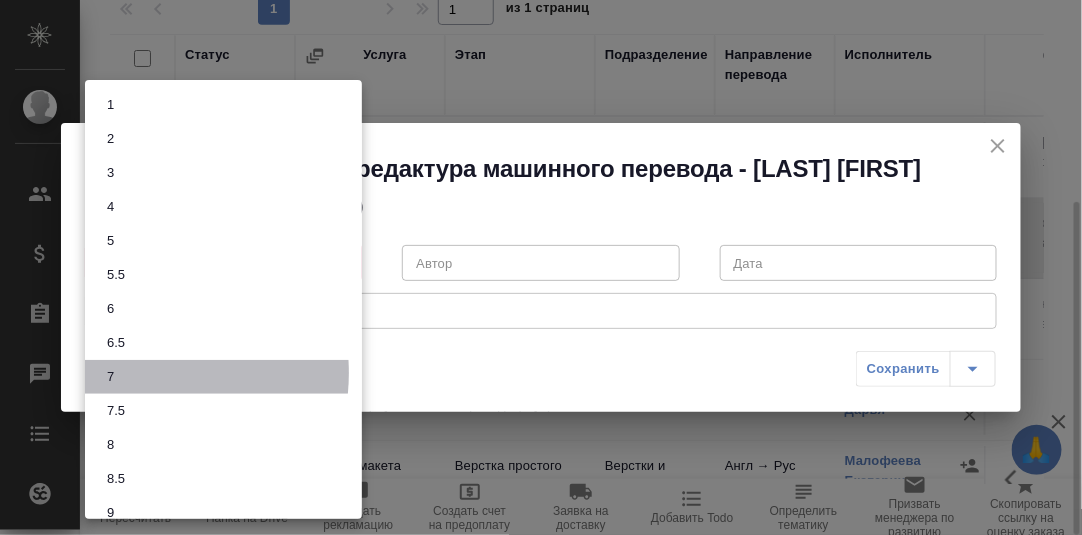 click on "7" at bounding box center (223, 377) 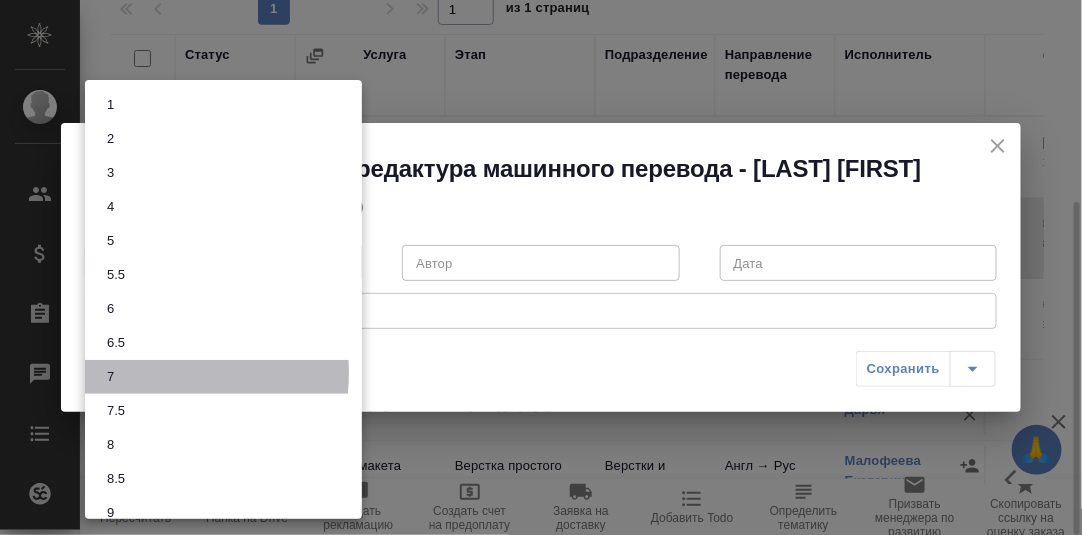 type on "7" 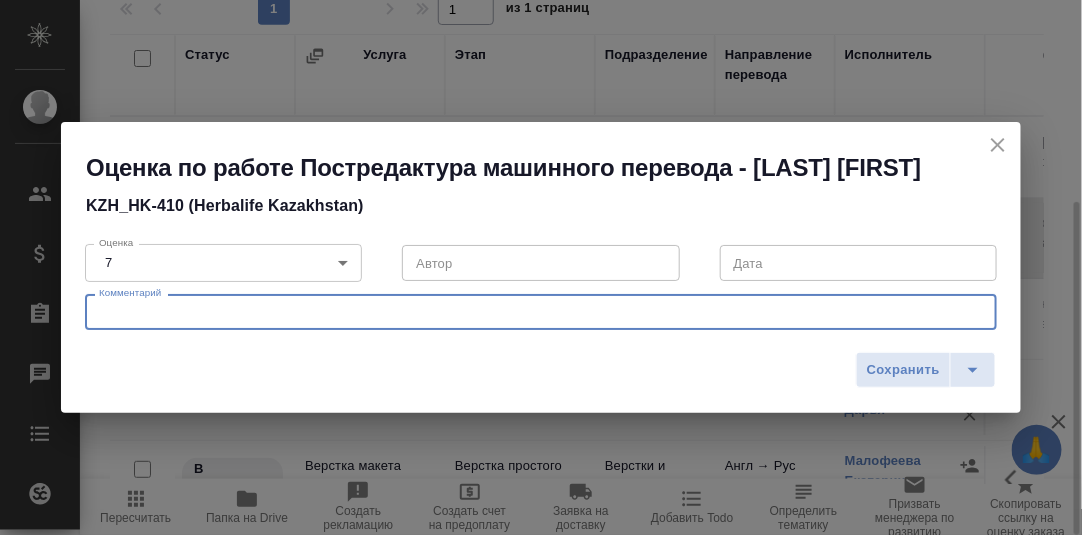 click at bounding box center (541, 312) 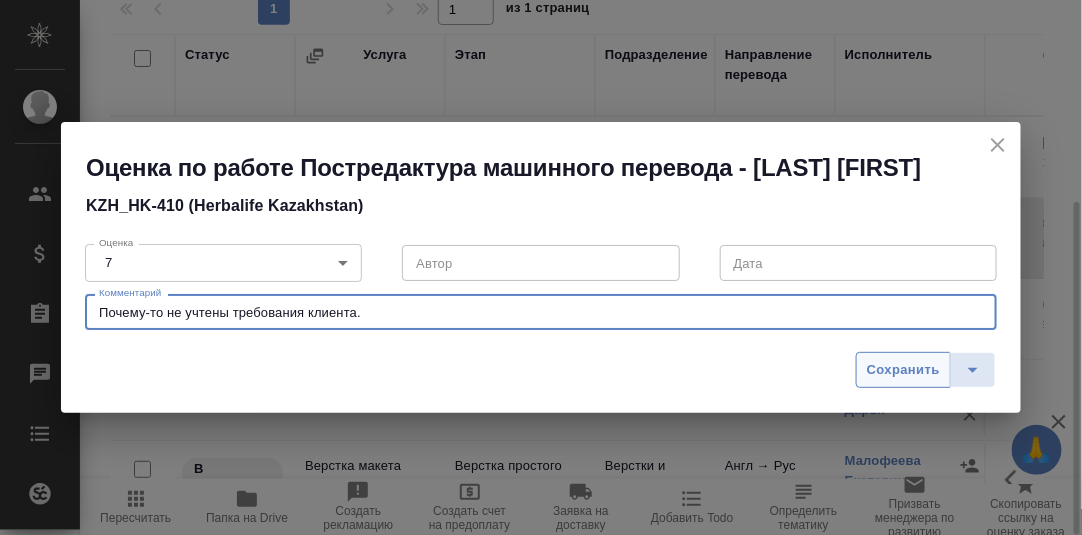 type on "Почему-то не учтены требования клиента." 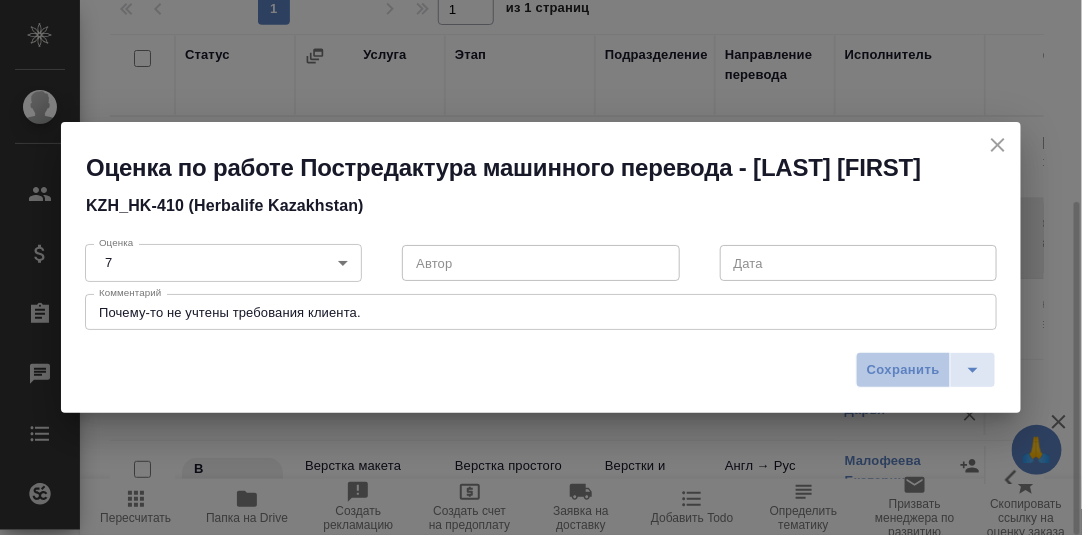 drag, startPoint x: 900, startPoint y: 366, endPoint x: 847, endPoint y: 363, distance: 53.08484 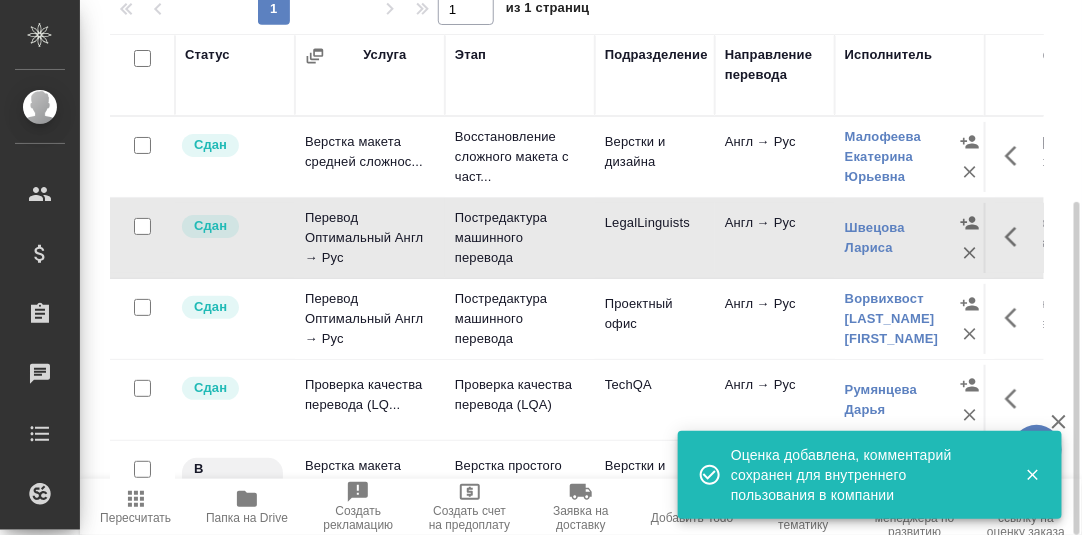 scroll, scrollTop: 24, scrollLeft: 0, axis: vertical 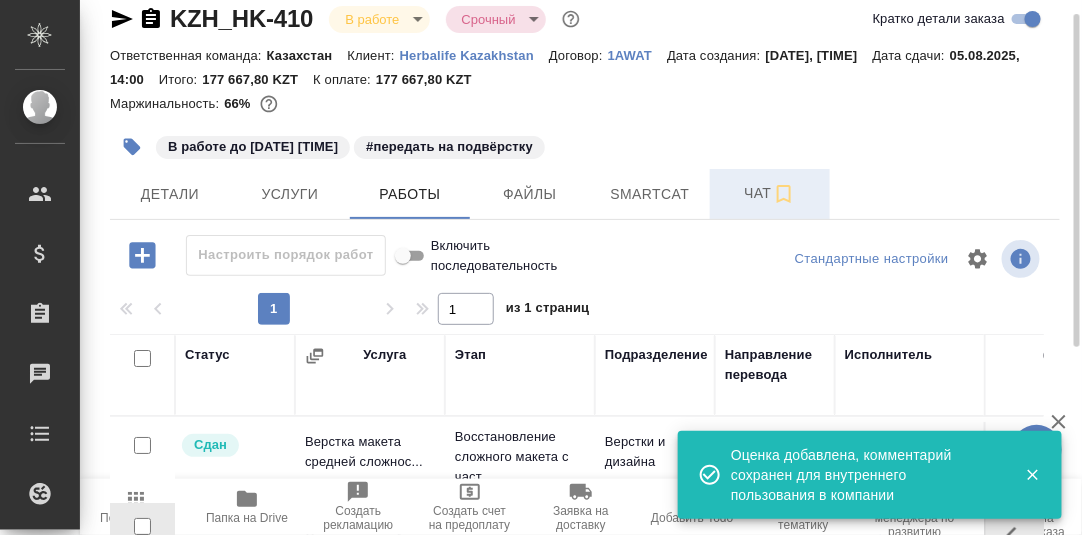 click on "Чат" at bounding box center (770, 193) 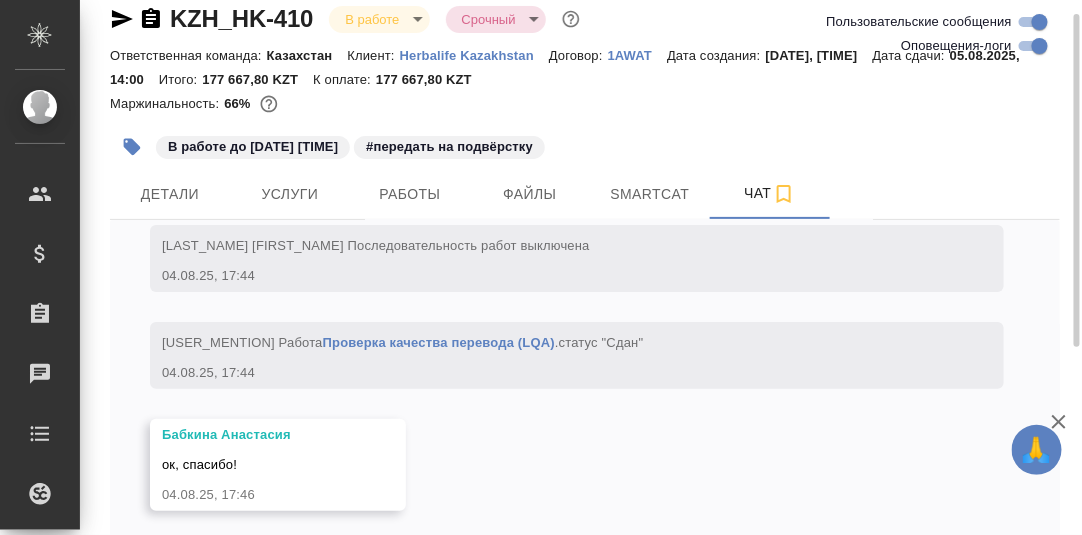 scroll, scrollTop: 12018, scrollLeft: 0, axis: vertical 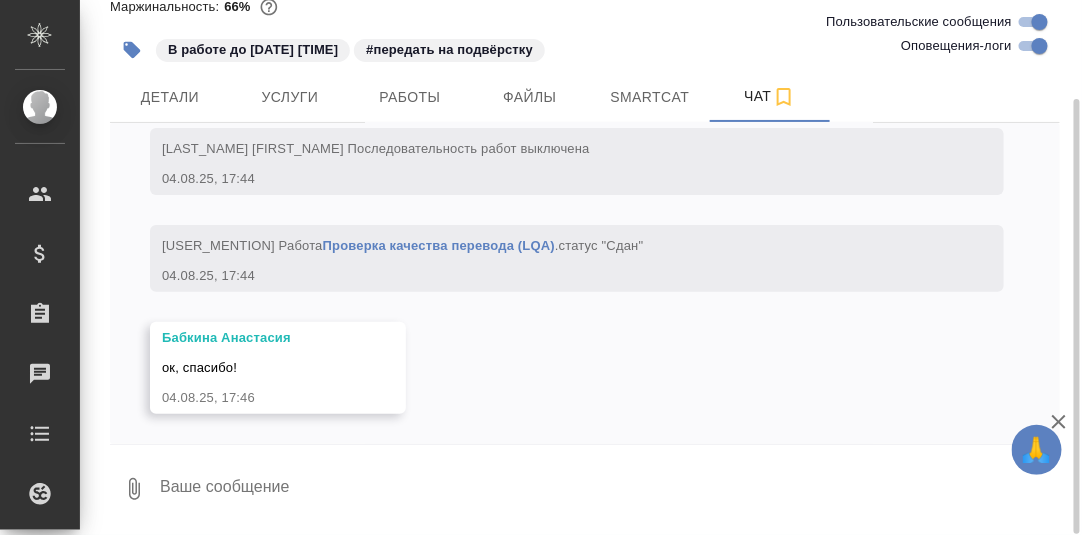 drag, startPoint x: 229, startPoint y: 479, endPoint x: 228, endPoint y: 459, distance: 20.024984 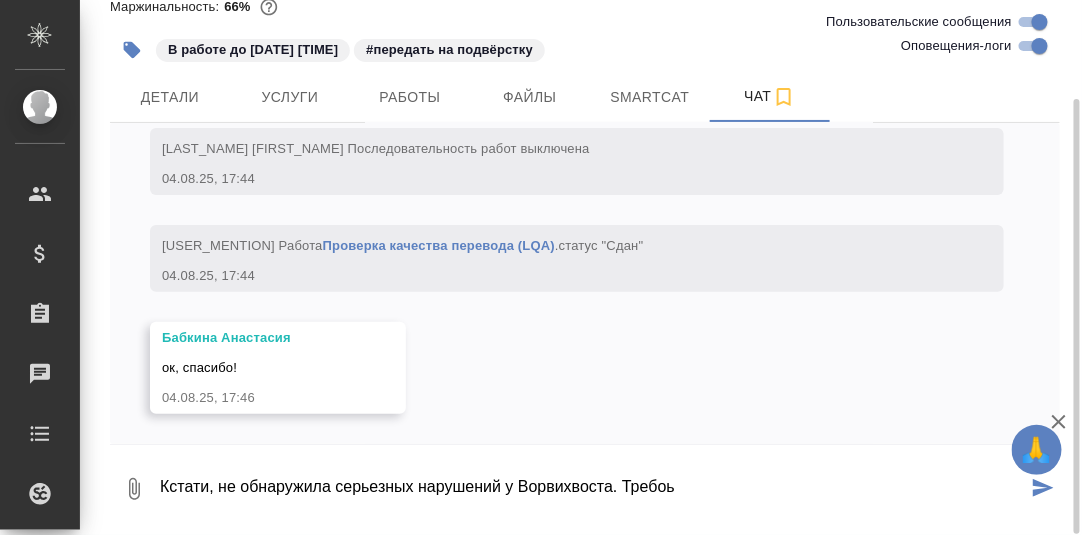 type on "Кстати, не обнаружила серьезных нарушений у Ворвихвоста. Требоьв" 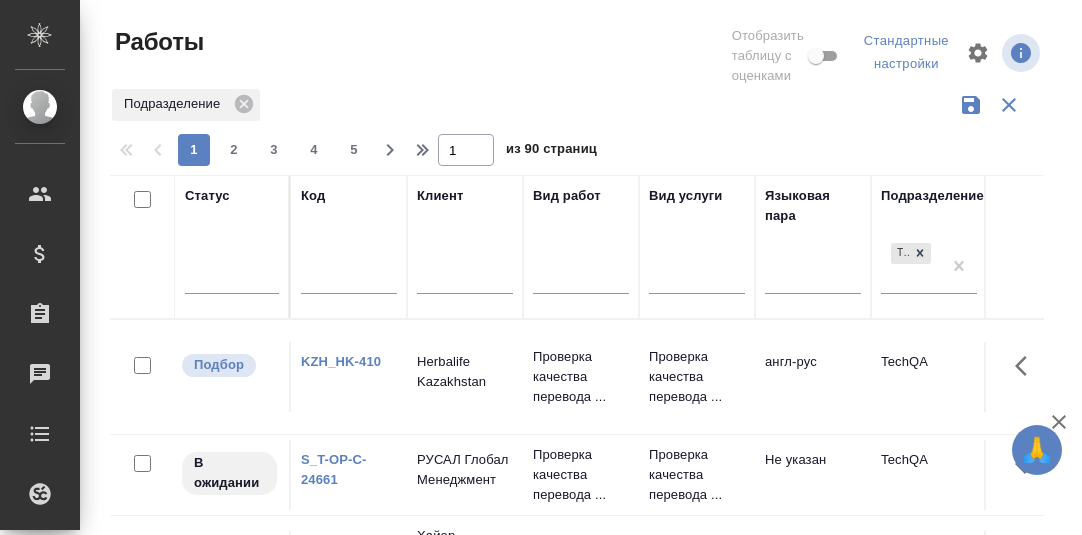 scroll, scrollTop: 0, scrollLeft: 0, axis: both 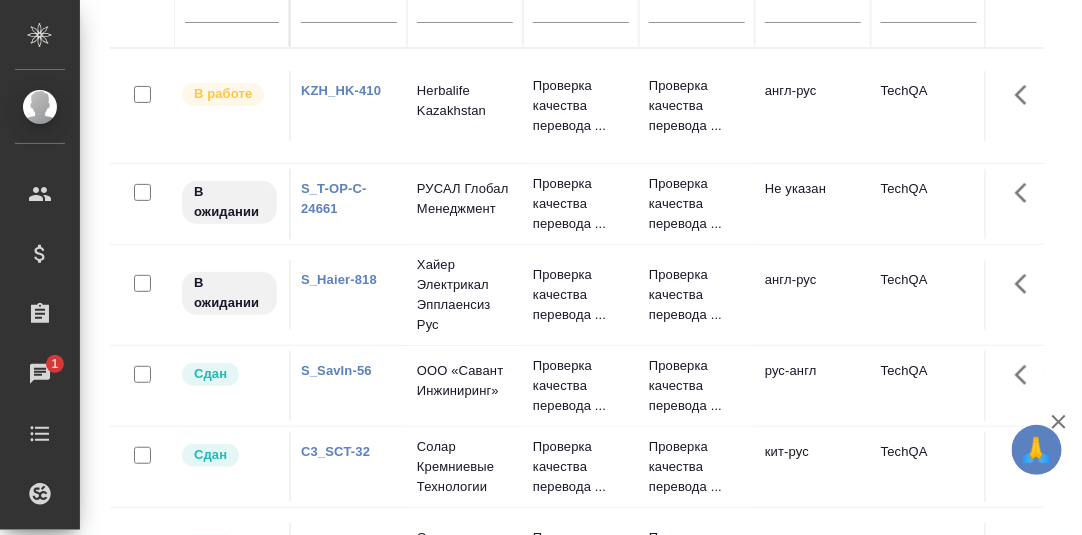 click on "S_T-OP-C-24661" at bounding box center [334, 198] 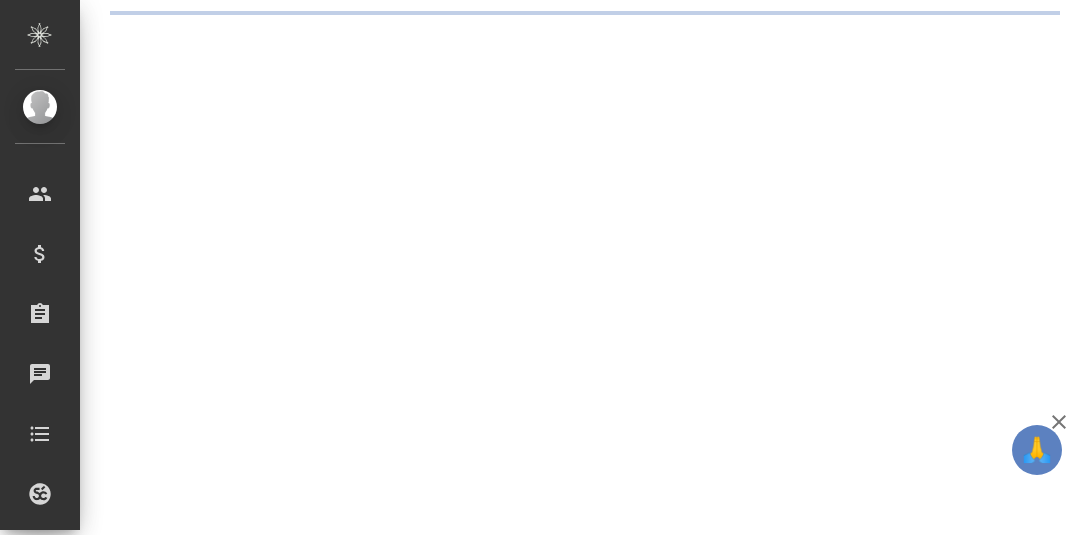 scroll, scrollTop: 0, scrollLeft: 0, axis: both 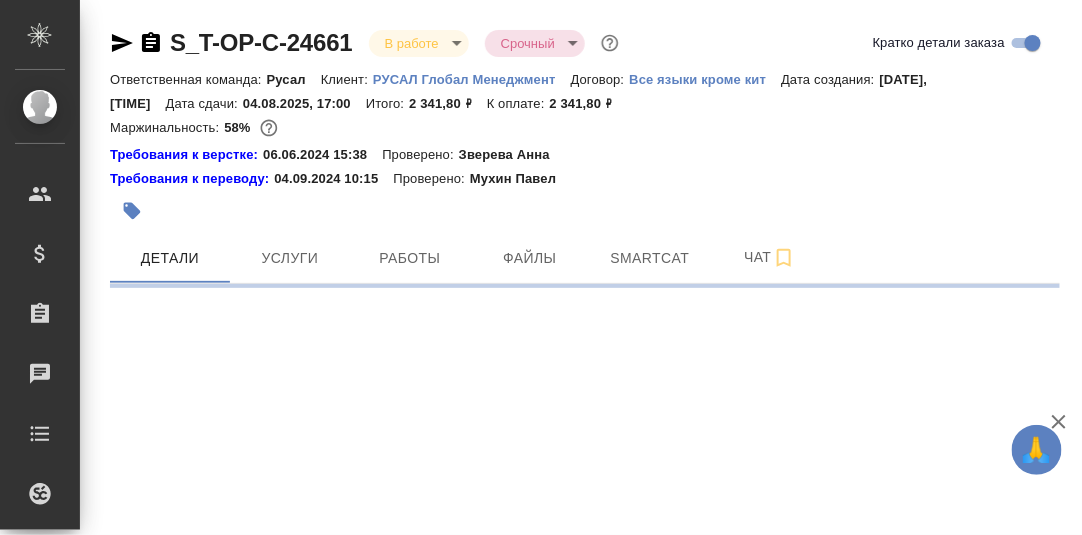 select on "RU" 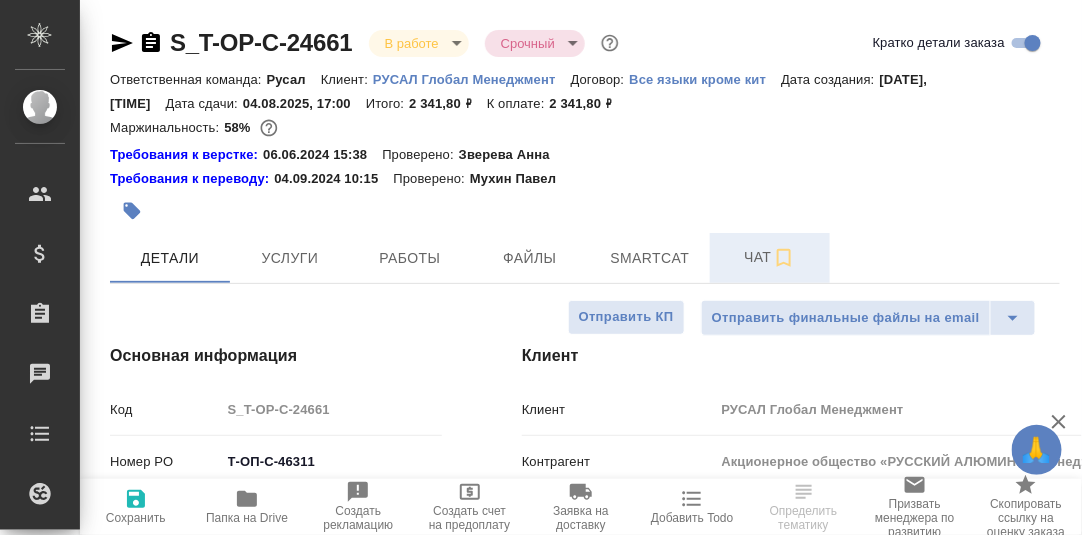 type on "x" 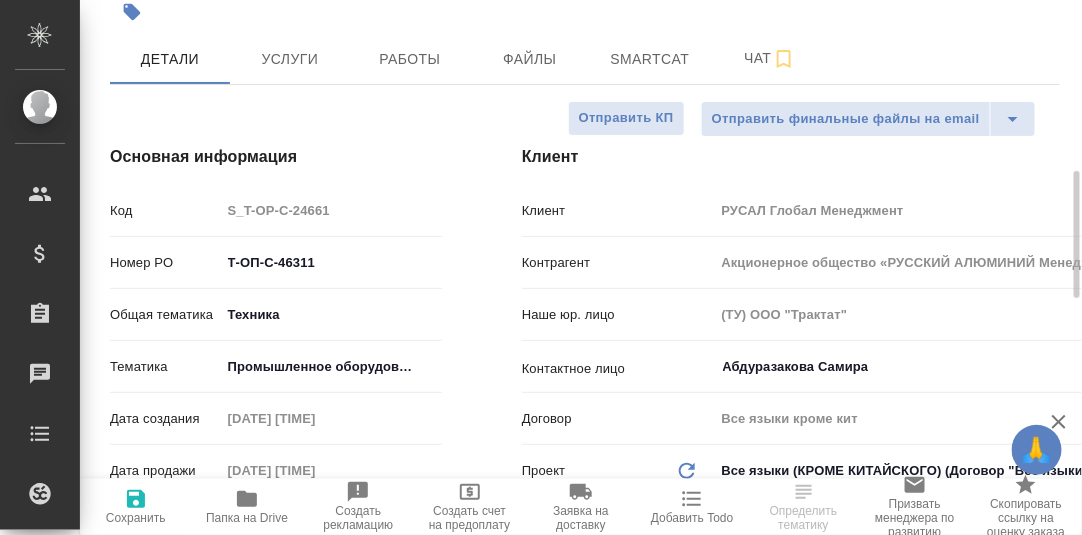scroll, scrollTop: 399, scrollLeft: 0, axis: vertical 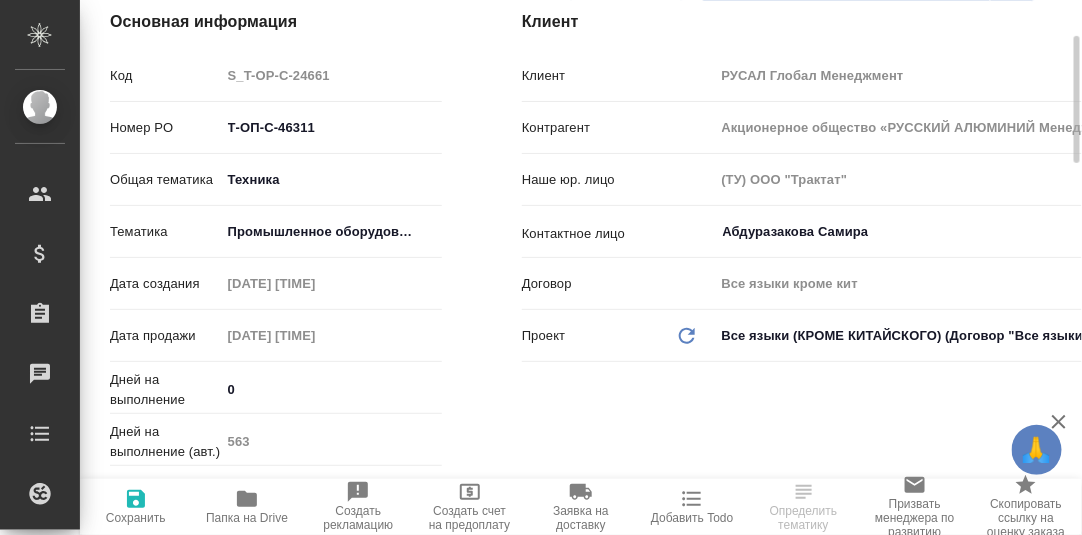 type on "Журавлева Александра" 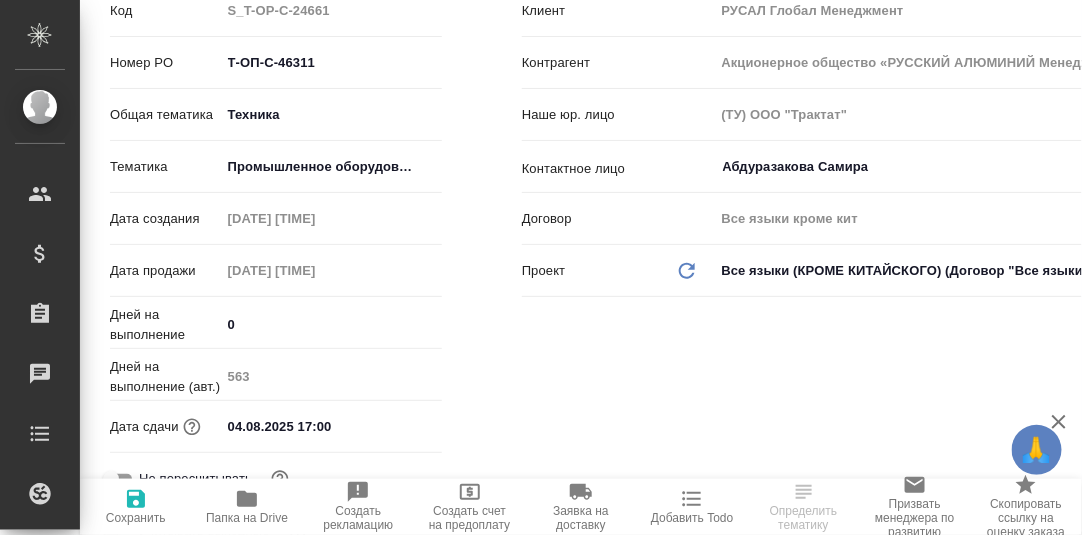 scroll, scrollTop: 0, scrollLeft: 0, axis: both 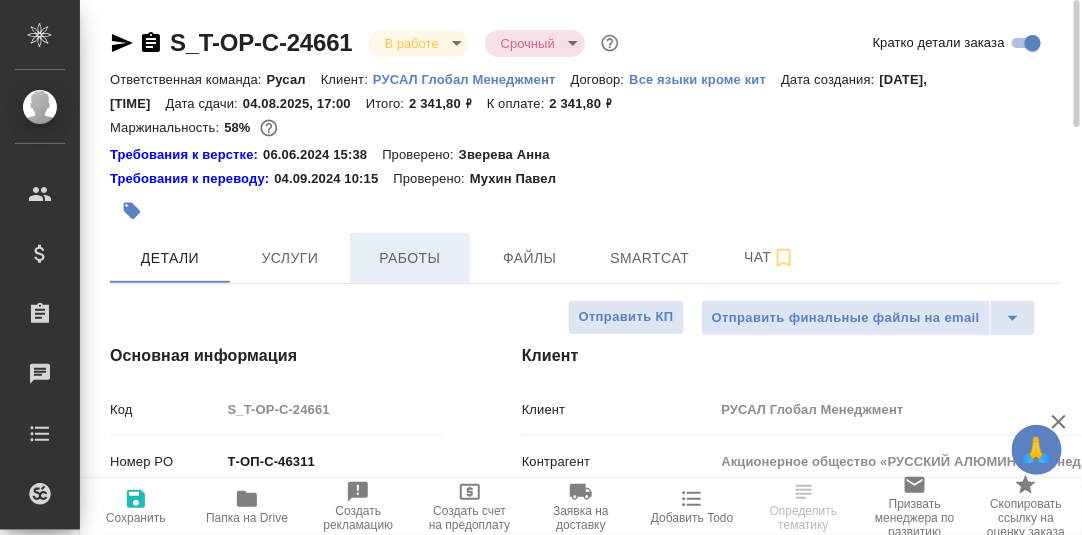 click on "Работы" at bounding box center [410, 258] 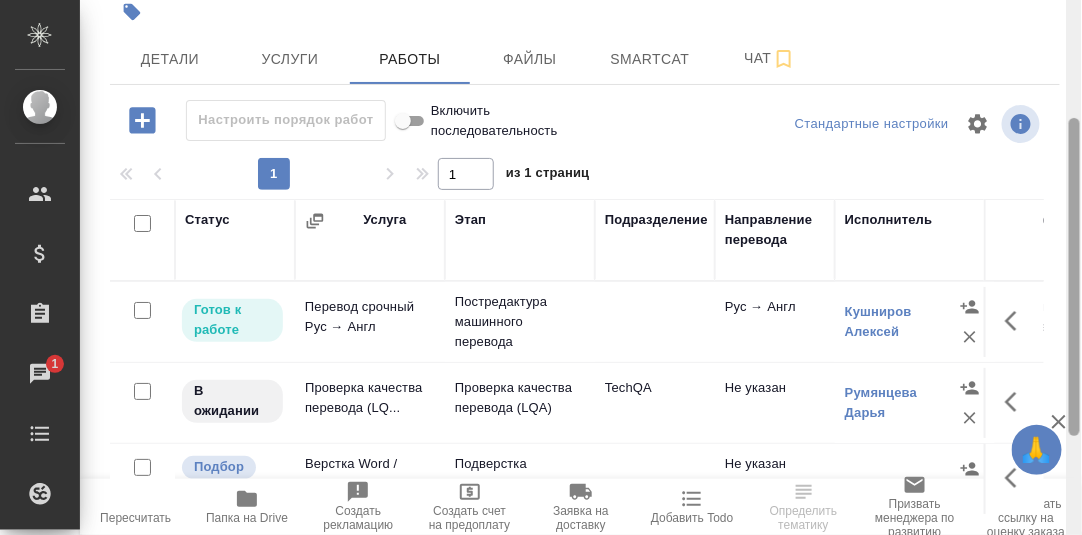 scroll, scrollTop: 364, scrollLeft: 0, axis: vertical 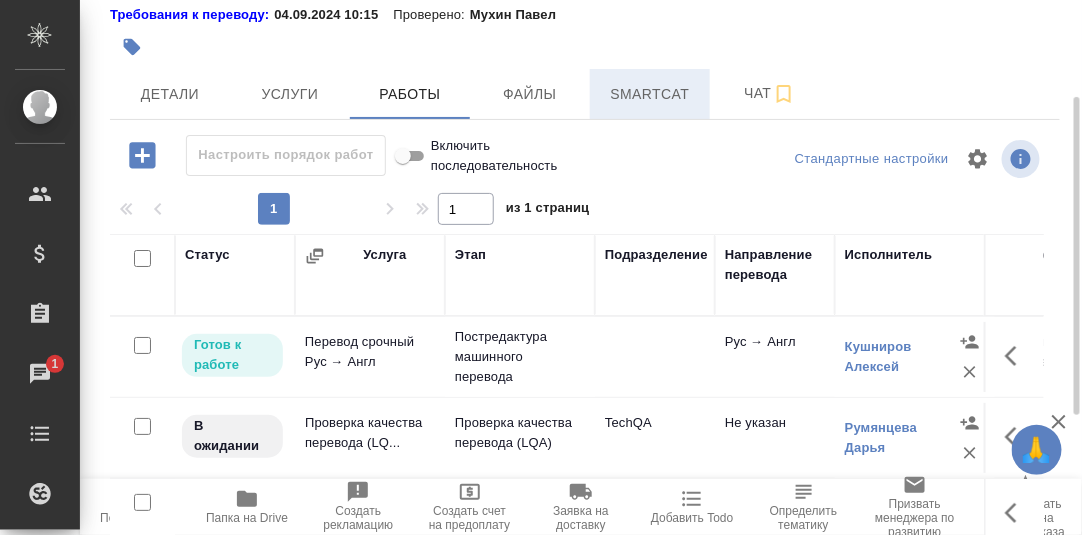 click on "Smartcat" at bounding box center [650, 94] 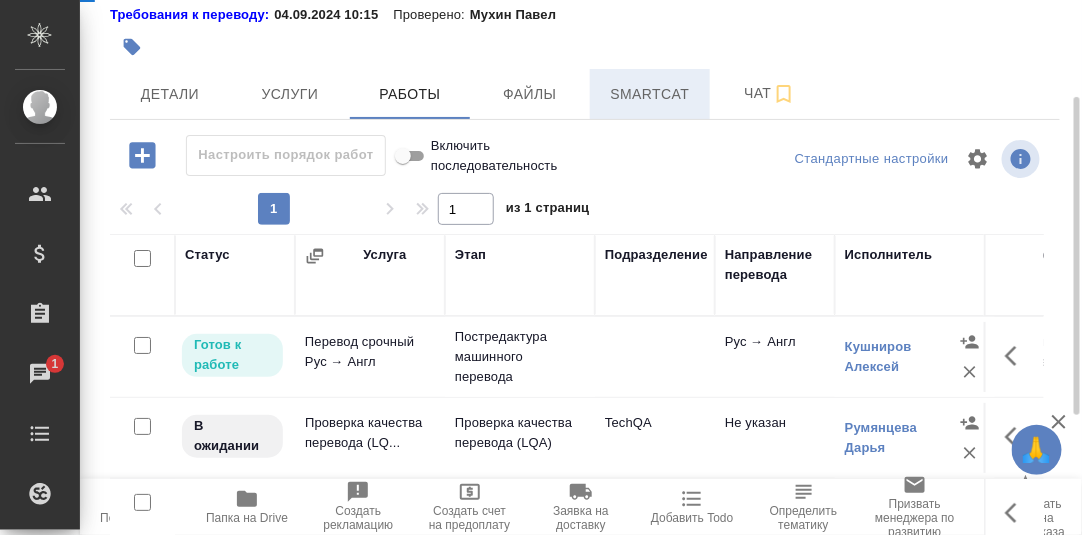 scroll, scrollTop: 161, scrollLeft: 0, axis: vertical 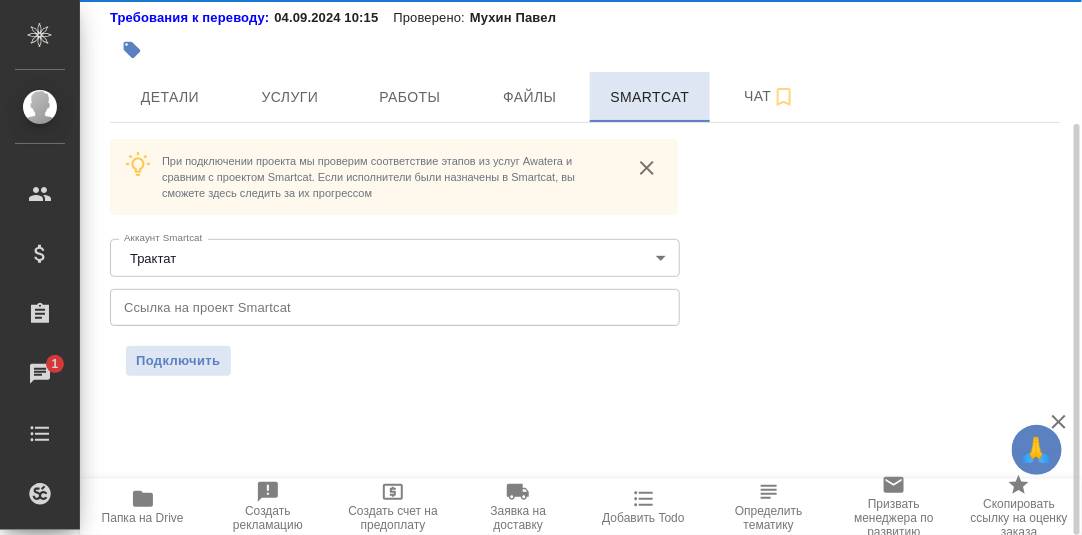 click on "Smartcat" at bounding box center [650, 97] 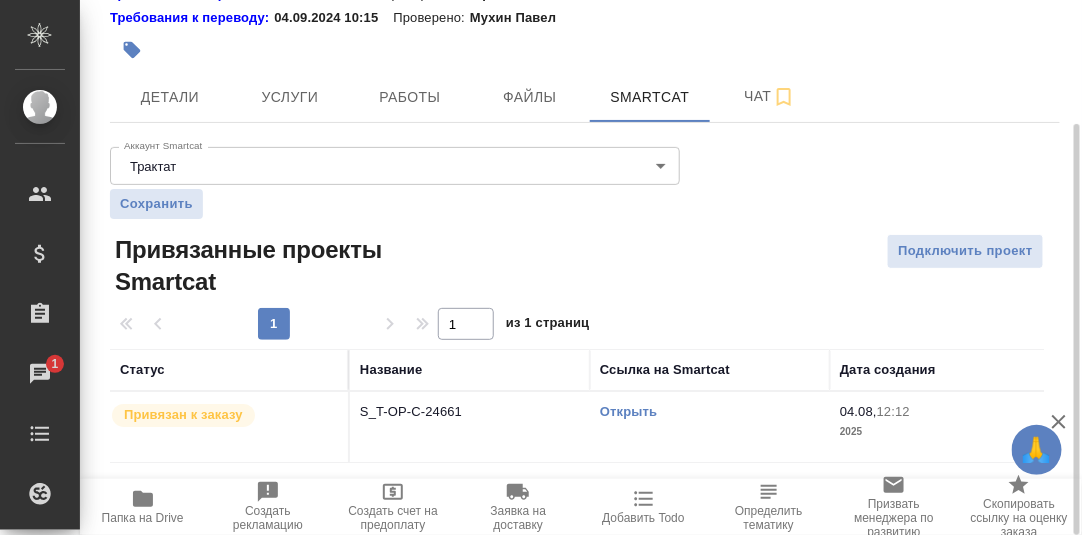 click on "Открыть" at bounding box center [628, 411] 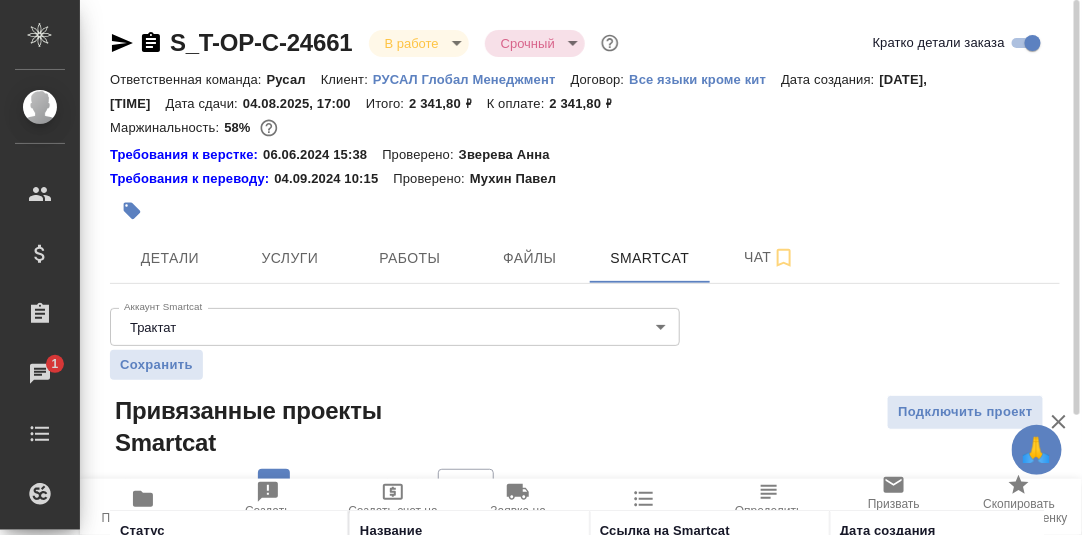 scroll, scrollTop: 153, scrollLeft: 0, axis: vertical 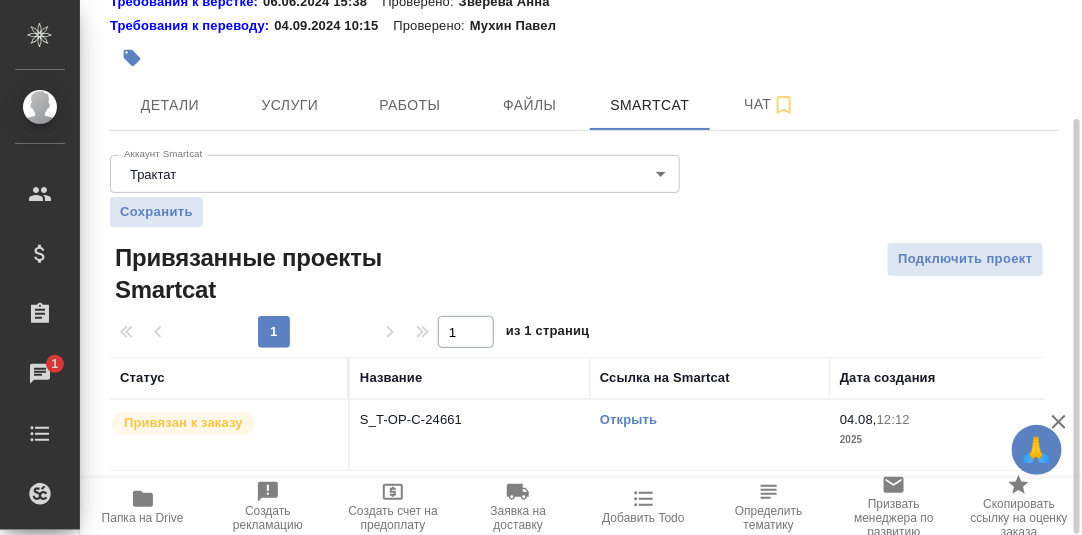 click 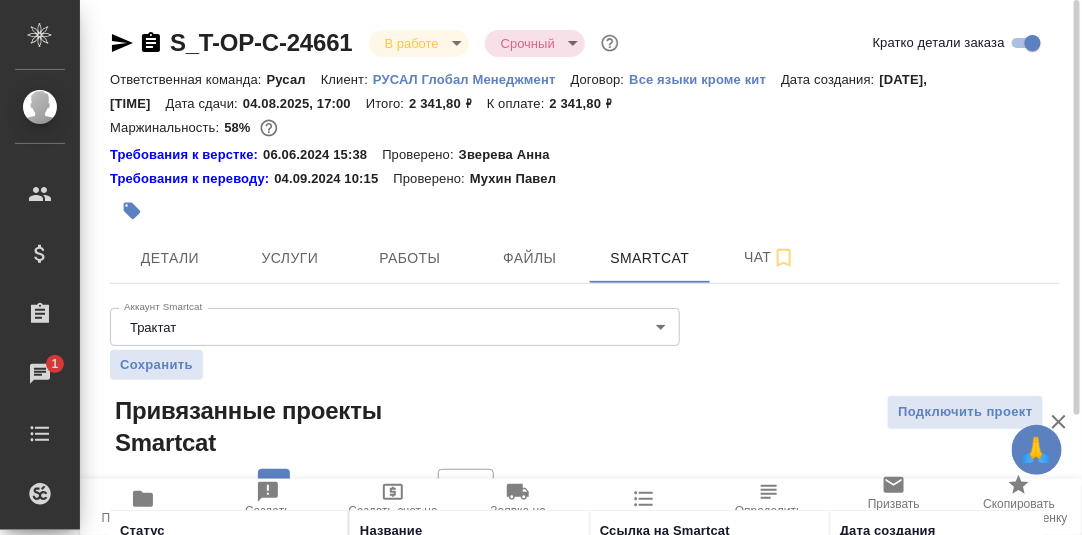 scroll, scrollTop: 153, scrollLeft: 0, axis: vertical 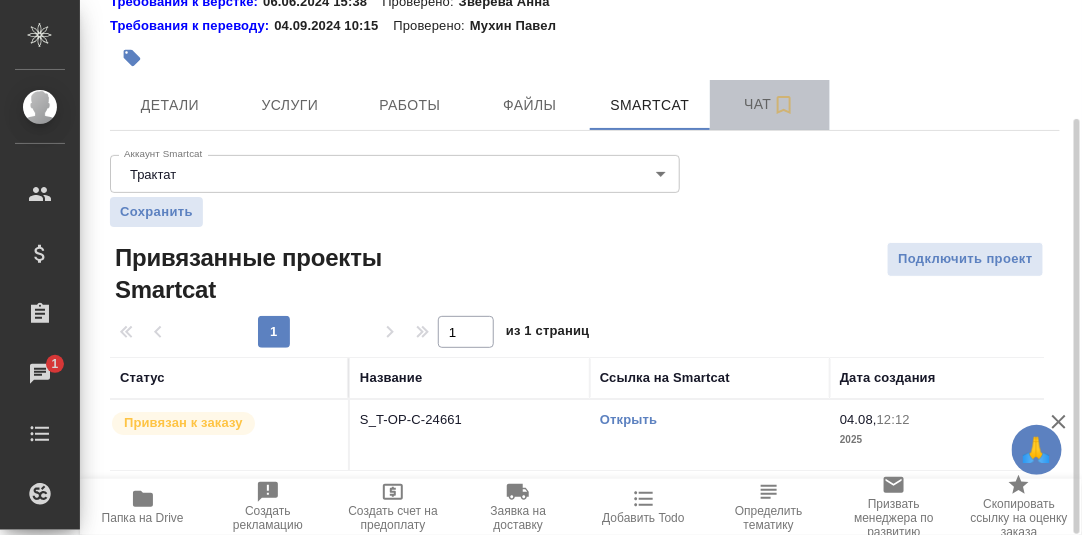click on "Чат" at bounding box center [770, 104] 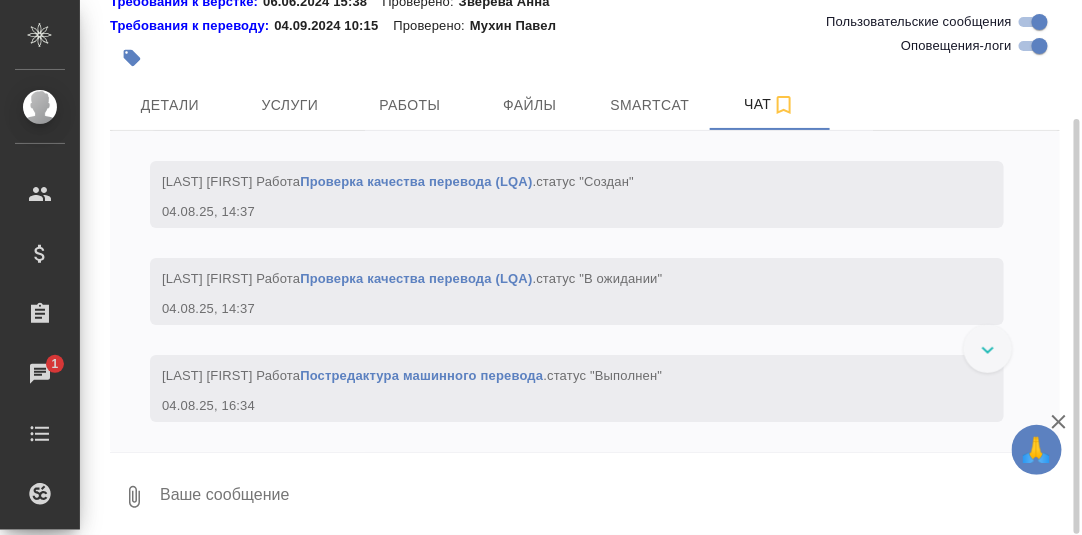 scroll, scrollTop: 3719, scrollLeft: 0, axis: vertical 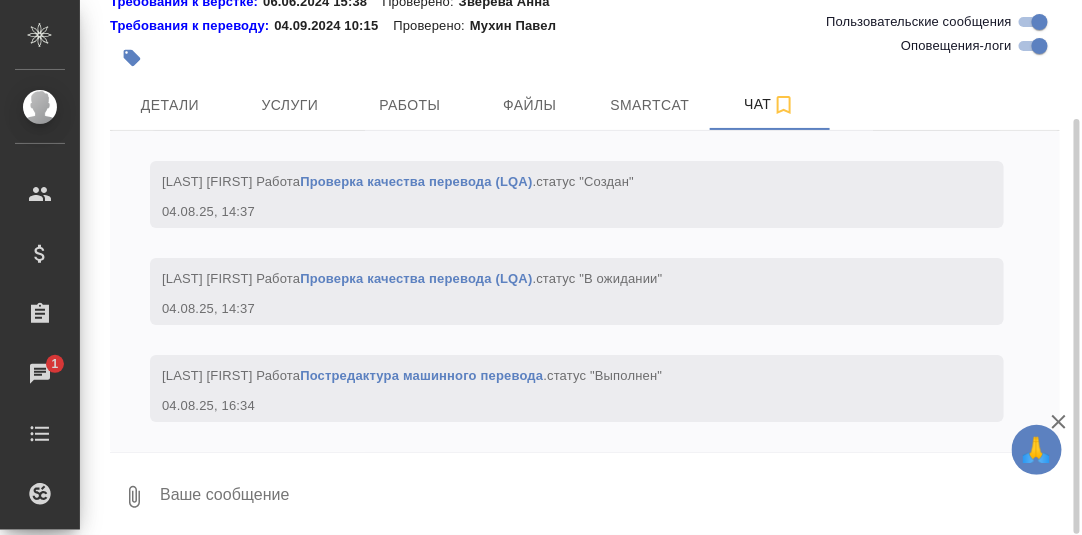 click at bounding box center [609, 497] 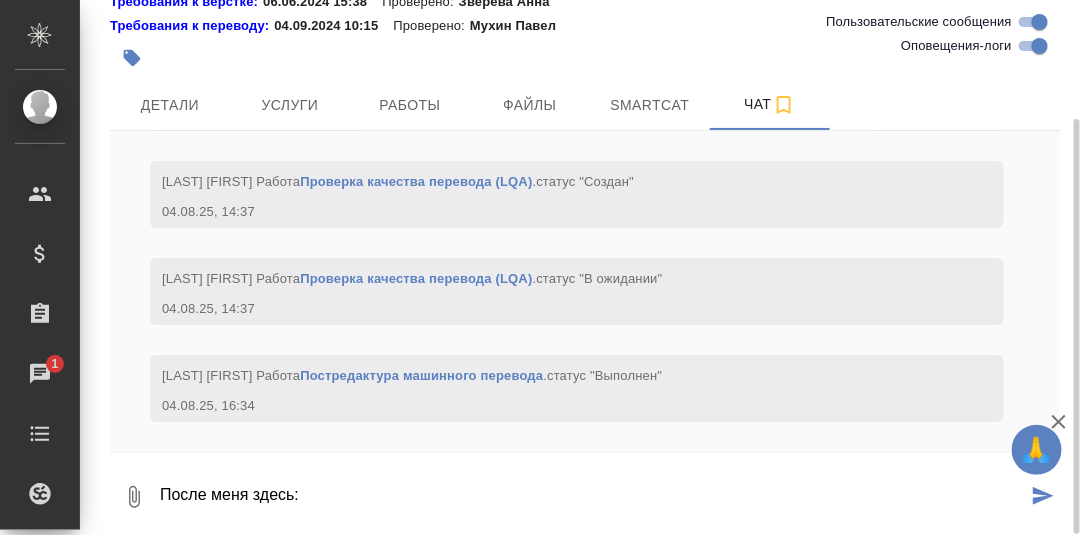 paste on "https://drive.awatera.com/apps/files/files?dir=/Shares/%D0%A2-%D0%9E%D0%9F-%D0%A1_%D0%A0%D1%83%D1%81%D0%B0%D0%BB%20%D0%93%D0%BB%D0%BE%D0%B1%D0%B0%D0%BB%20%D0%9C%D0%B5%D0%BD%D0%B5%D0%B4%D0%B6%D0%BC%D0%B5%D0%BD%D1%82/Orders/S_T-OP-C-24661/LQA/S_T-OP-C-24661-WK-011/out" 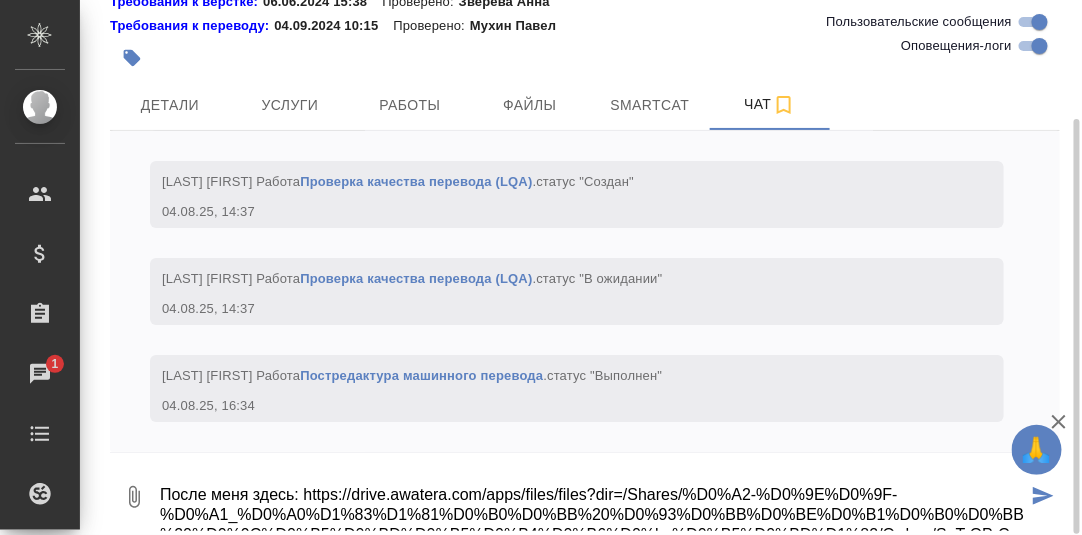 scroll, scrollTop: 32, scrollLeft: 0, axis: vertical 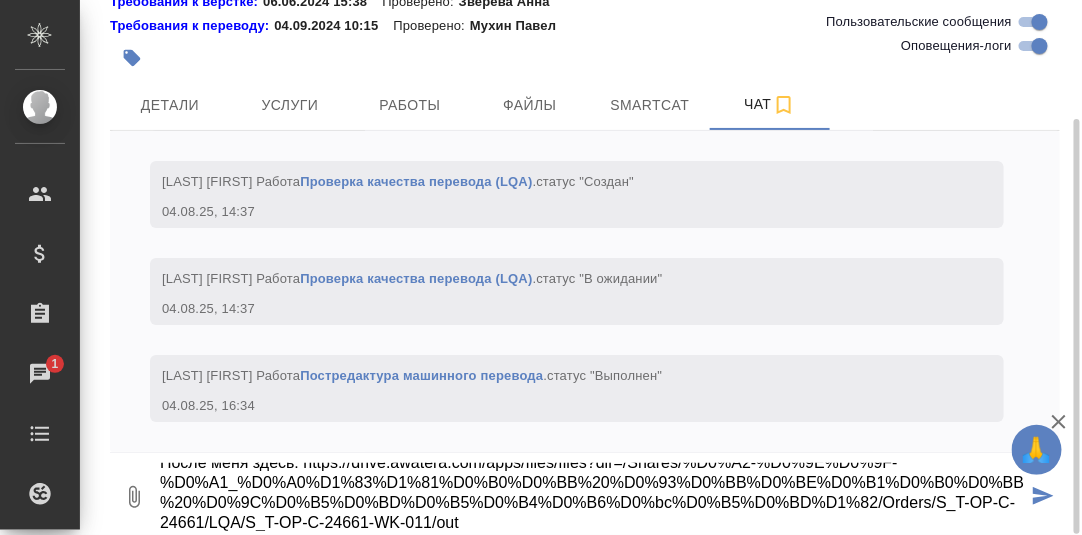 type on "После меня здесь: https://drive.awatera.com/apps/files/files?dir=/Shares/%D0%A2-%D0%9E%D0%9F-%D0%A1_%D0%A0%D1%83%D1%81%D0%B0%D0%BB%20%D0%93%D0%BB%D0%BE%D0%B1%D0%B0%D0%BB%20%D0%9C%D0%B5%D0%BD%D0%B5%D0%B4%D0%B6%D0%BC%D0%B5%D0%BD%D1%82/Orders/S_T-OP-C-24661/LQA/S_T-OP-C-24661-WK-011/out" 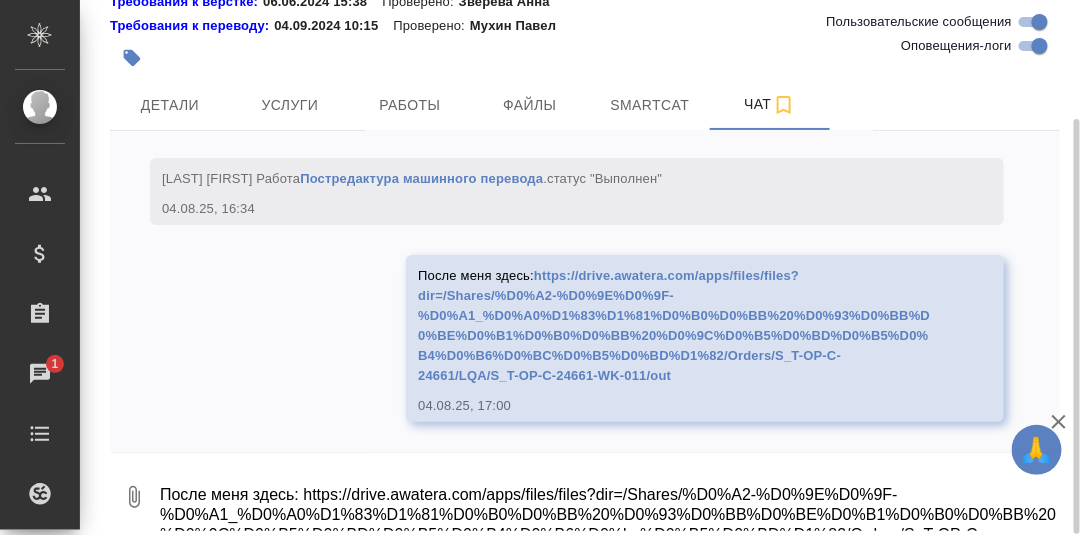 scroll, scrollTop: 3916, scrollLeft: 0, axis: vertical 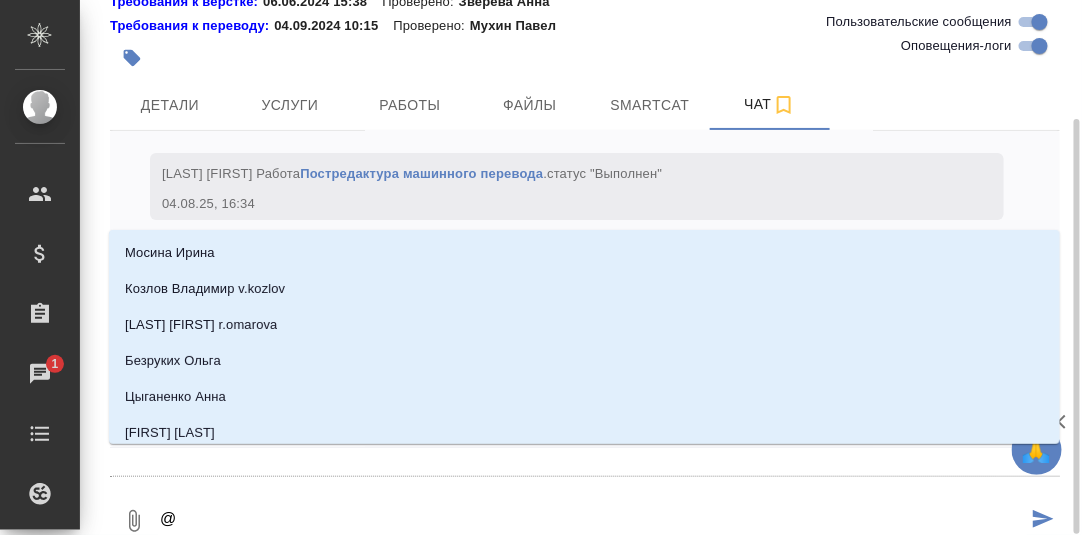 type on "@Я" 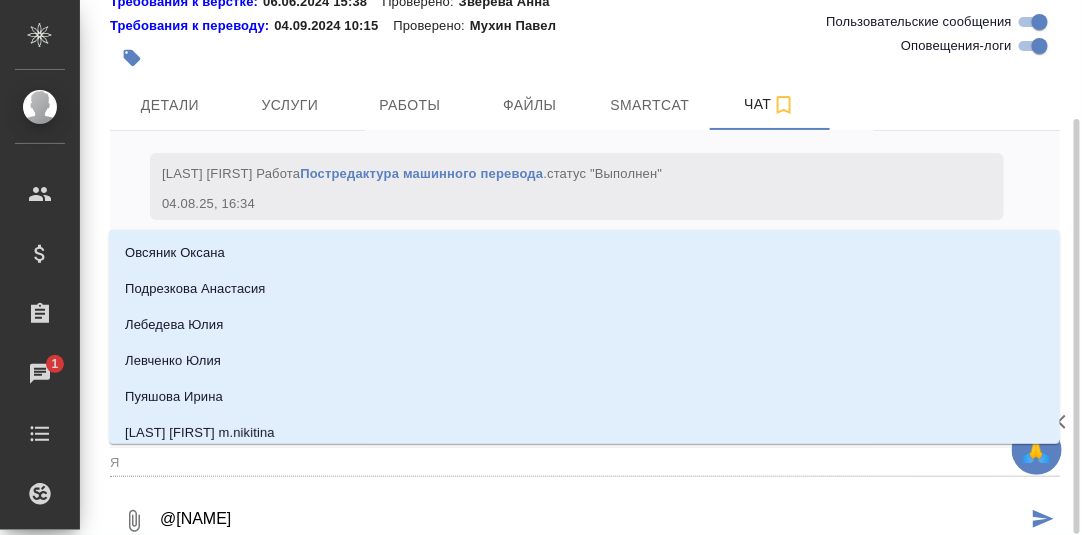type on "@Яр" 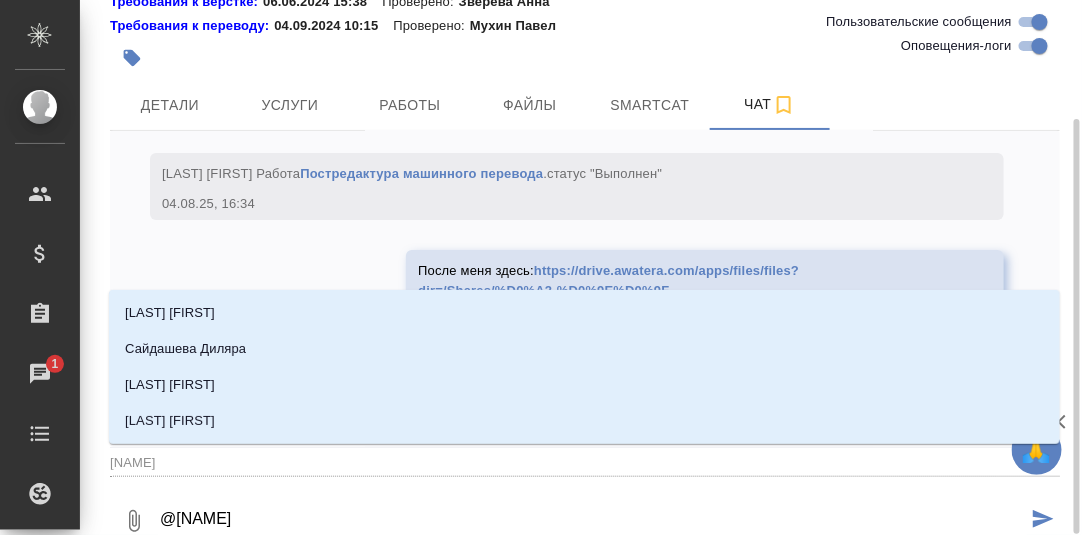 type on "@Ярг" 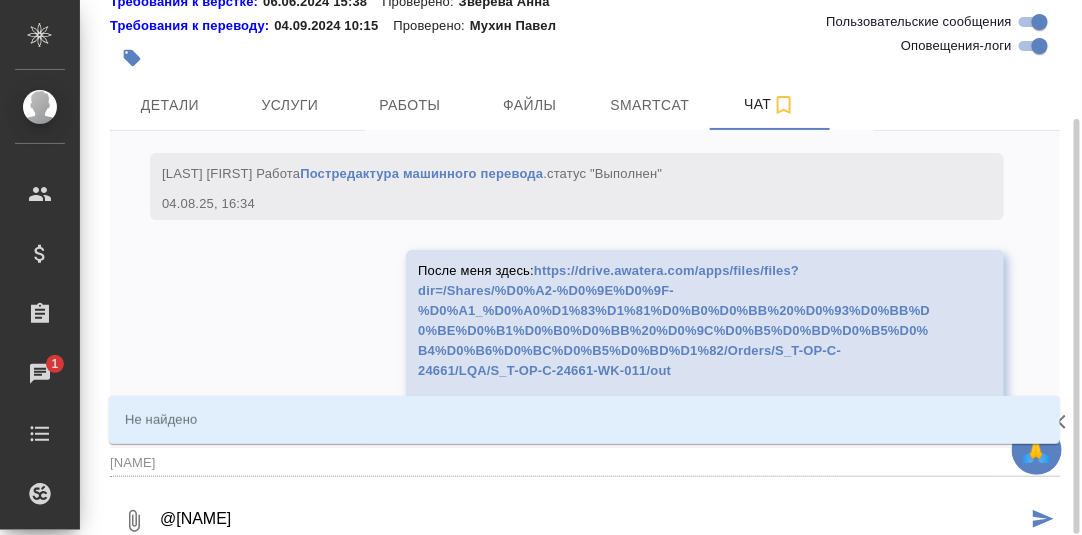 type on "@Яргк" 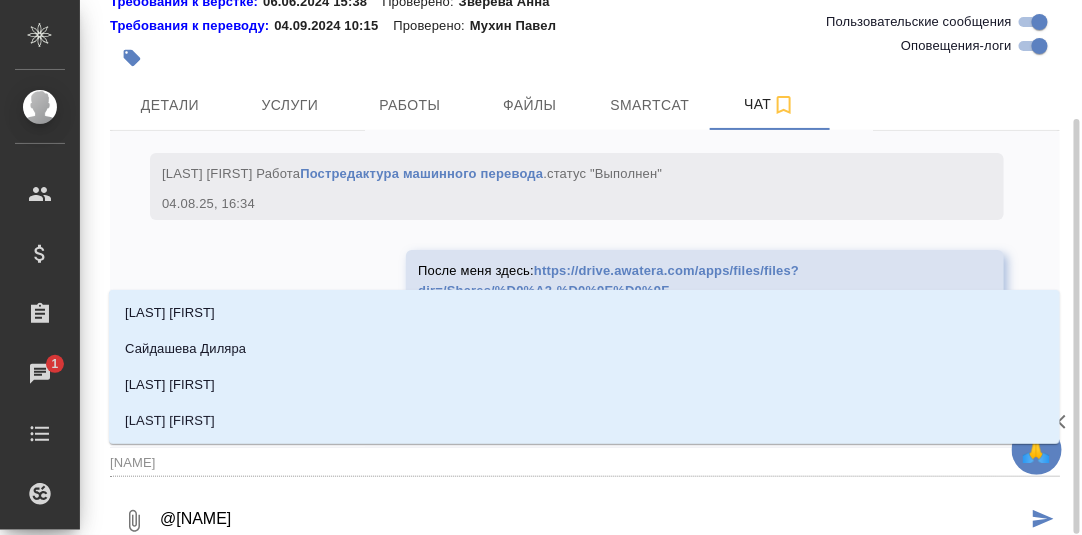 type on "@Я" 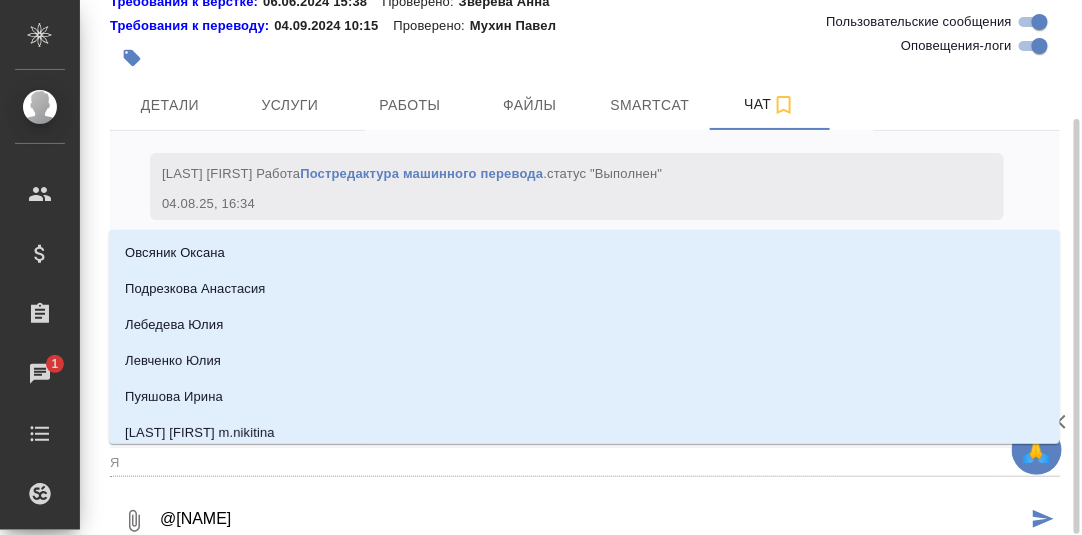 type on "@" 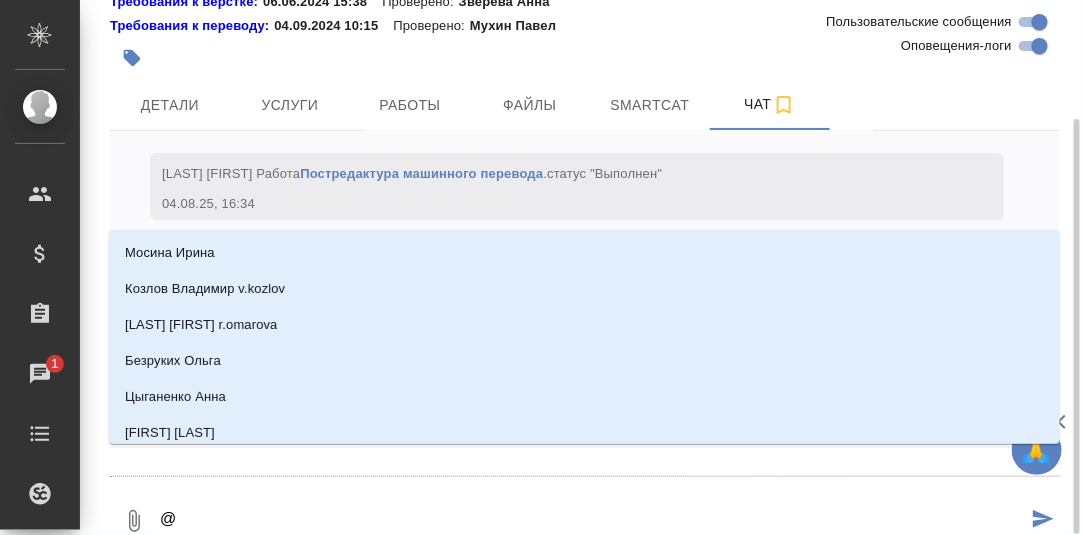 type on "@Ж" 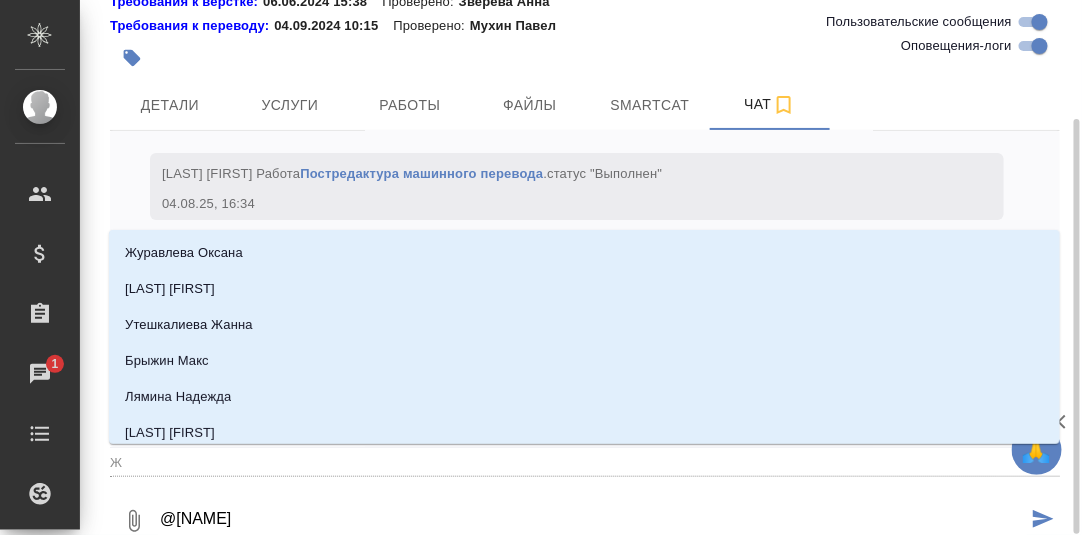 type on "@Жу" 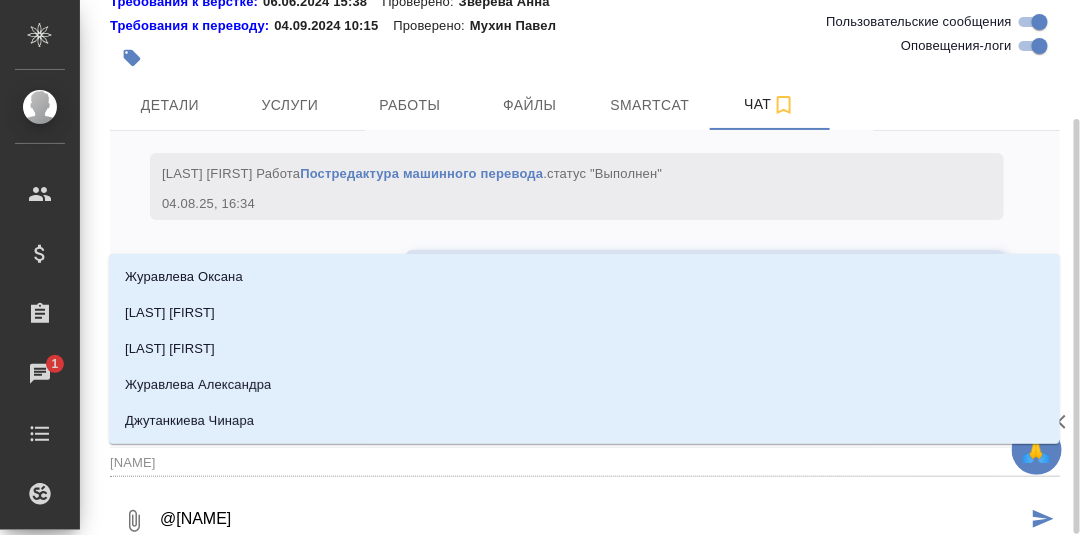 type on "@Жур" 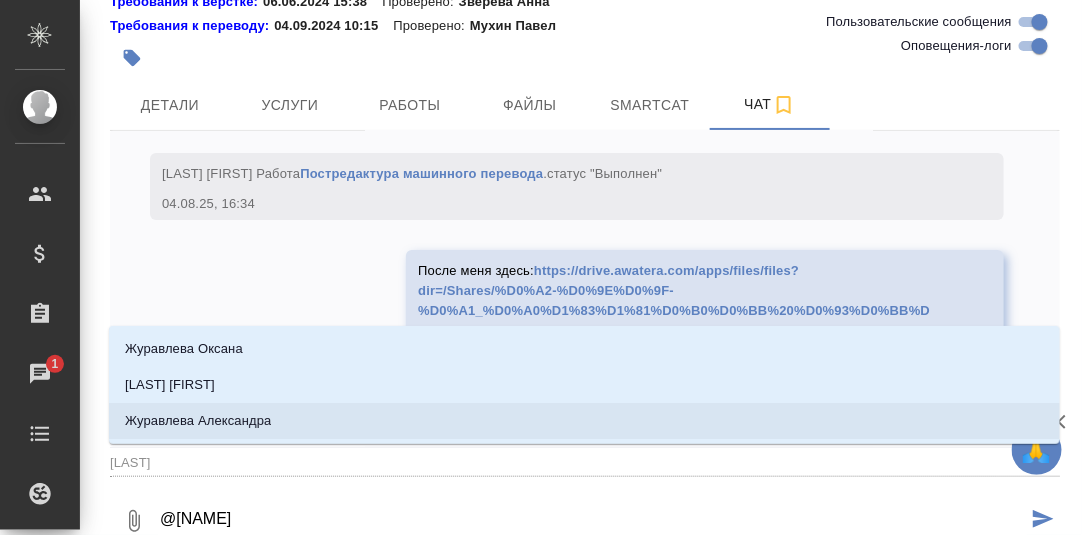 click on "Журавлева Александра" at bounding box center [198, 421] 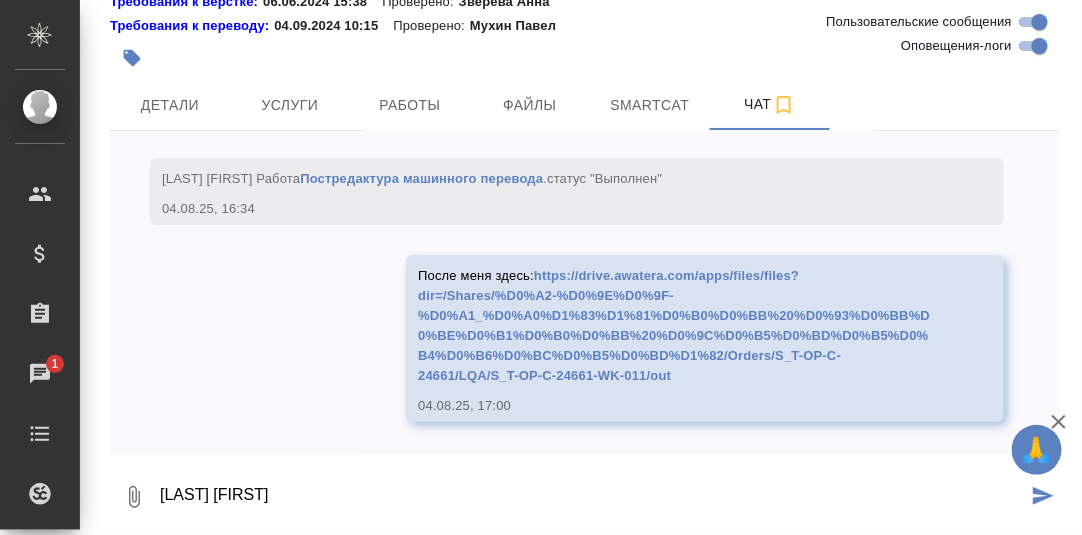 type on "@Журавлева Александра" 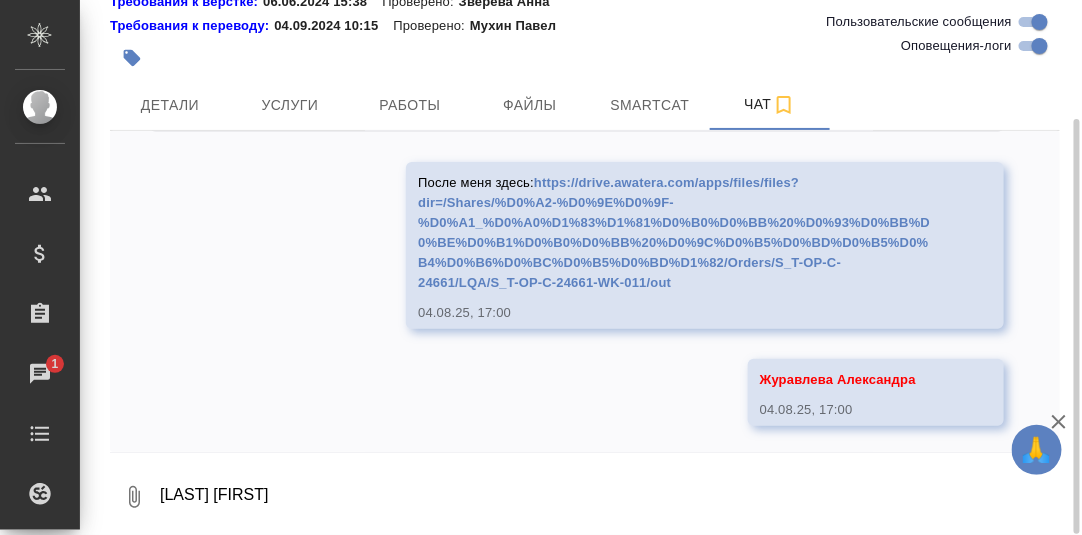 scroll, scrollTop: 4013, scrollLeft: 0, axis: vertical 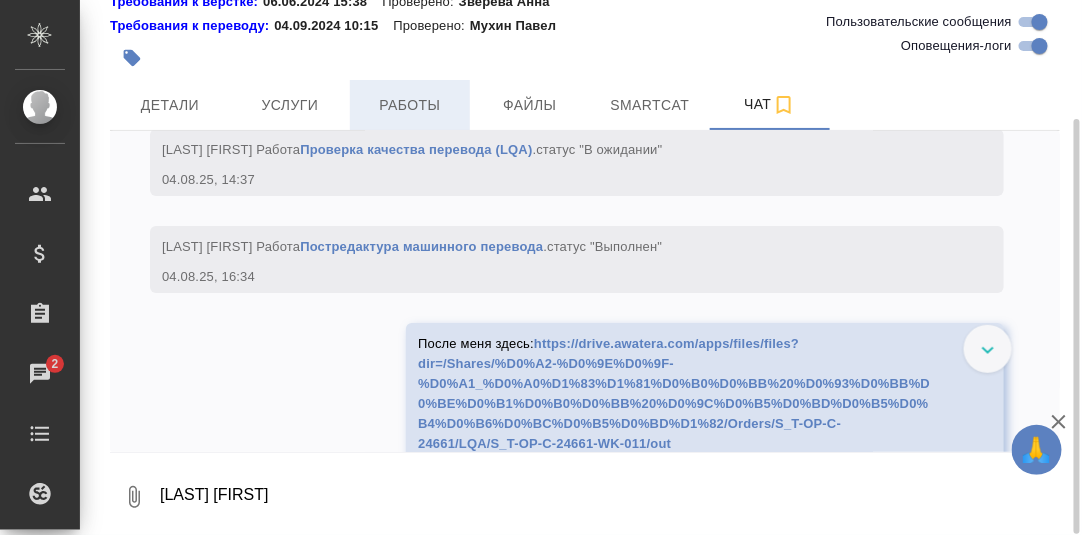 click on "Работы" at bounding box center [410, 105] 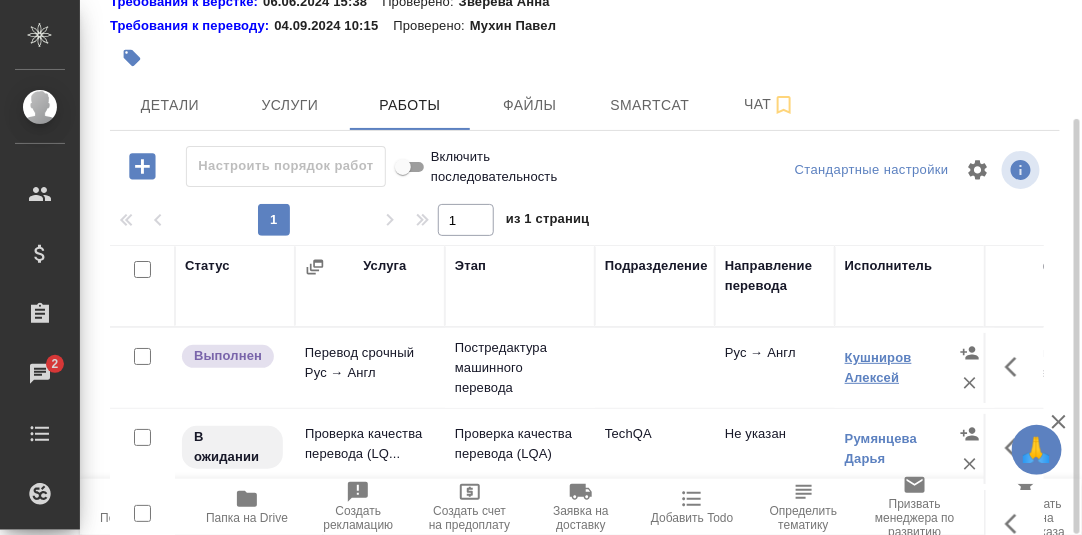 scroll, scrollTop: 353, scrollLeft: 0, axis: vertical 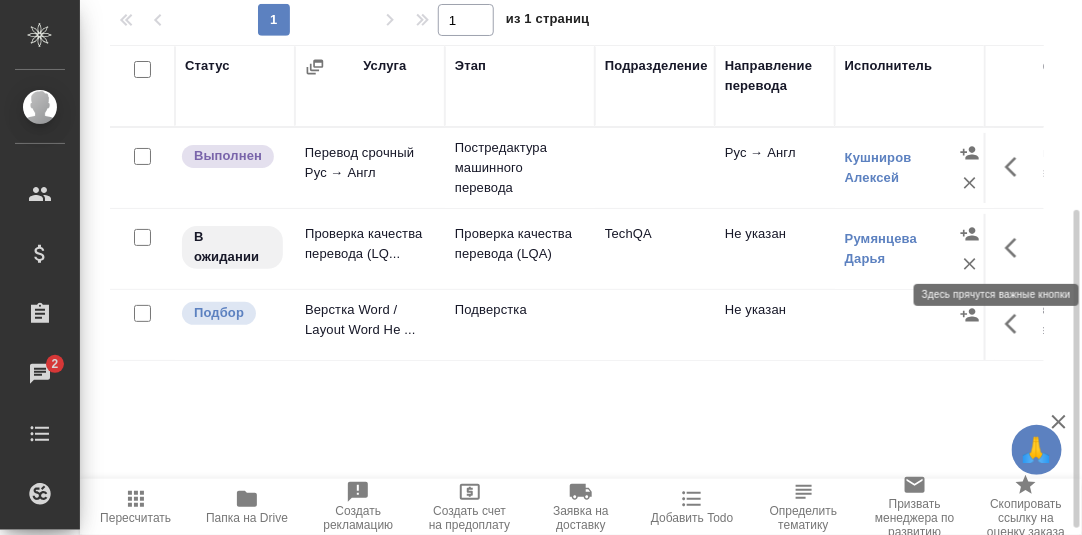 click 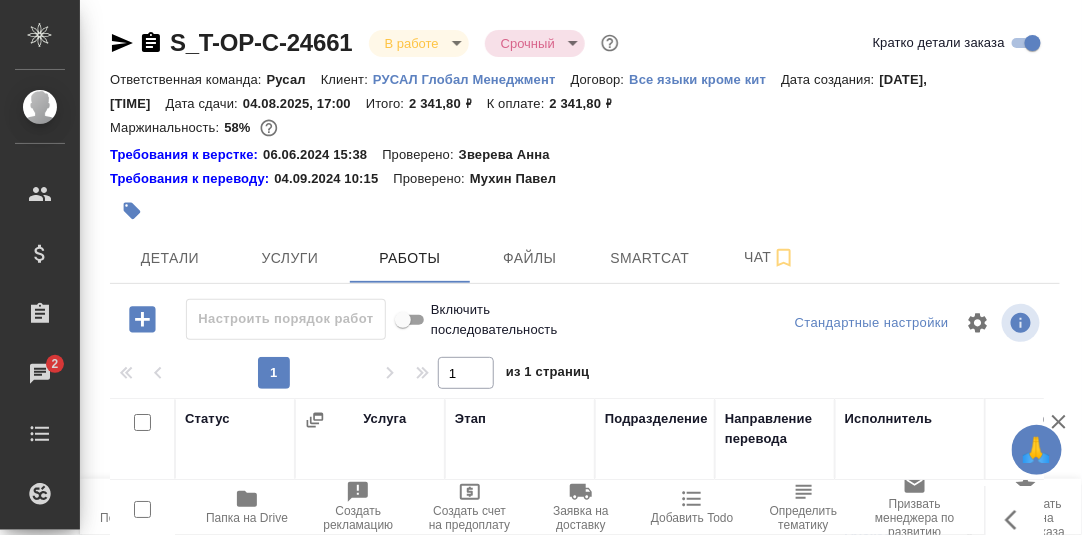 scroll, scrollTop: 364, scrollLeft: 0, axis: vertical 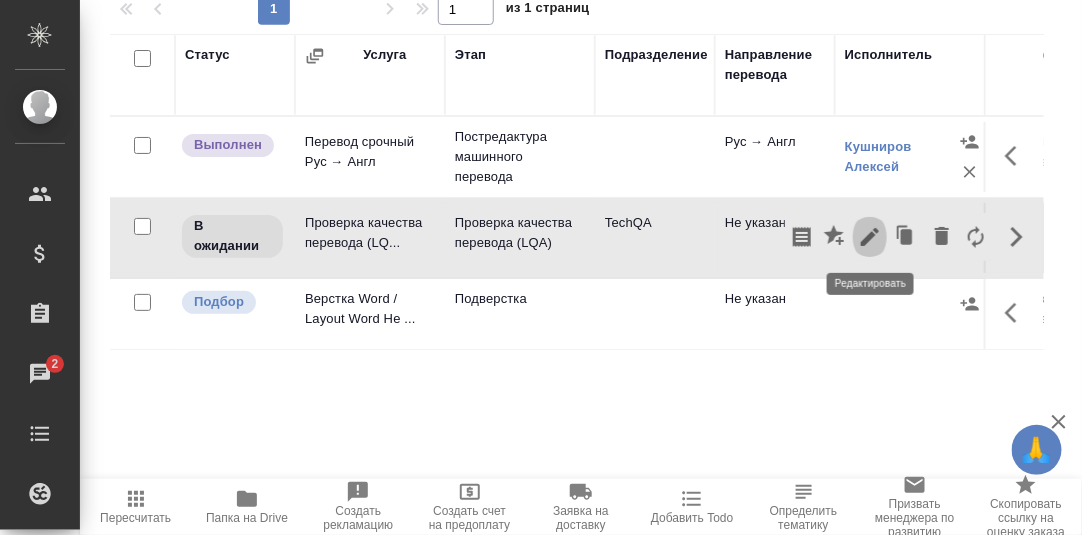 click 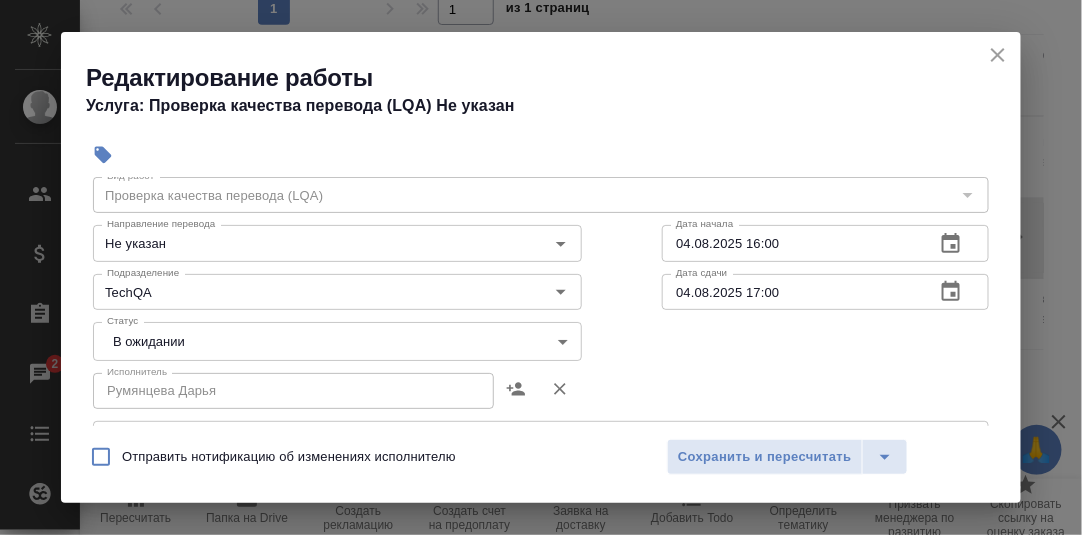 scroll, scrollTop: 99, scrollLeft: 0, axis: vertical 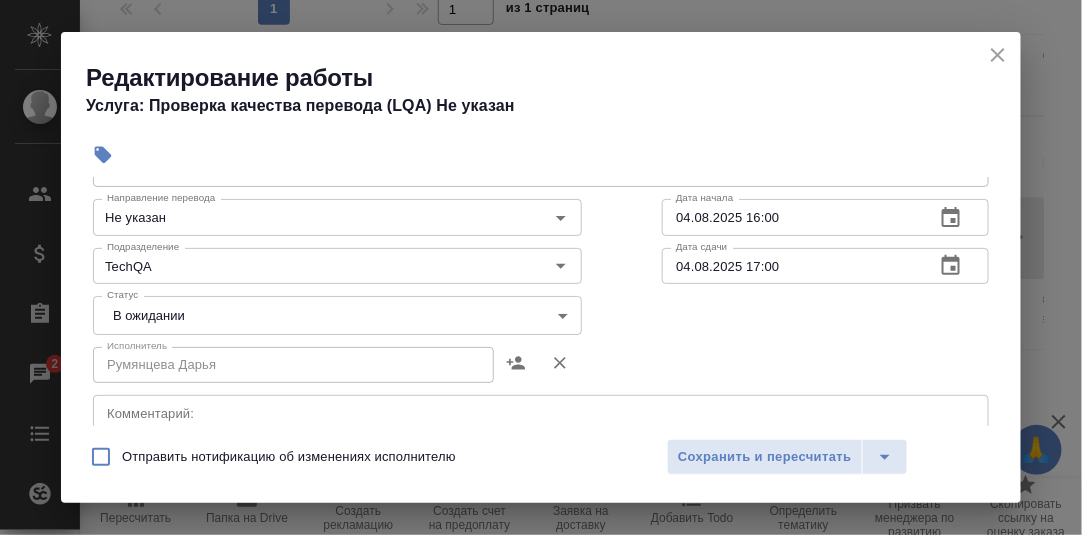 click on "🙏 .cls-1
fill:#fff;
AWATERA Румянцева Дарья d.rumyantseva Клиенты Спецификации Заказы 2 Чаты Todo Проекты SC Исполнители Кандидаты Работы Входящие заявки Заявки на доставку Рекламации Проекты процессинга Конференции Выйти S_T-OP-C-24661 В работе inProgress Срочный urgent Кратко детали заказа Ответственная команда: Русал Клиент: РУСАЛ Глобал Менеджмент Договор: Все языки кроме кит Дата создания: 04.08.2025, 12:07 Дата сдачи: 04.08.2025, 17:00 Итого: 2 341,80 ₽ К оплате: 2 341,80 ₽ Маржинальность: 58% Требования к верстке: 06.06.2024 15:38 Проверено: Зверева Анна  Требования к переводу: 04.09.2024 10:15 Детали 1" at bounding box center (541, 267) 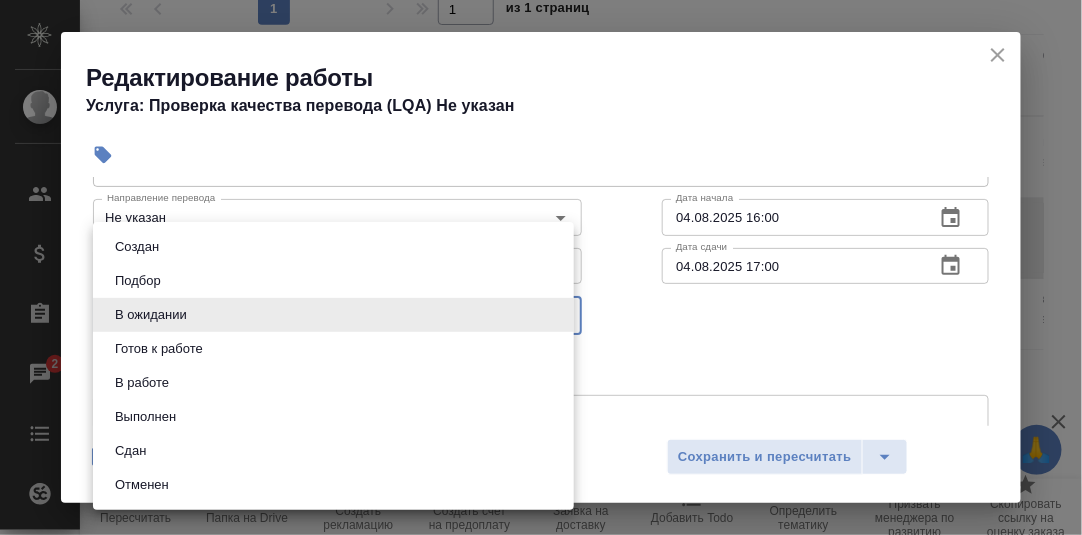 click on "Сдан" at bounding box center (333, 451) 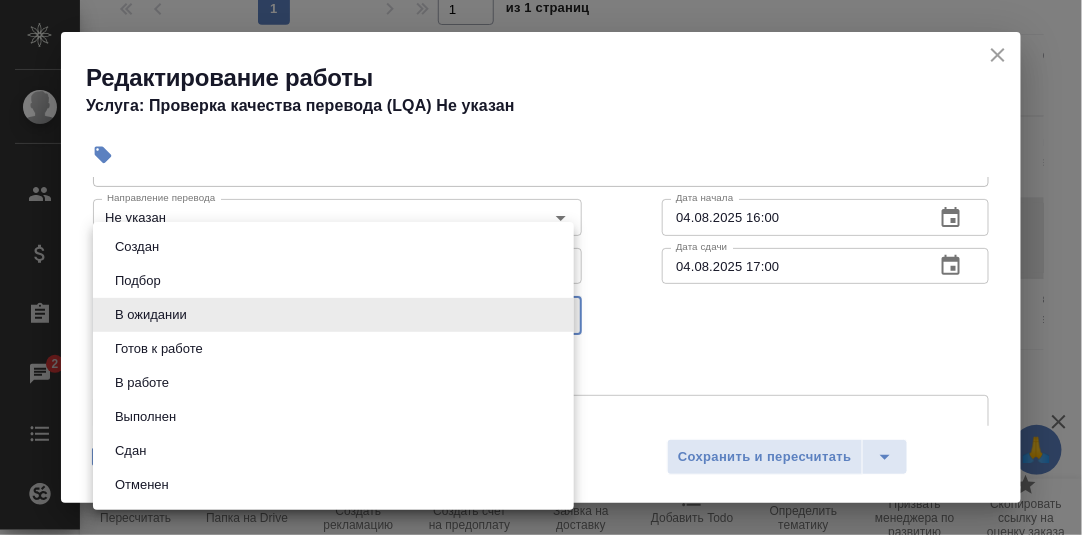 type on "closed" 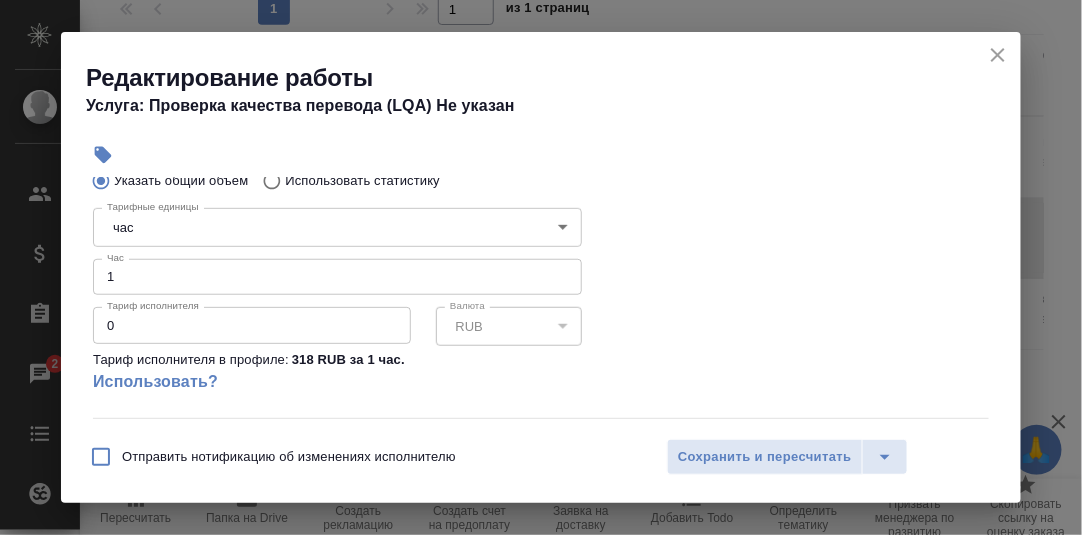 scroll, scrollTop: 400, scrollLeft: 0, axis: vertical 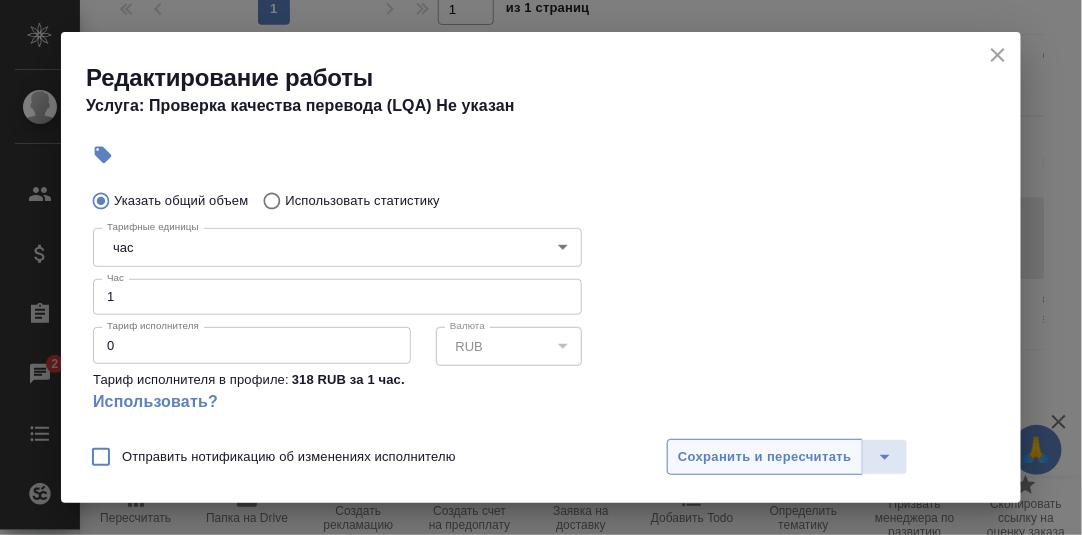drag, startPoint x: 770, startPoint y: 452, endPoint x: 785, endPoint y: 444, distance: 17 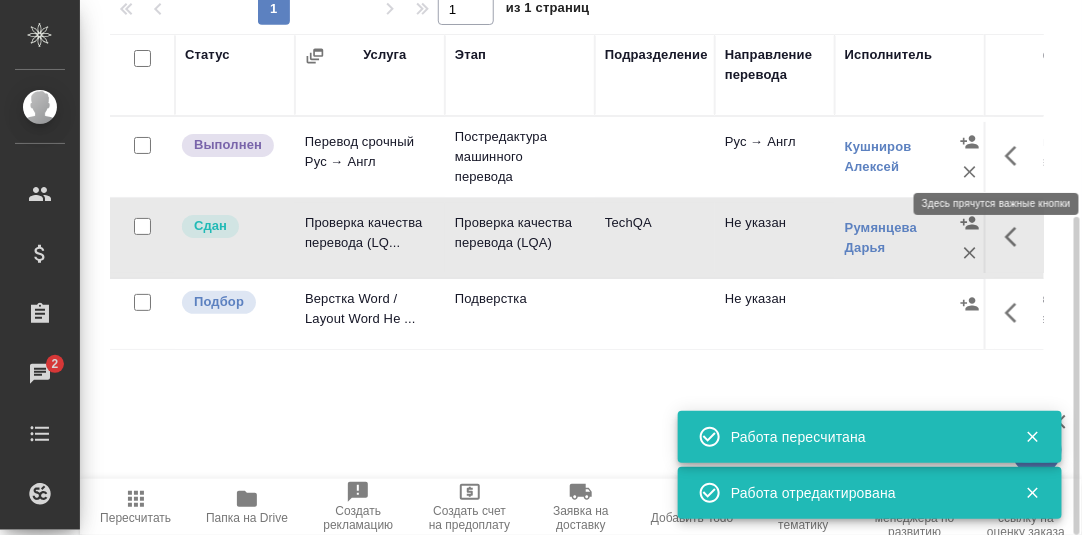 click 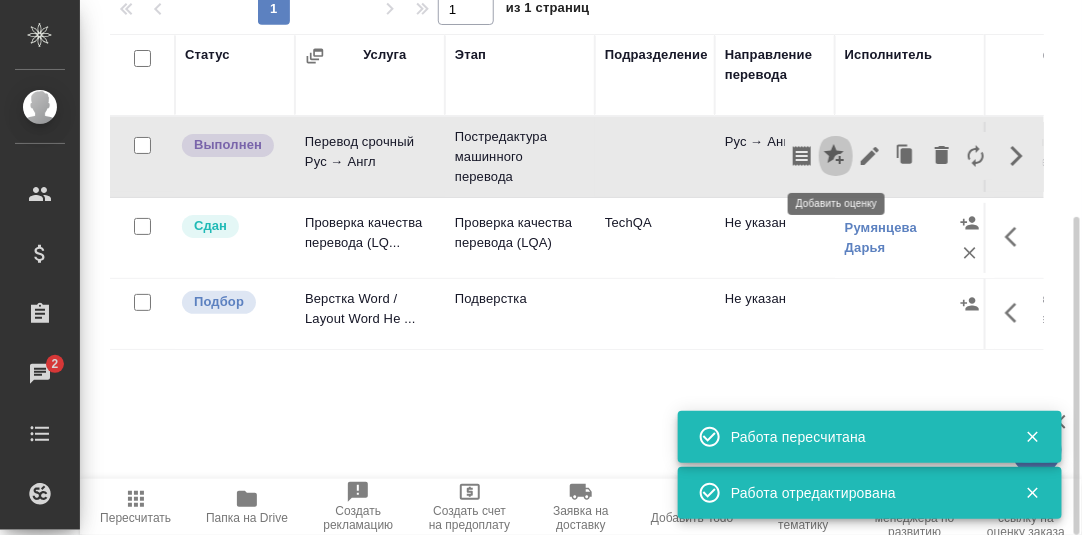 click 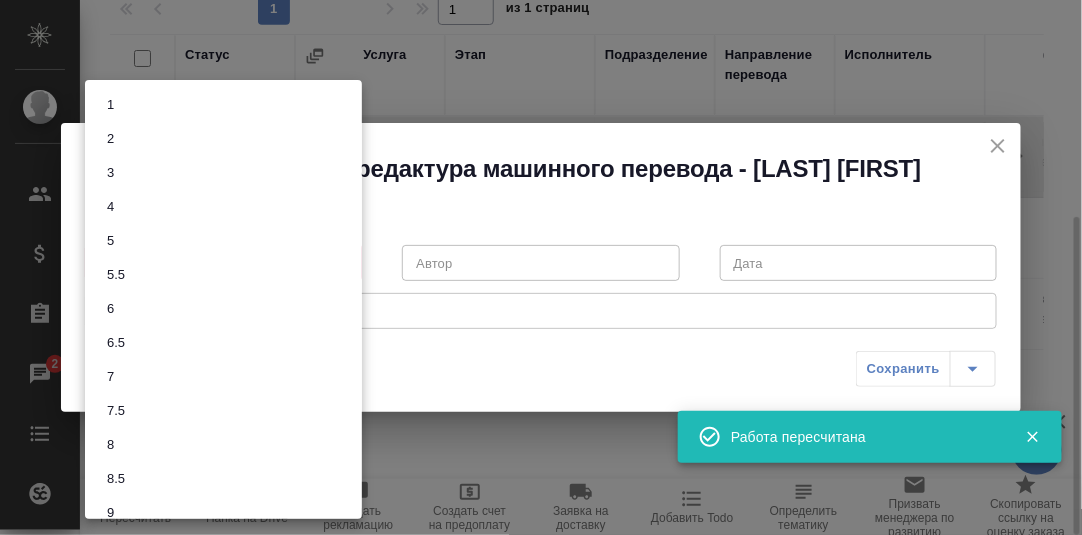 click on "🙏 .cls-1
fill:#fff;
AWATERA Румянцева Дарья d.rumyantseva Клиенты Спецификации Заказы 2 Чаты Todo Проекты SC Исполнители Кандидаты Работы Входящие заявки Заявки на доставку Рекламации Проекты процессинга Конференции Выйти S_T-OP-C-24661 В работе inProgress Срочный urgent Кратко детали заказа Ответственная команда: Русал Клиент: РУСАЛ Глобал Менеджмент Договор: Все языки кроме кит Дата создания: 04.08.2025, 12:07 Дата сдачи: 04.08.2025, 17:00 Итого: 2 341,80 ₽ К оплате: 2 341,80 ₽ Маржинальность: 58% Требования к верстке: 06.06.2024 15:38 Проверено: Зверева Анна  Требования к переводу: 04.09.2024 10:15 Детали 1" at bounding box center (541, 267) 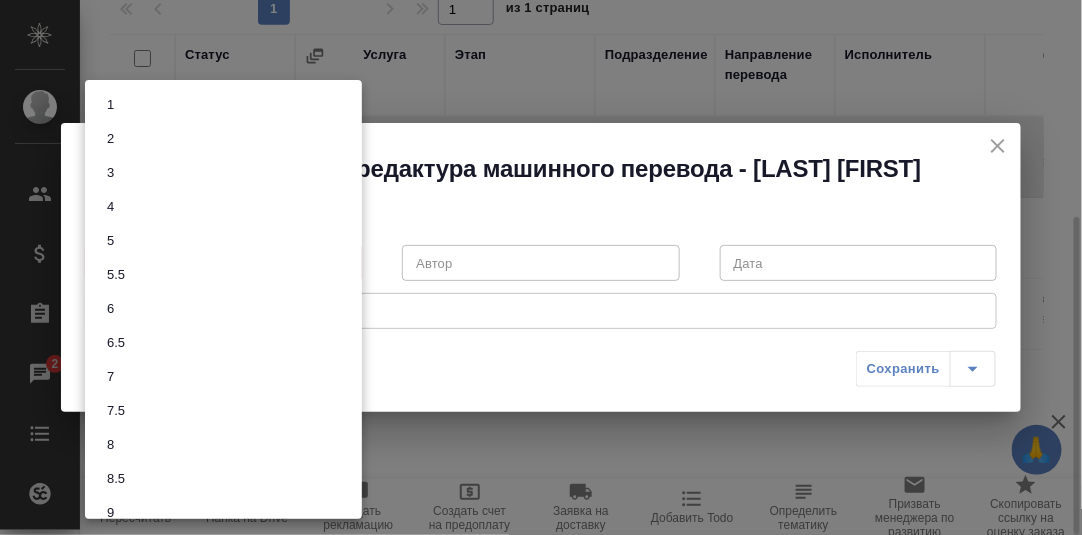 scroll, scrollTop: 86, scrollLeft: 0, axis: vertical 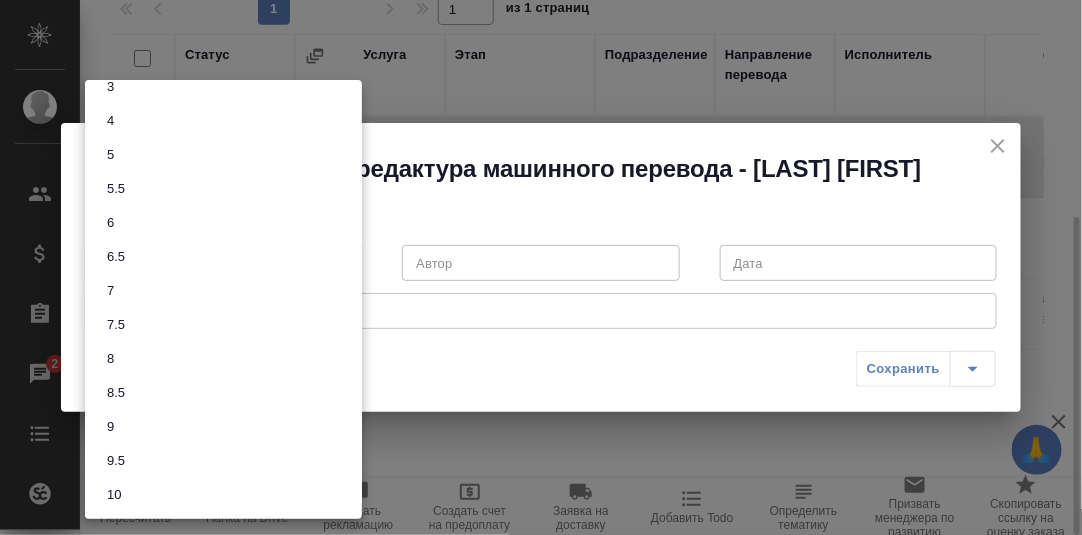 click on "9" at bounding box center (110, 427) 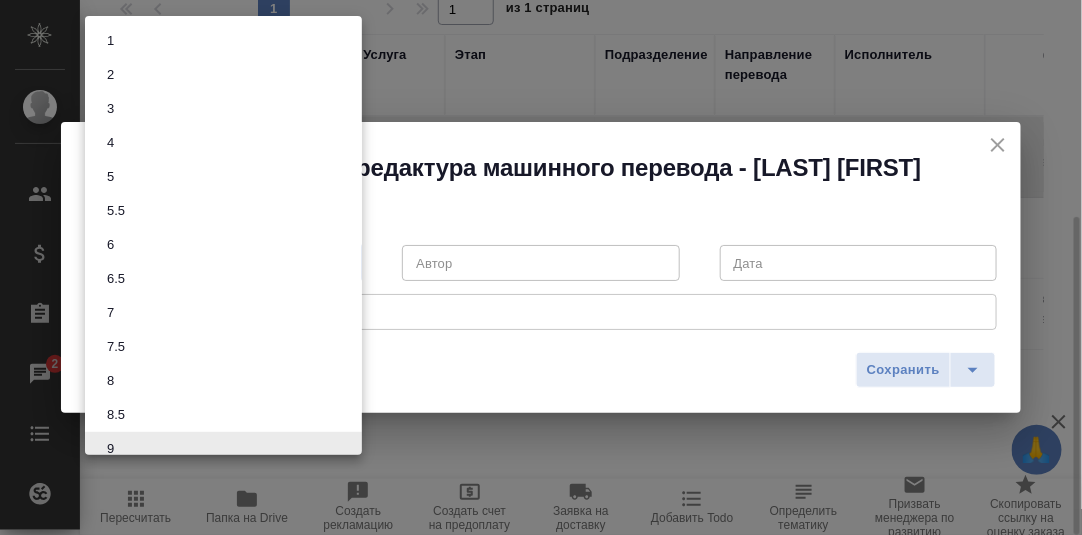 click on "🙏 .cls-1
fill:#fff;
AWATERA Румянцева Дарья d.rumyantseva Клиенты Спецификации Заказы 2 Чаты Todo Проекты SC Исполнители Кандидаты Работы Входящие заявки Заявки на доставку Рекламации Проекты процессинга Конференции Выйти S_T-OP-C-24661 В работе inProgress Срочный urgent Кратко детали заказа Ответственная команда: Русал Клиент: РУСАЛ Глобал Менеджмент Договор: Все языки кроме кит Дата создания: 04.08.2025, 12:07 Дата сдачи: 04.08.2025, 17:00 Итого: 2 341,80 ₽ К оплате: 2 341,80 ₽ Маржинальность: 58% Требования к верстке: 06.06.2024 15:38 Проверено: Зверева Анна  Требования к переводу: 04.09.2024 10:15 Детали 1" at bounding box center [541, 267] 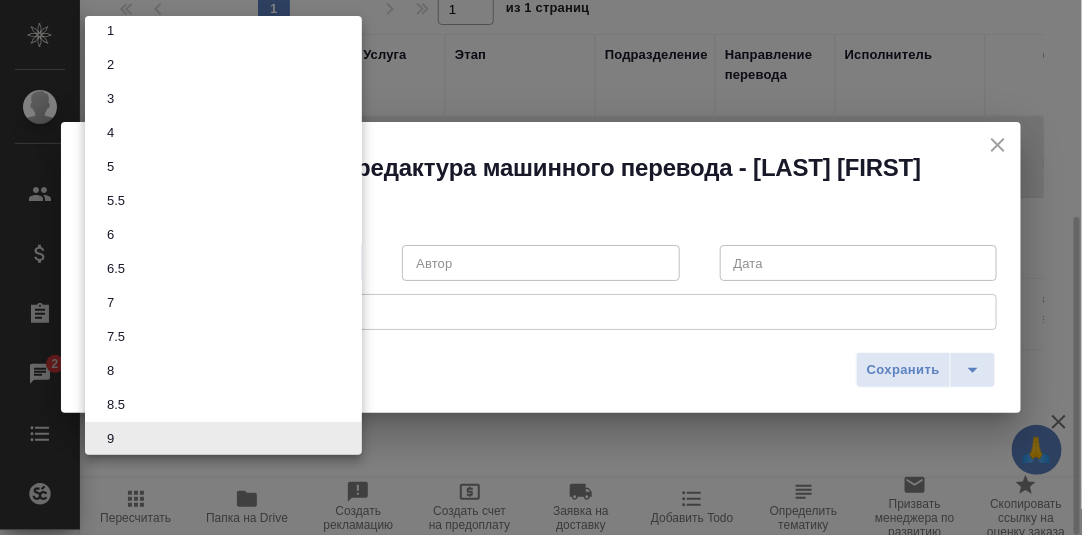 click on "8.5" at bounding box center (116, 405) 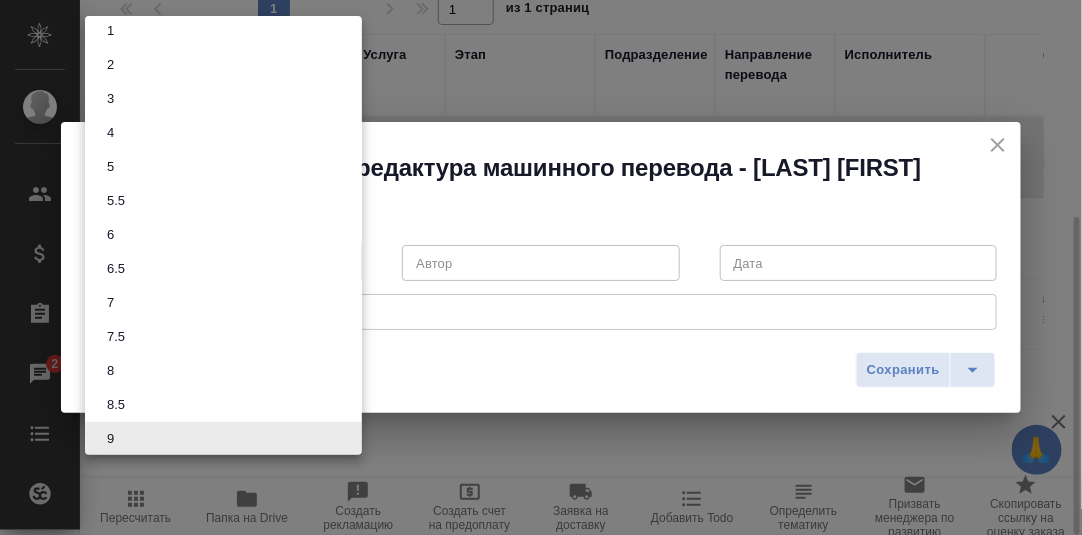 type on "8.5" 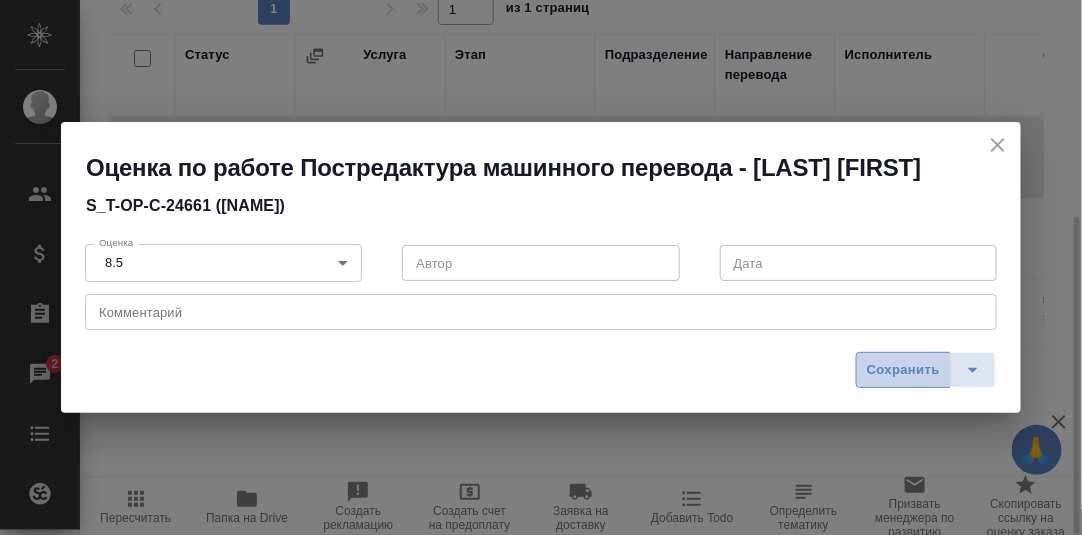 click on "Сохранить" at bounding box center [903, 370] 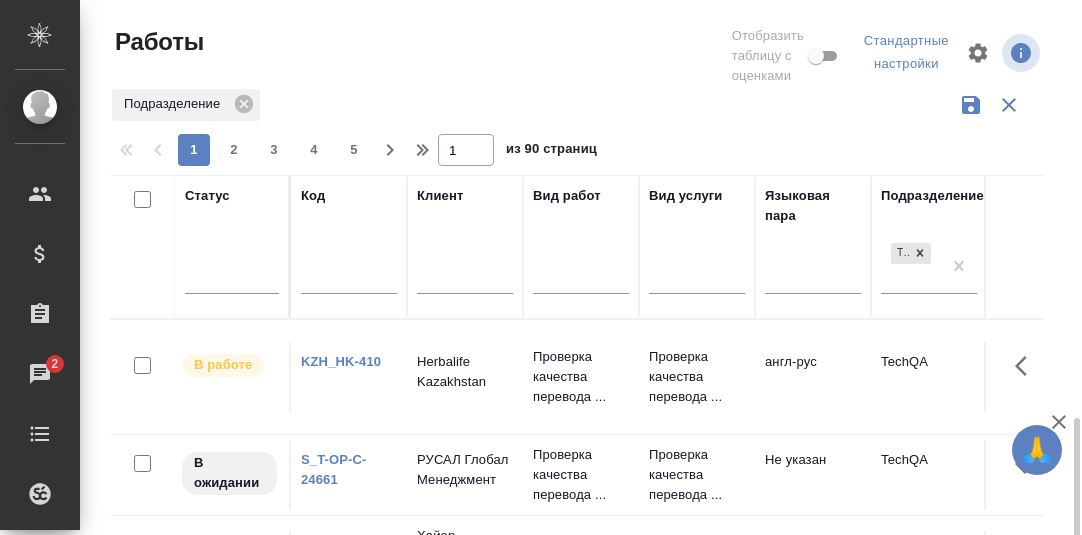scroll, scrollTop: 0, scrollLeft: 0, axis: both 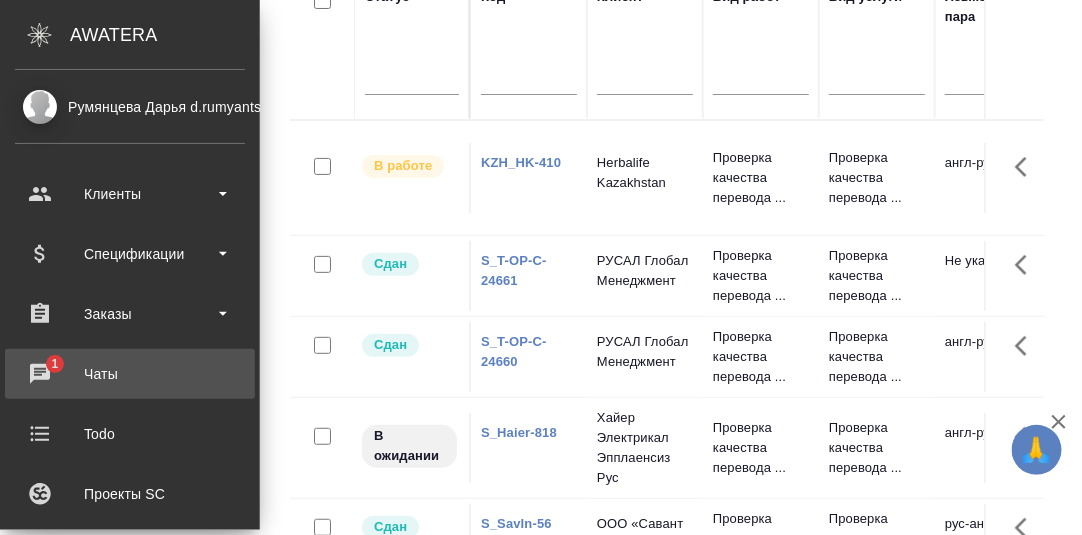drag, startPoint x: 41, startPoint y: 364, endPoint x: 410, endPoint y: 8, distance: 512.7348 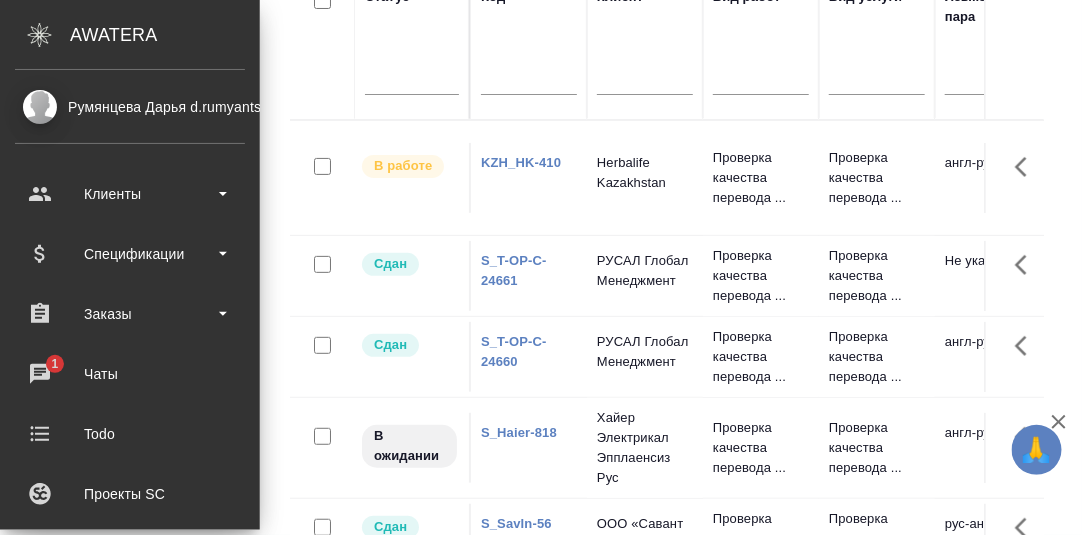 click on "Чаты" at bounding box center (130, 374) 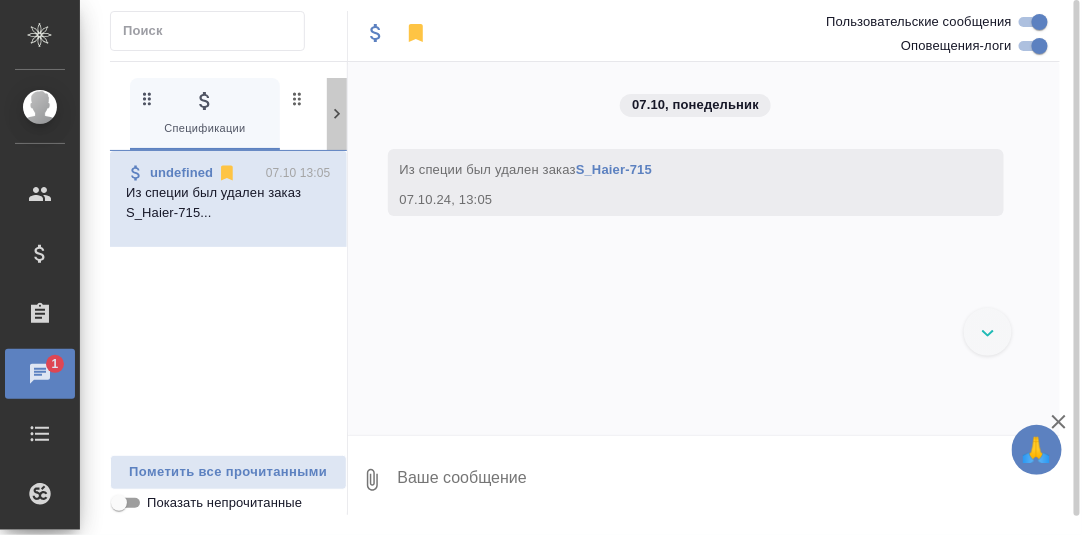 click 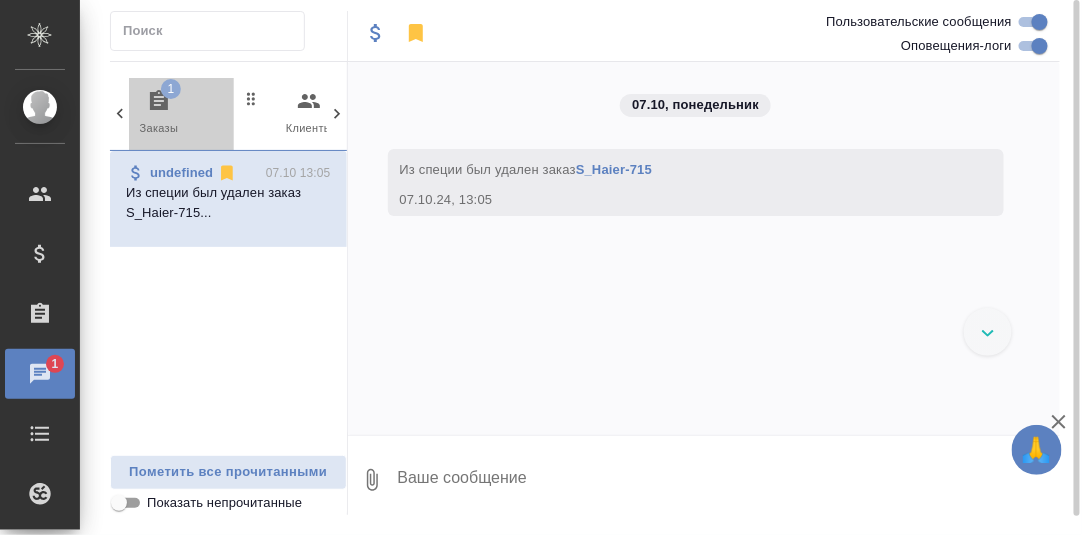 click on "1" at bounding box center (171, 89) 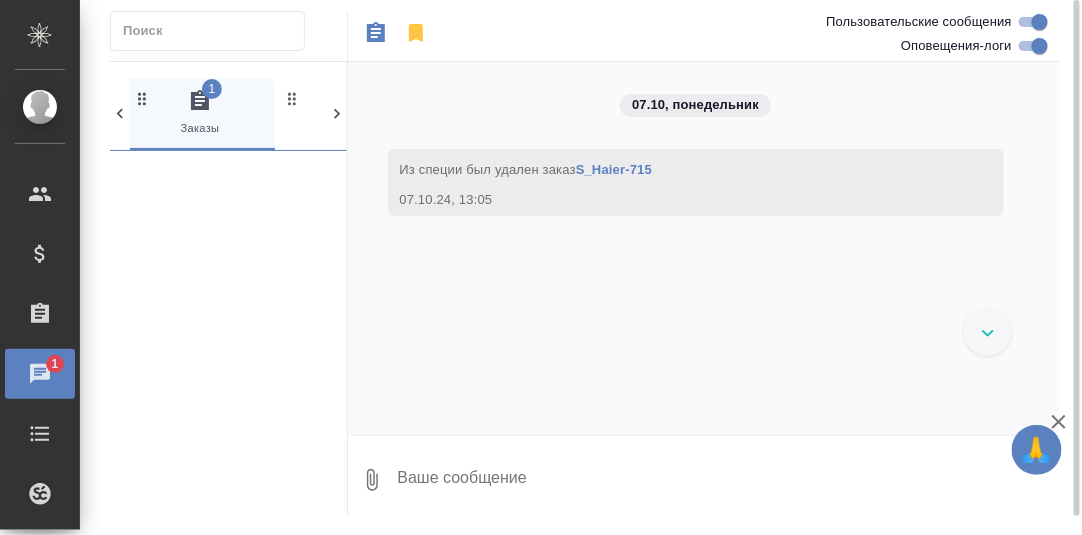 scroll, scrollTop: 0, scrollLeft: 149, axis: horizontal 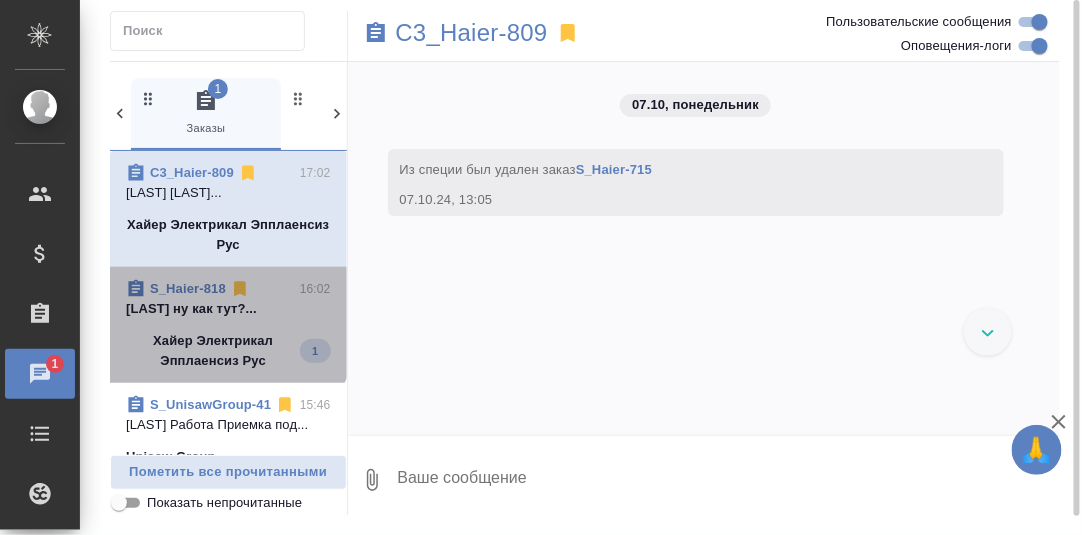 click on "Малофеева Екатерина ну как тут?..." at bounding box center [228, 309] 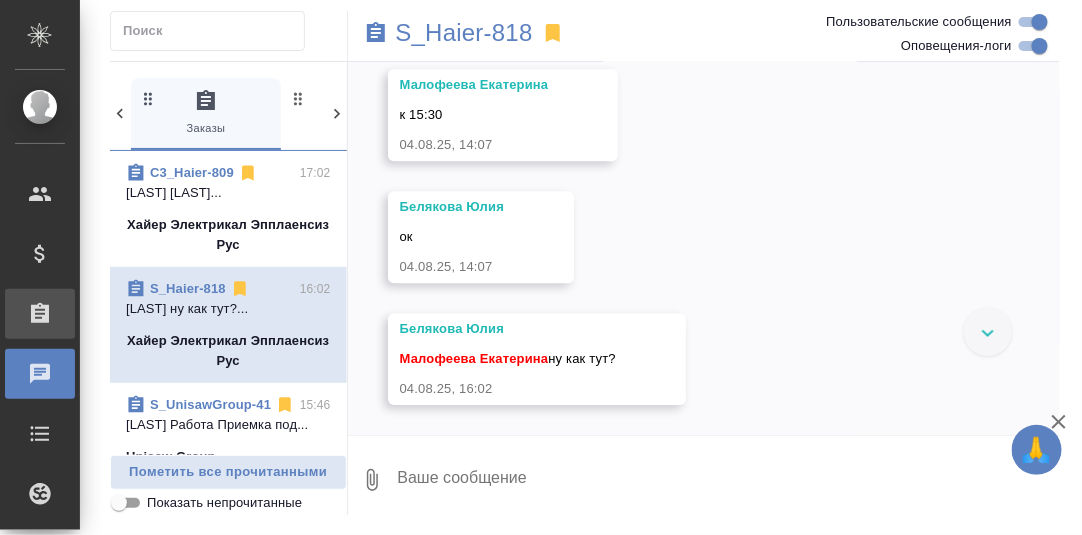 scroll, scrollTop: 14524, scrollLeft: 0, axis: vertical 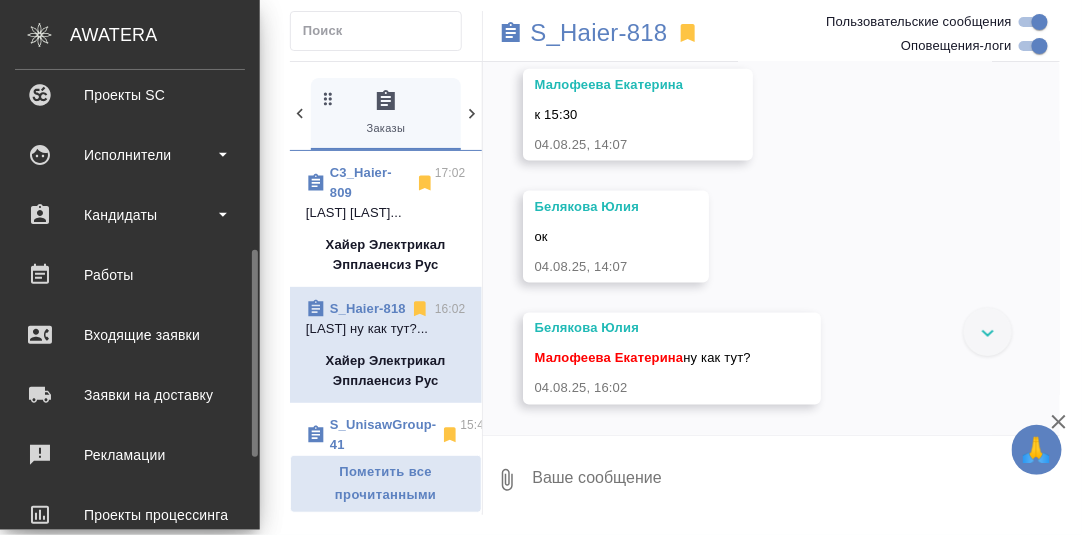 drag, startPoint x: 112, startPoint y: 276, endPoint x: 133, endPoint y: 285, distance: 22.847319 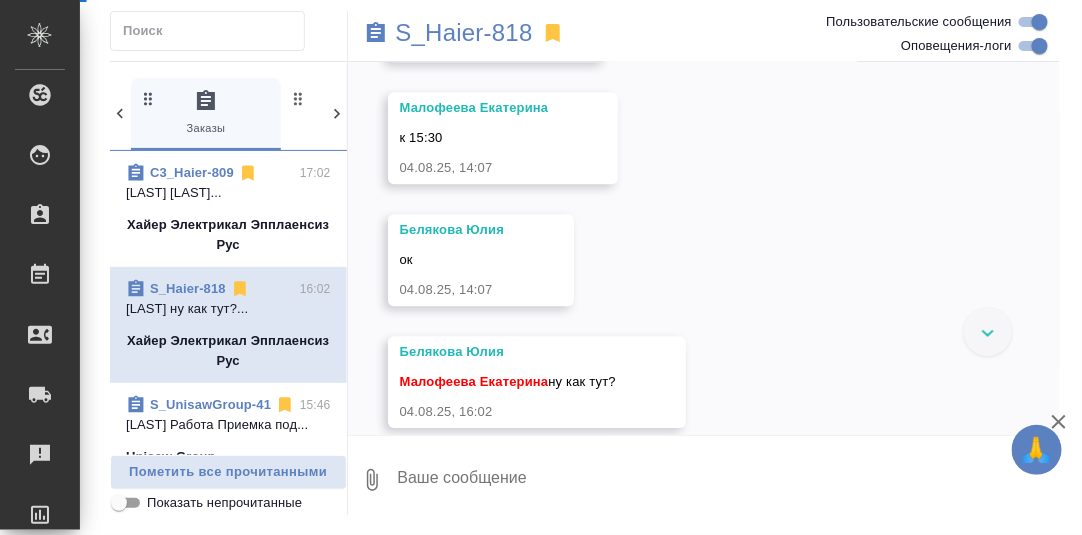 scroll, scrollTop: 13084, scrollLeft: 0, axis: vertical 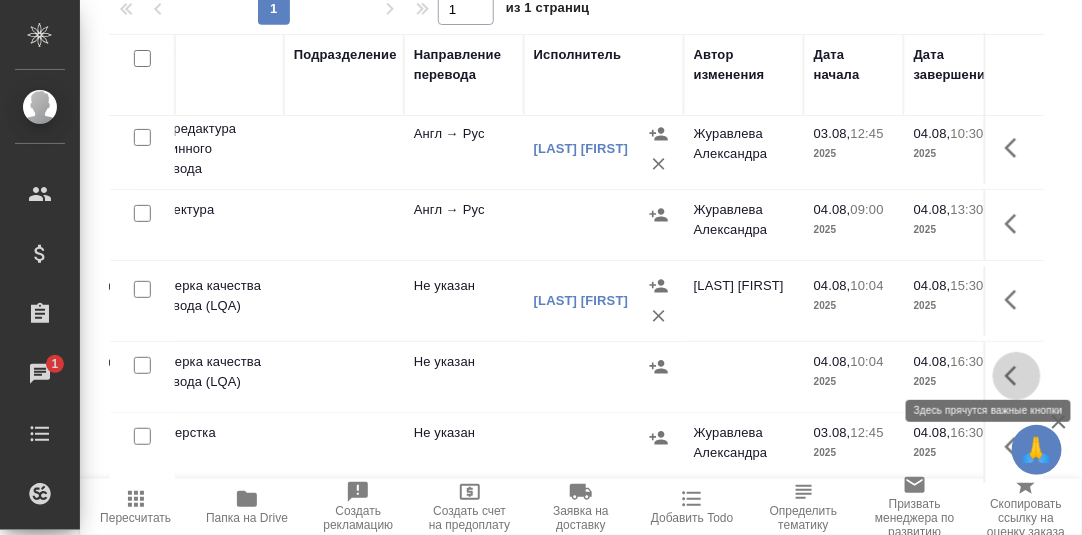 click 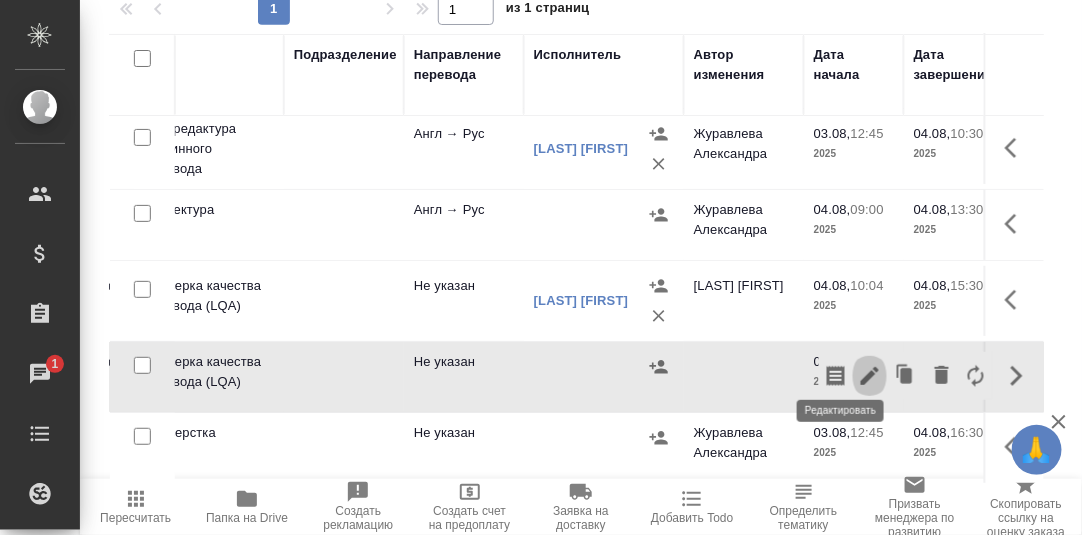 click 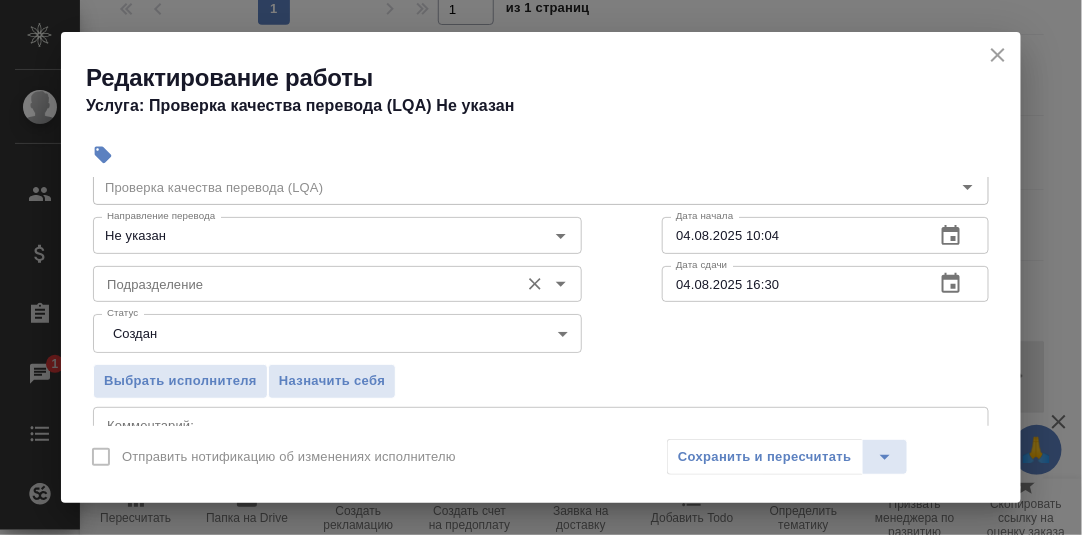 scroll, scrollTop: 99, scrollLeft: 0, axis: vertical 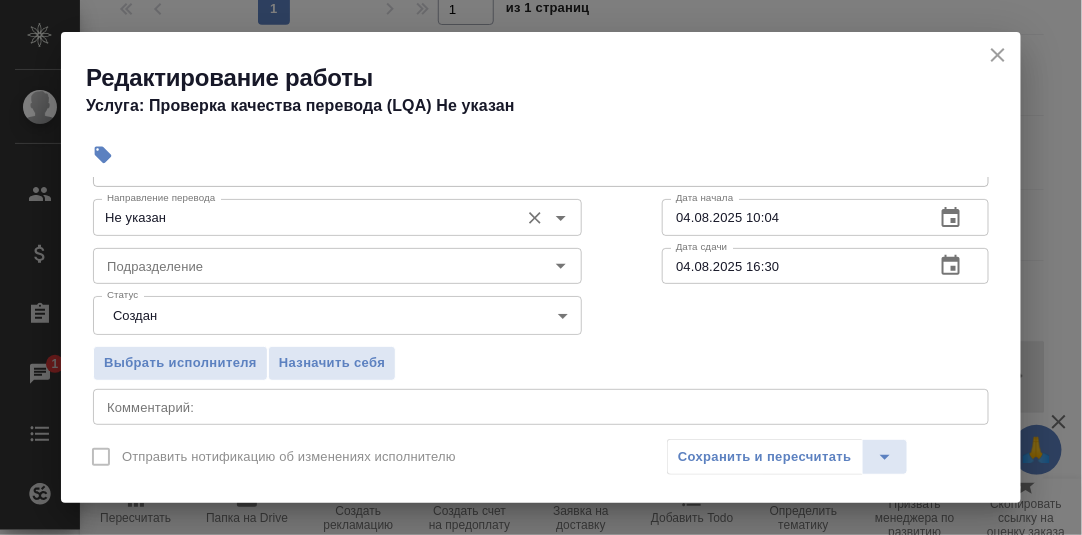 click on "Не указан" at bounding box center (304, 217) 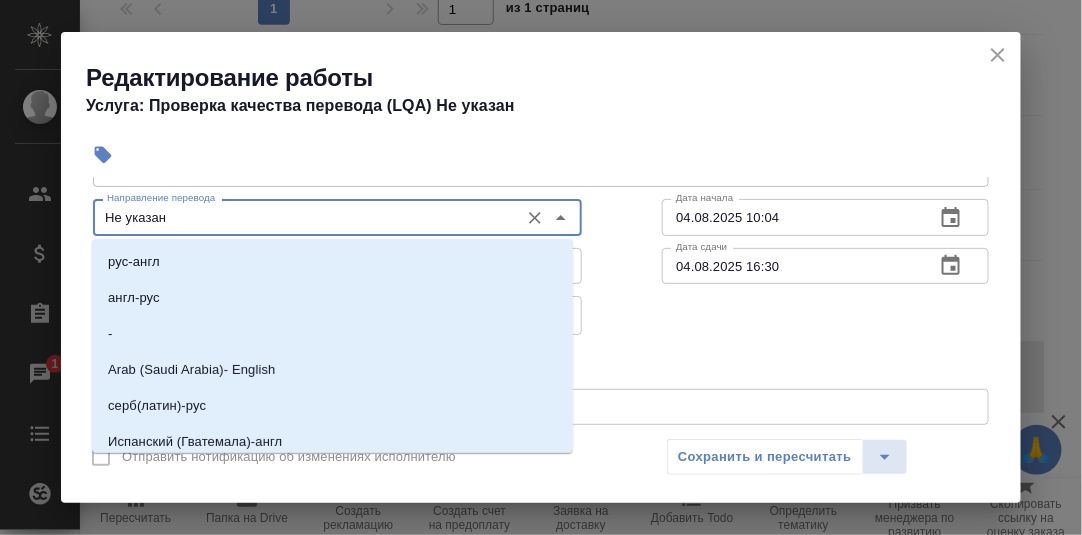 scroll, scrollTop: 43, scrollLeft: 0, axis: vertical 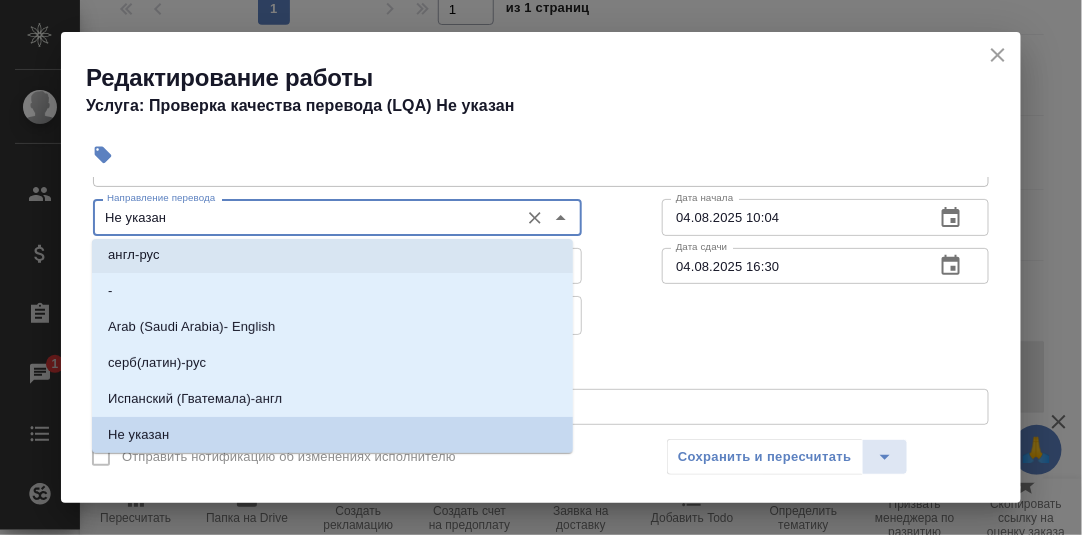 click on "англ-рус" at bounding box center [332, 255] 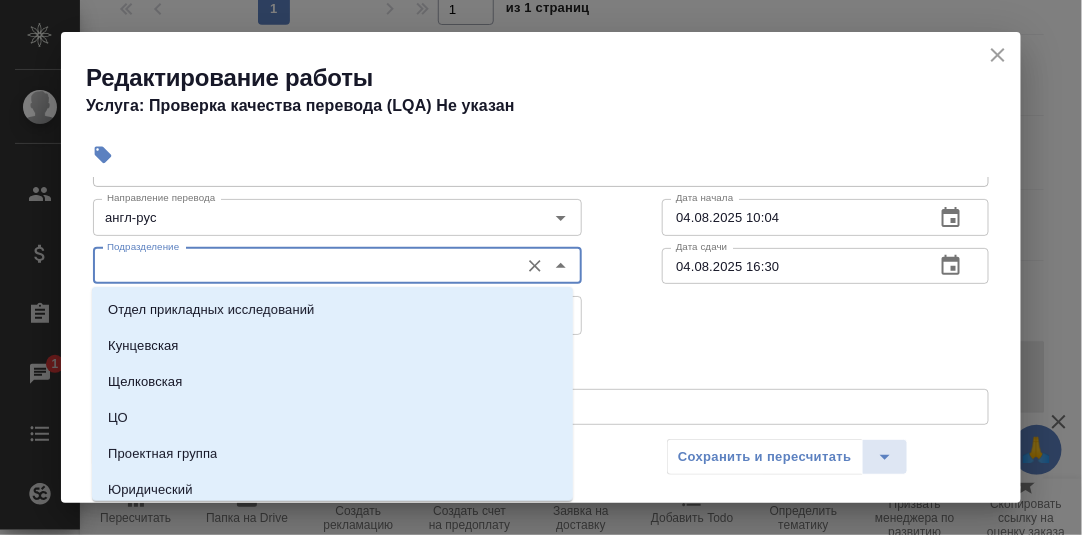 drag, startPoint x: 176, startPoint y: 260, endPoint x: 207, endPoint y: 233, distance: 41.109608 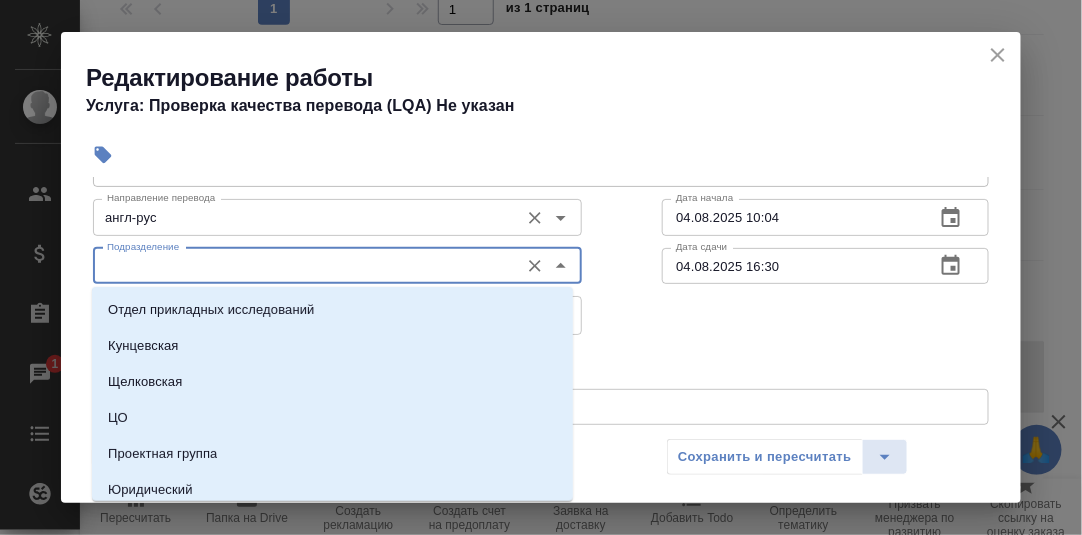 click on "Подразделение" at bounding box center [304, 266] 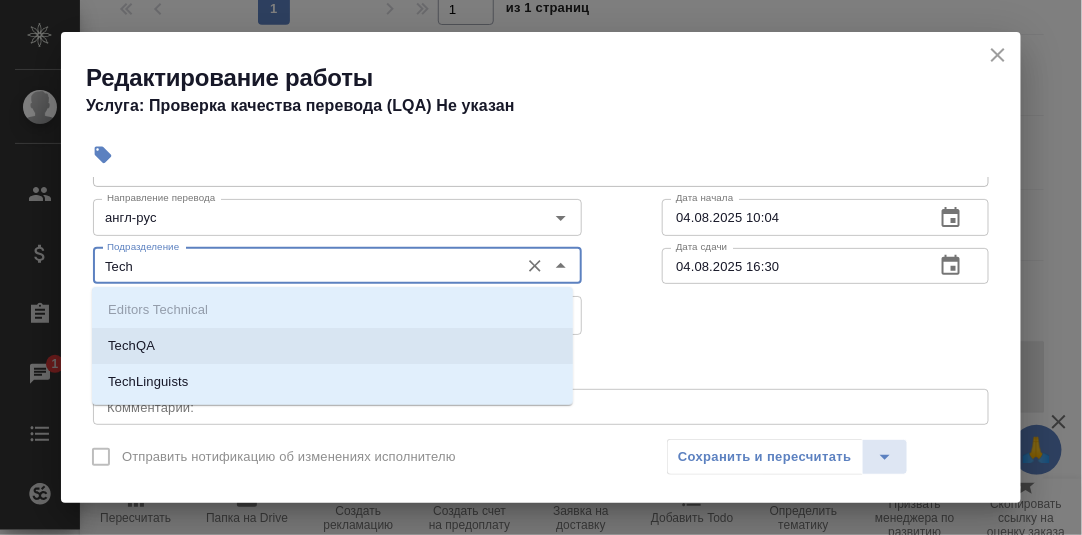 click on "TechQA" at bounding box center [332, 346] 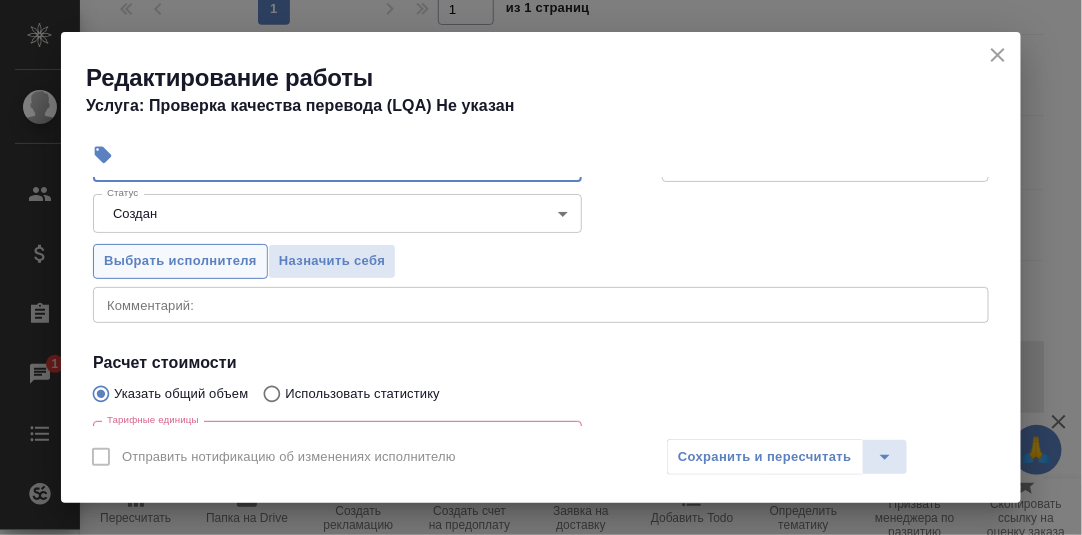 scroll, scrollTop: 300, scrollLeft: 0, axis: vertical 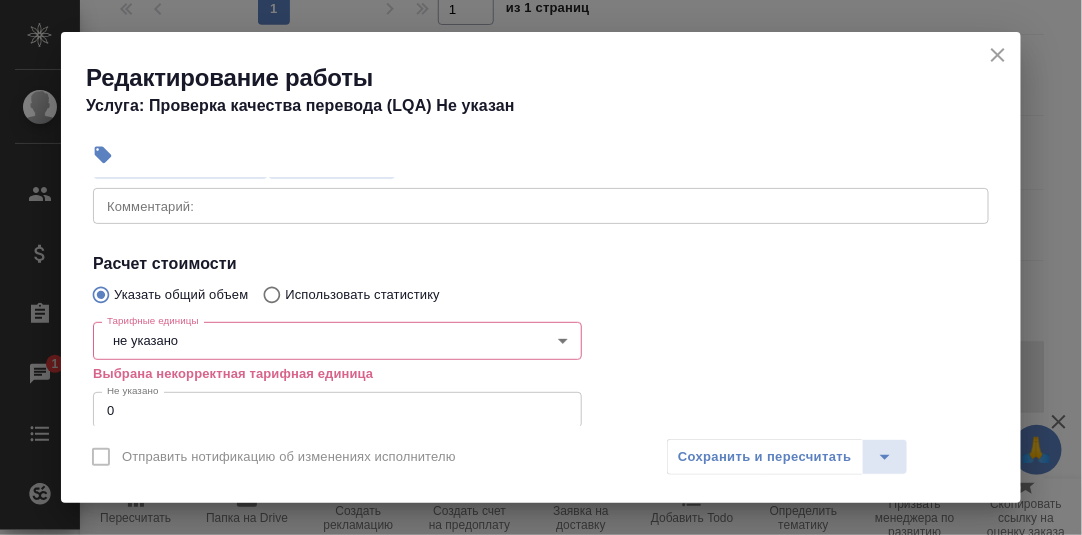 type on "TechQA" 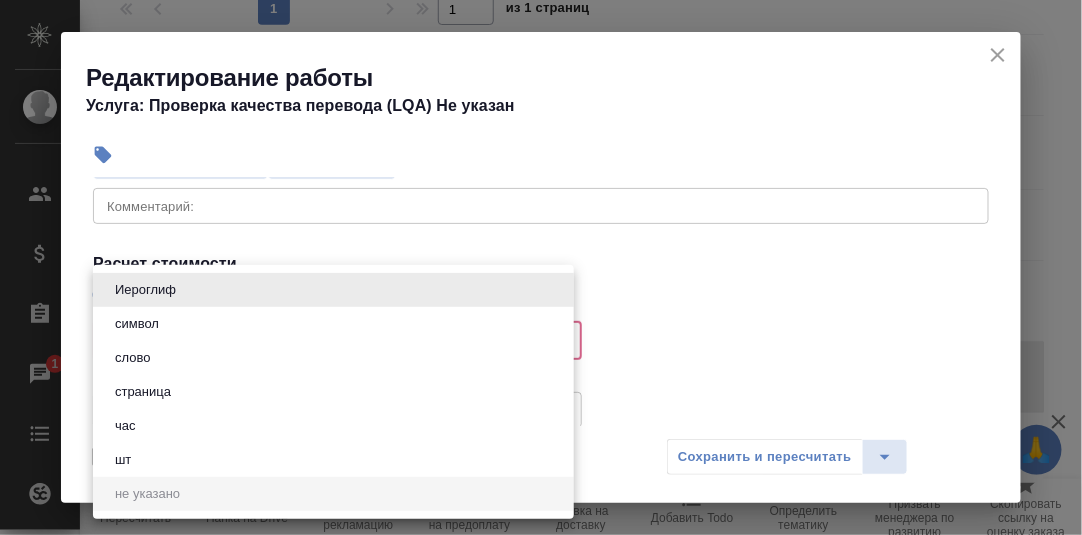 click on "🙏 .cls-1
fill:#fff;
AWATERA Румянцева Дарья d.rumyantseva Клиенты Спецификации Заказы 1 Чаты Todo Проекты SC Исполнители Кандидаты Работы Входящие заявки Заявки на доставку Рекламации Проекты процессинга Конференции Выйти S_T-OP-C-24660 В работе inProgress Срочный urgent Кратко детали заказа Ответственная команда: Русал Клиент: РУСАЛ Глобал Менеджмент Договор: Все языки кроме кит Дата создания: 03.08.2025, 11:29 Дата сдачи: 04.08.2025, 16:30 Итого: 55 018,80 ₽ К оплате: 55 018,80 ₽ Маржинальность: 90% Требования к верстке: 06.06.2024 15:38 Проверено: Зверева Анна  Требования к переводу: 04.09.2024 10:15 Детали" at bounding box center [541, 267] 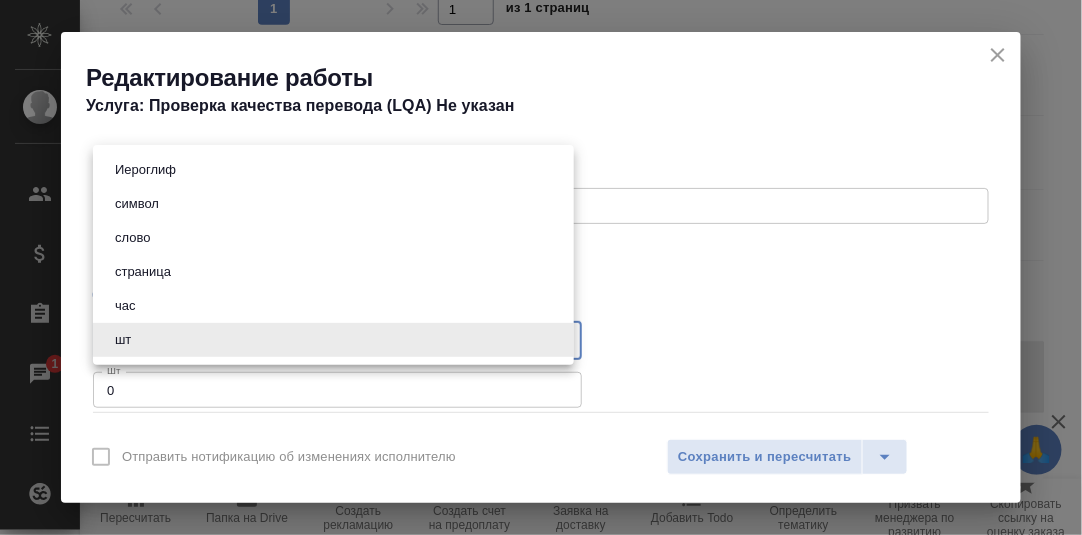 click on "🙏 .cls-1
fill:#fff;
AWATERA Румянцева Дарья d.rumyantseva Клиенты Спецификации Заказы 1 Чаты Todo Проекты SC Исполнители Кандидаты Работы Входящие заявки Заявки на доставку Рекламации Проекты процессинга Конференции Выйти S_T-OP-C-24660 В работе inProgress Срочный urgent Кратко детали заказа Ответственная команда: Русал Клиент: РУСАЛ Глобал Менеджмент Договор: Все языки кроме кит Дата создания: 03.08.2025, 11:29 Дата сдачи: 04.08.2025, 16:30 Итого: 55 018,80 ₽ К оплате: 55 018,80 ₽ Маржинальность: 90% Требования к верстке: 06.06.2024 15:38 Проверено: Зверева Анна  Требования к переводу: 04.09.2024 10:15 Детали" at bounding box center [541, 267] 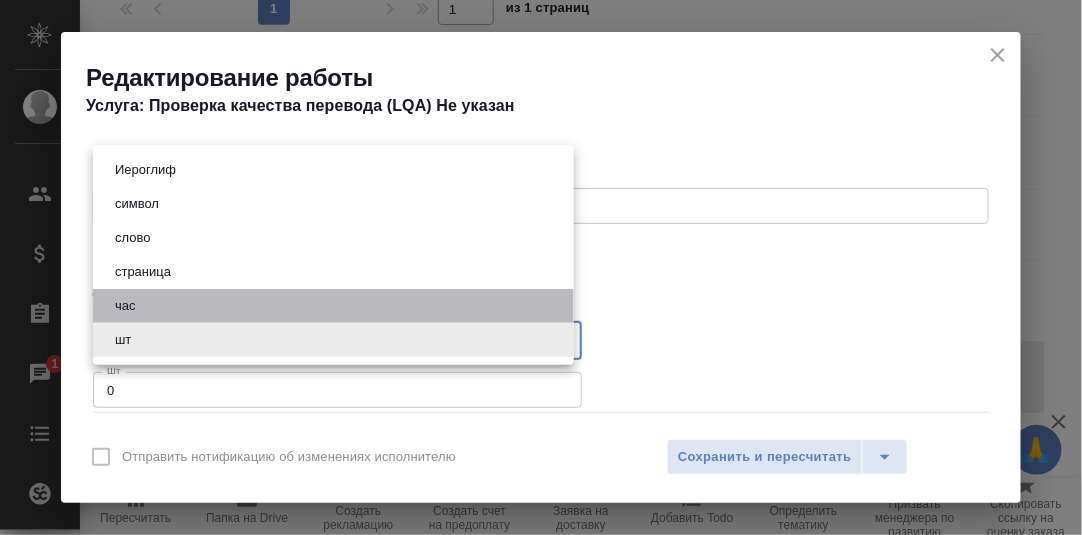 drag, startPoint x: 125, startPoint y: 306, endPoint x: 138, endPoint y: 360, distance: 55.542778 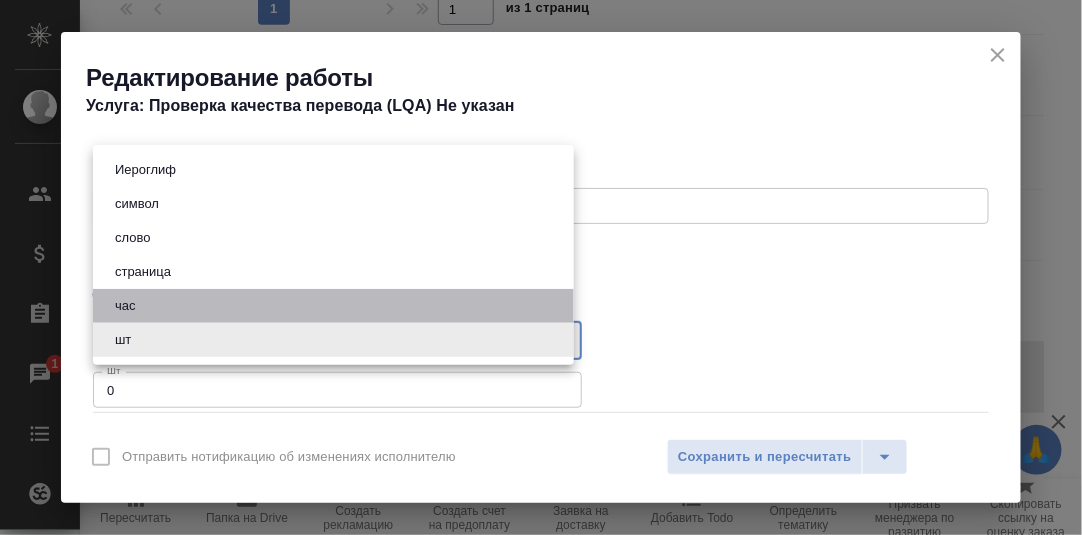 type on "5a8b1489cc6b4906c91bfd93" 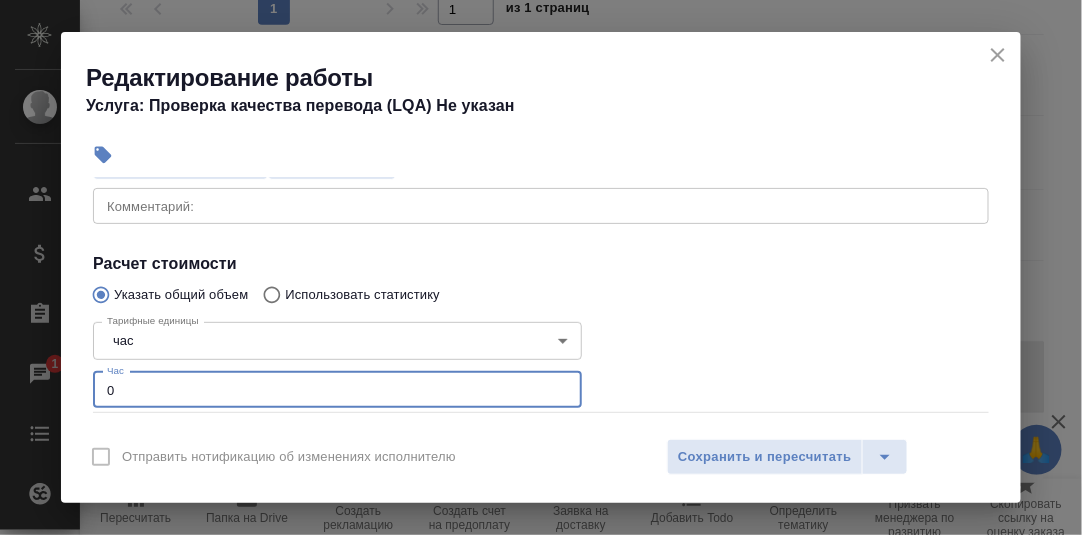 drag, startPoint x: 111, startPoint y: 387, endPoint x: 92, endPoint y: 386, distance: 19.026299 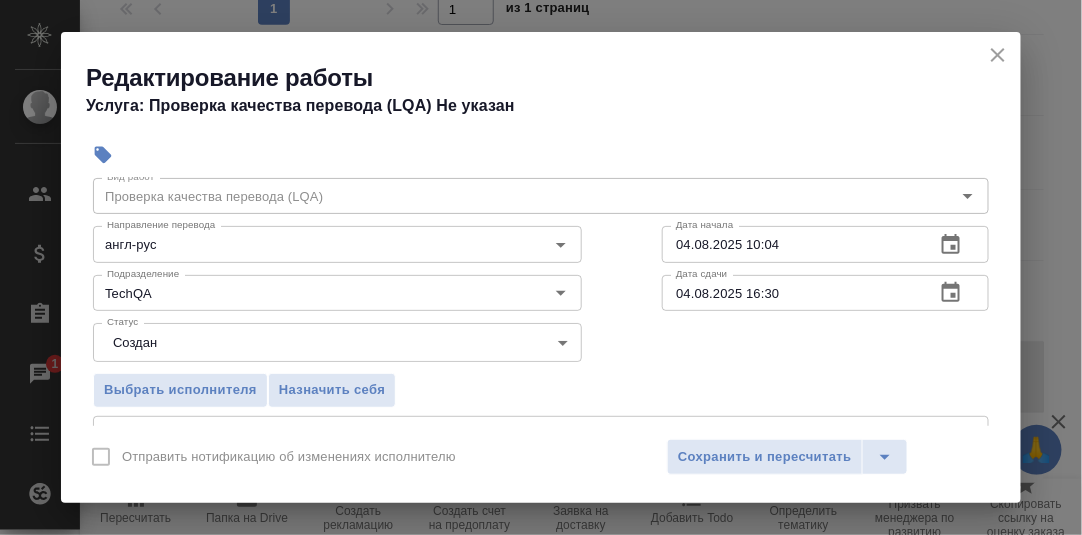 scroll, scrollTop: 99, scrollLeft: 0, axis: vertical 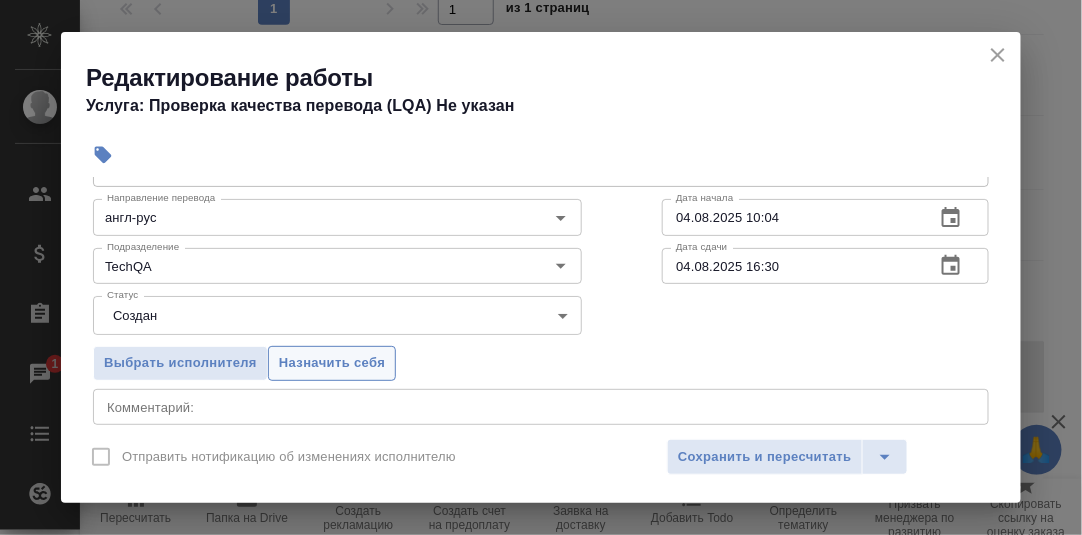 type on "3" 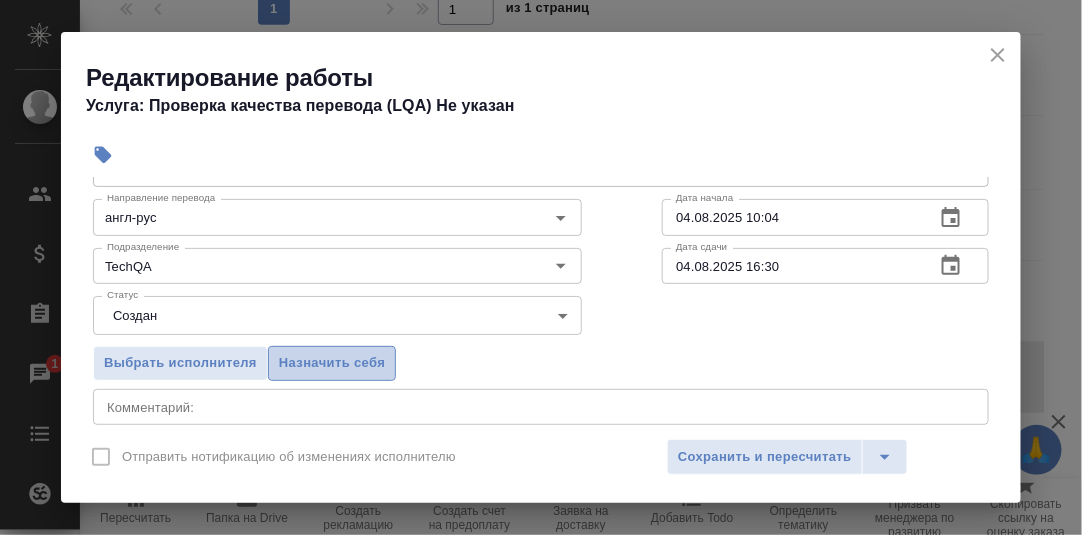 click on "Назначить себя" at bounding box center [332, 363] 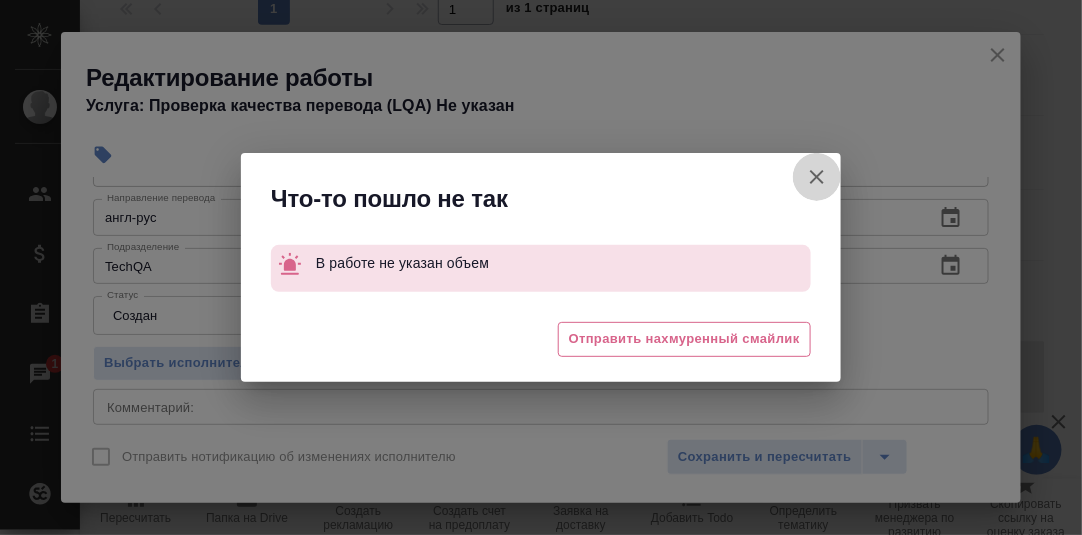 drag, startPoint x: 820, startPoint y: 176, endPoint x: 802, endPoint y: 369, distance: 193.83755 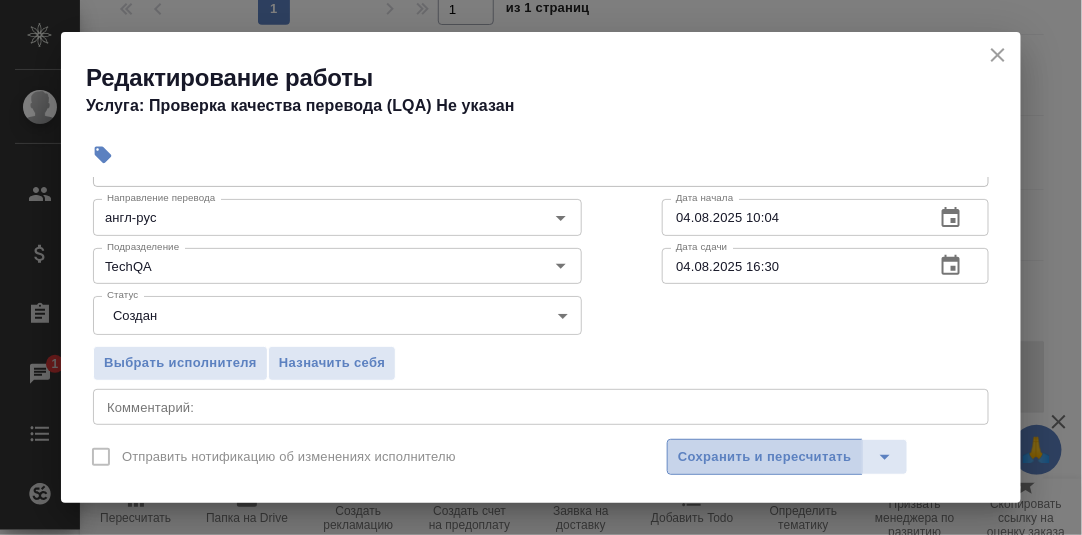 drag, startPoint x: 794, startPoint y: 448, endPoint x: 828, endPoint y: 420, distance: 44.04543 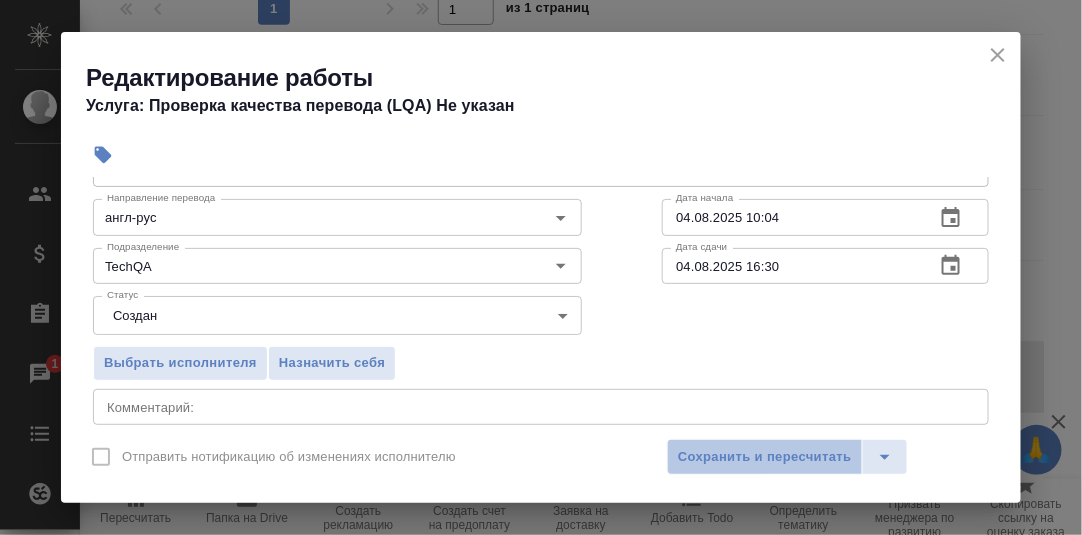 click on "Сохранить и пересчитать" at bounding box center (765, 457) 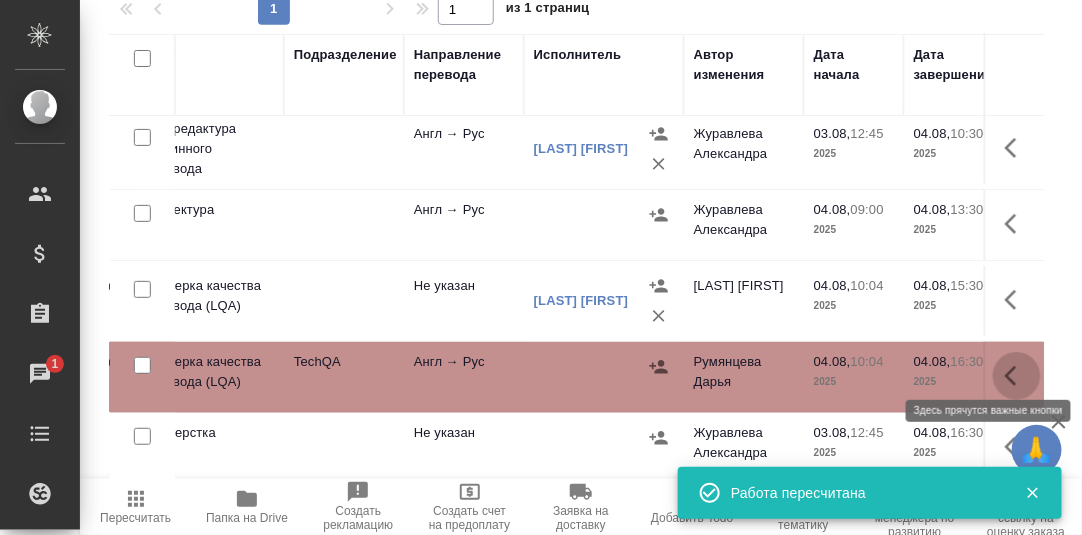 click 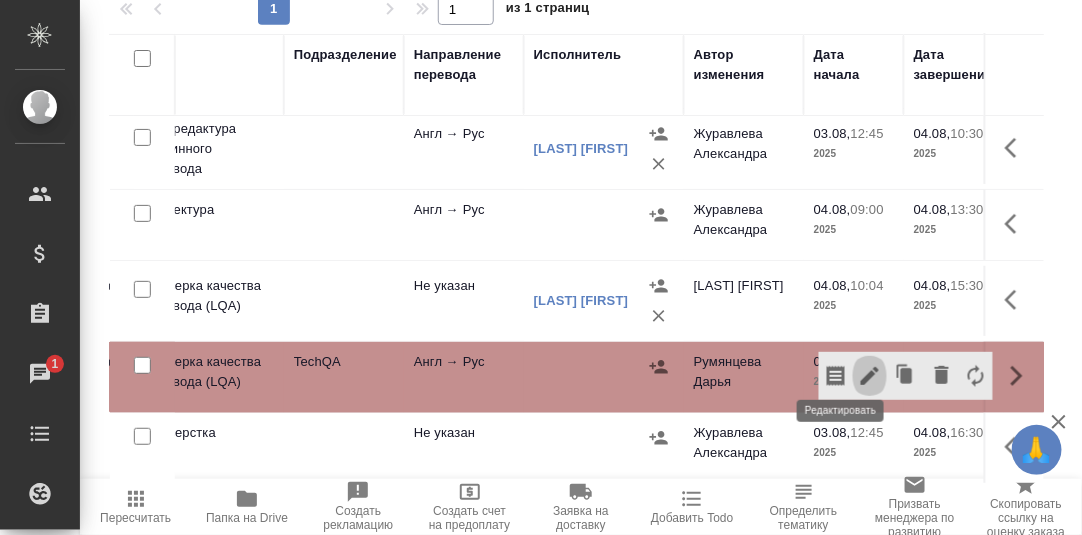 click 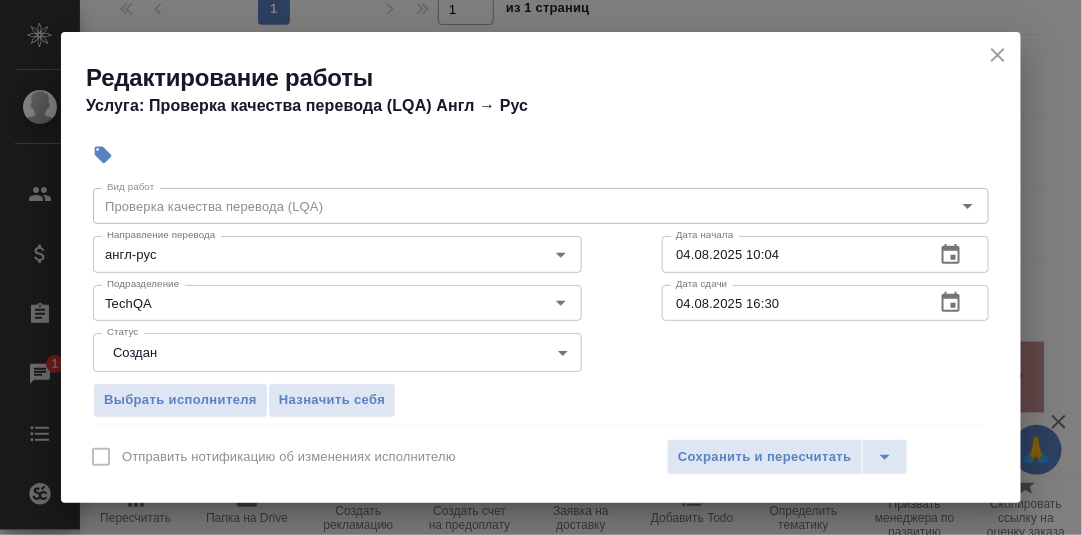 scroll, scrollTop: 99, scrollLeft: 0, axis: vertical 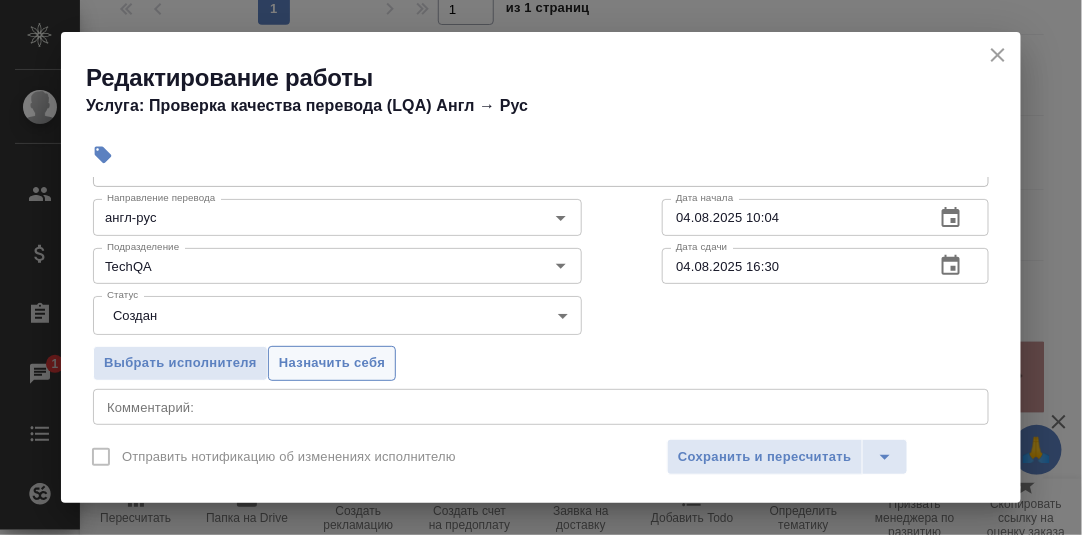 click on "Назначить себя" at bounding box center (332, 363) 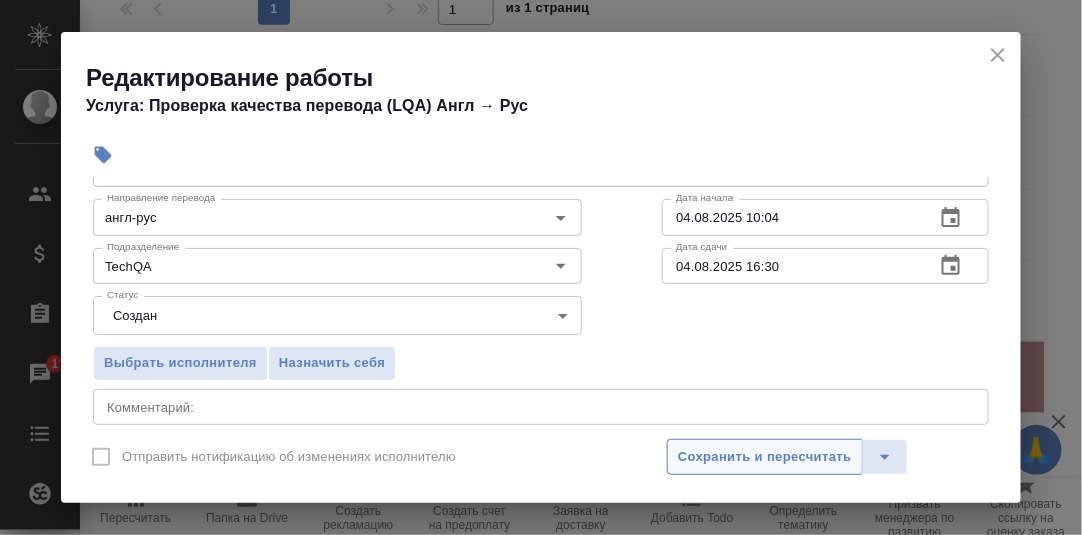 click on "Сохранить и пересчитать" at bounding box center (765, 457) 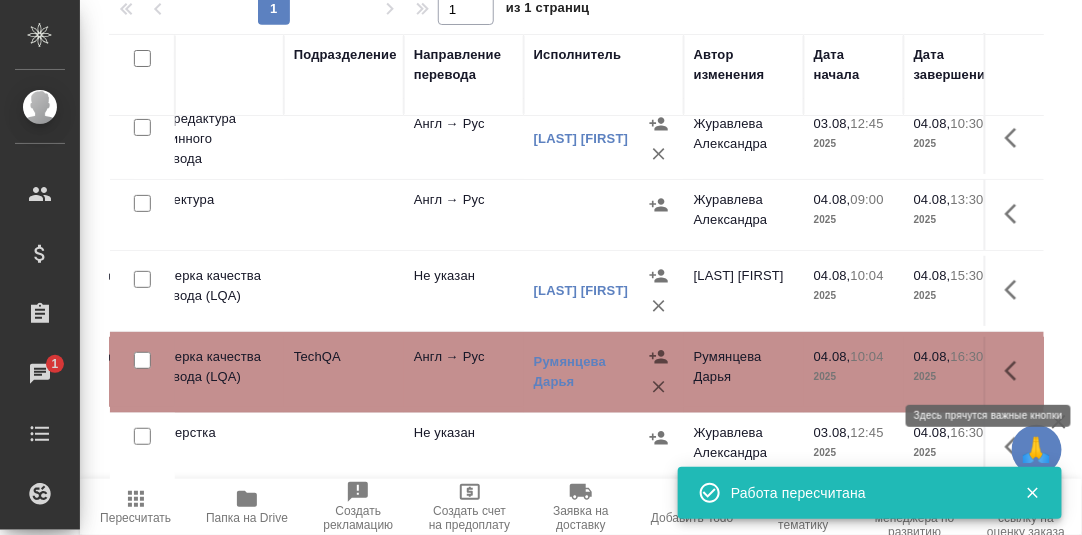 click 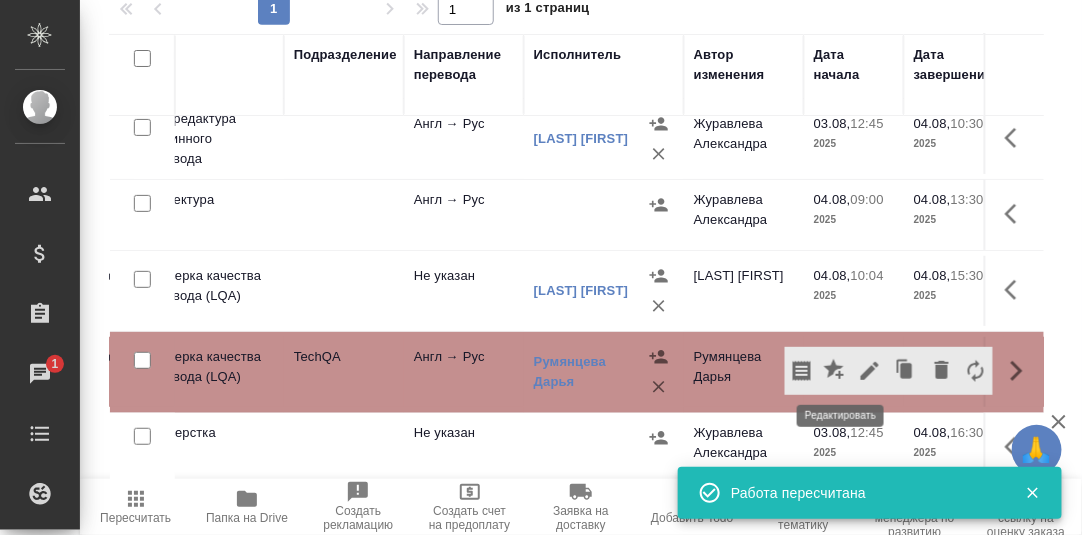 click 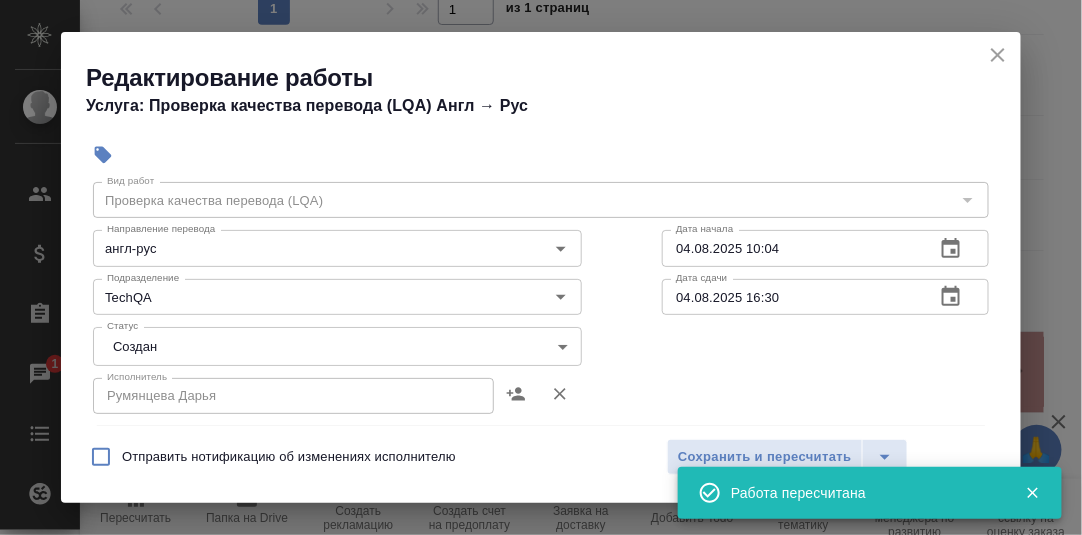 scroll, scrollTop: 99, scrollLeft: 0, axis: vertical 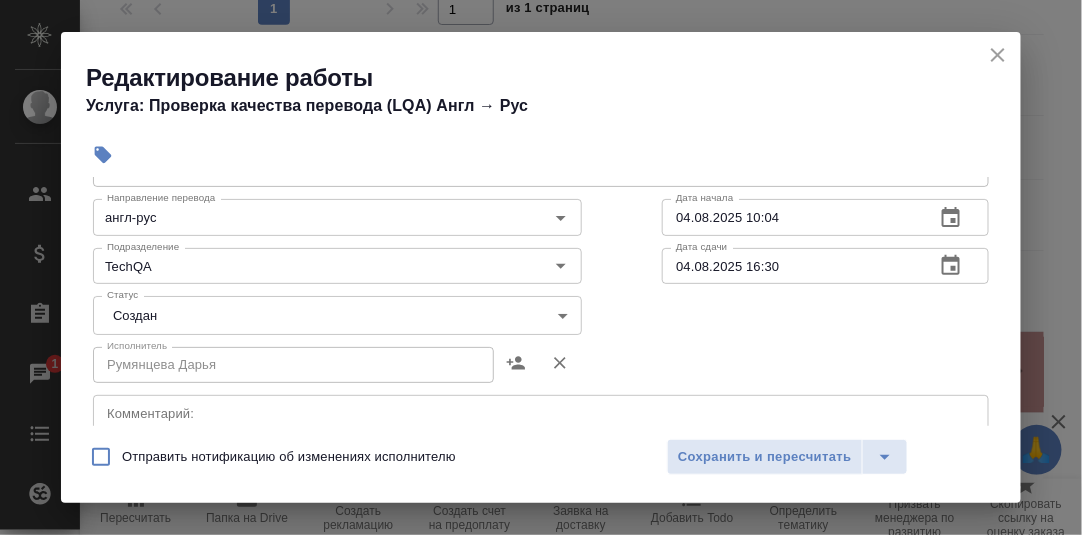 click on "🙏 .cls-1
fill:#fff;
AWATERA Румянцева Дарья d.rumyantseva Клиенты Спецификации Заказы 1 Чаты Todo Проекты SC Исполнители Кандидаты Работы Входящие заявки Заявки на доставку Рекламации Проекты процессинга Конференции Выйти S_T-OP-C-24660 В работе inProgress Срочный urgent Кратко детали заказа Ответственная команда: Русал Клиент: РУСАЛ Глобал Менеджмент Договор: Все языки кроме кит Дата создания: 03.08.2025, 11:29 Дата сдачи: 04.08.2025, 16:30 Итого: 55 018,80 ₽ К оплате: 55 018,80 ₽ Маржинальность: 90% Требования к верстке: 06.06.2024 15:38 Проверено: Зверева Анна  Требования к переводу: 04.09.2024 10:15 Детали" at bounding box center [541, 267] 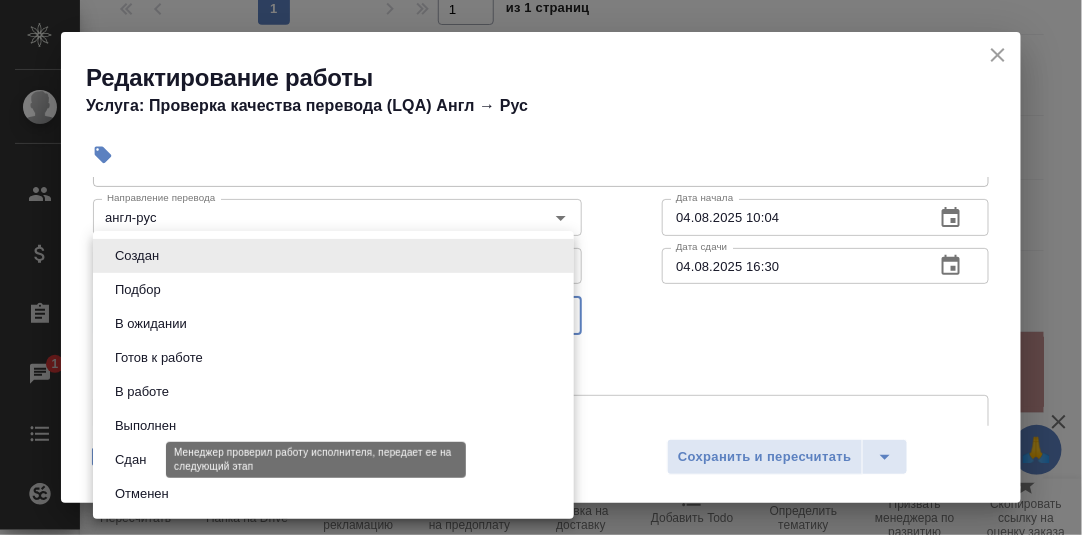 click on "Сдан" at bounding box center [130, 460] 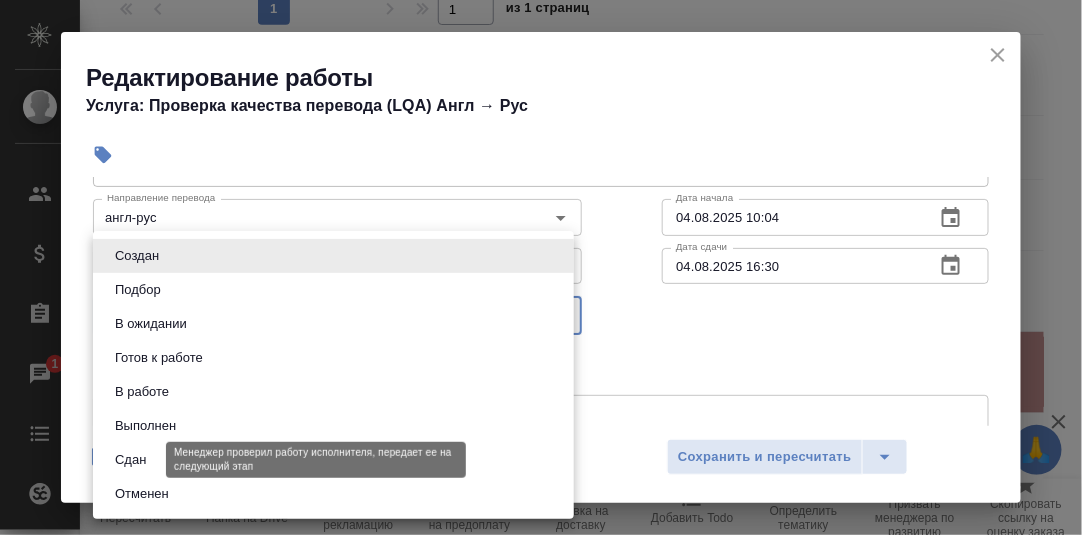 type on "closed" 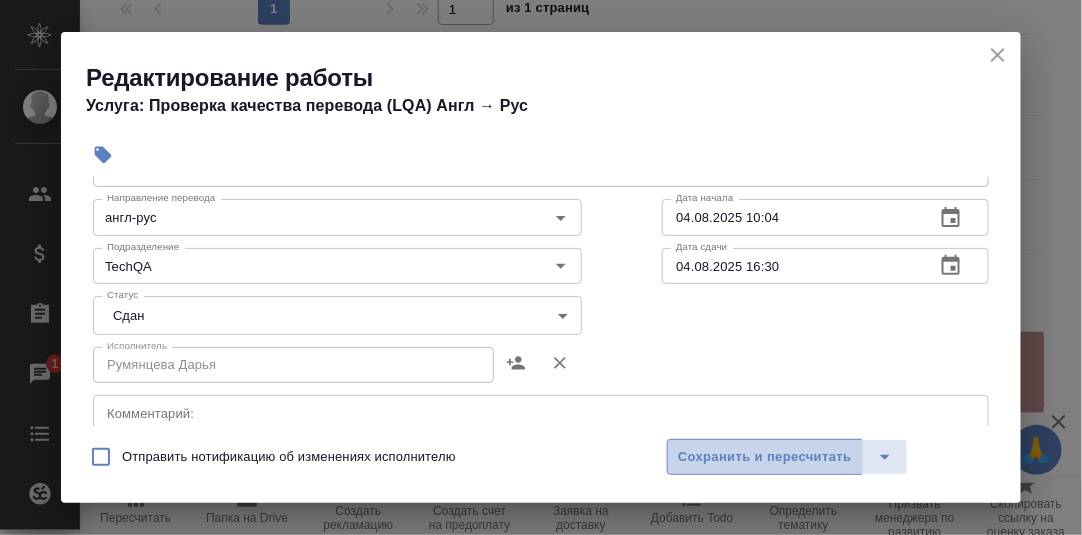 click on "Сохранить и пересчитать" at bounding box center [765, 457] 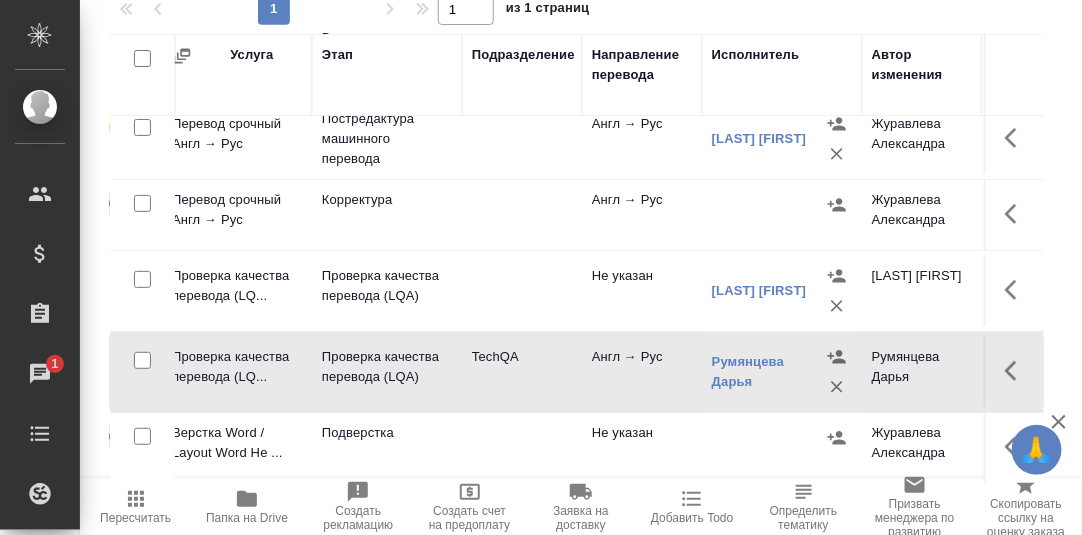 scroll, scrollTop: 99, scrollLeft: 165, axis: both 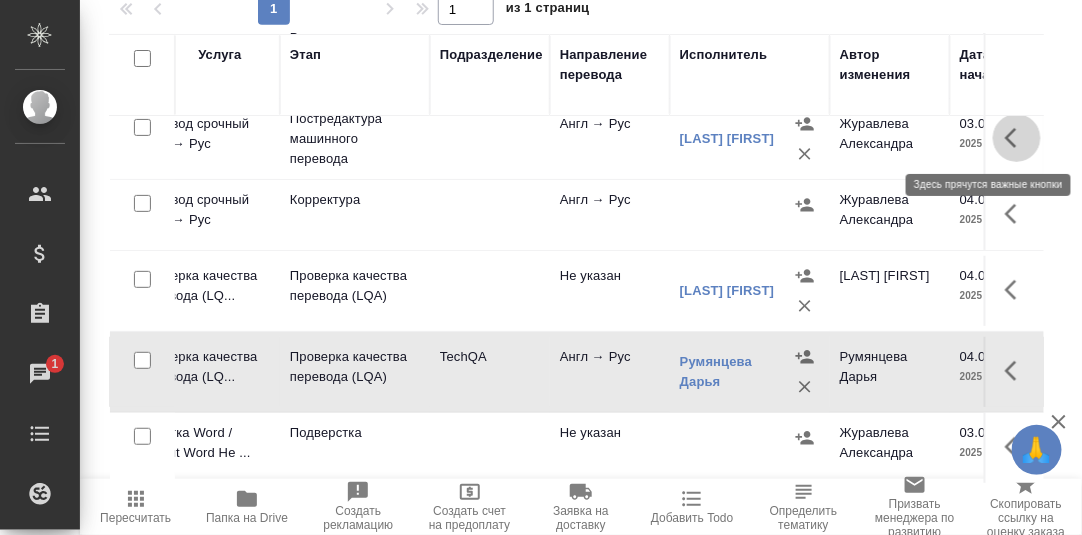 click 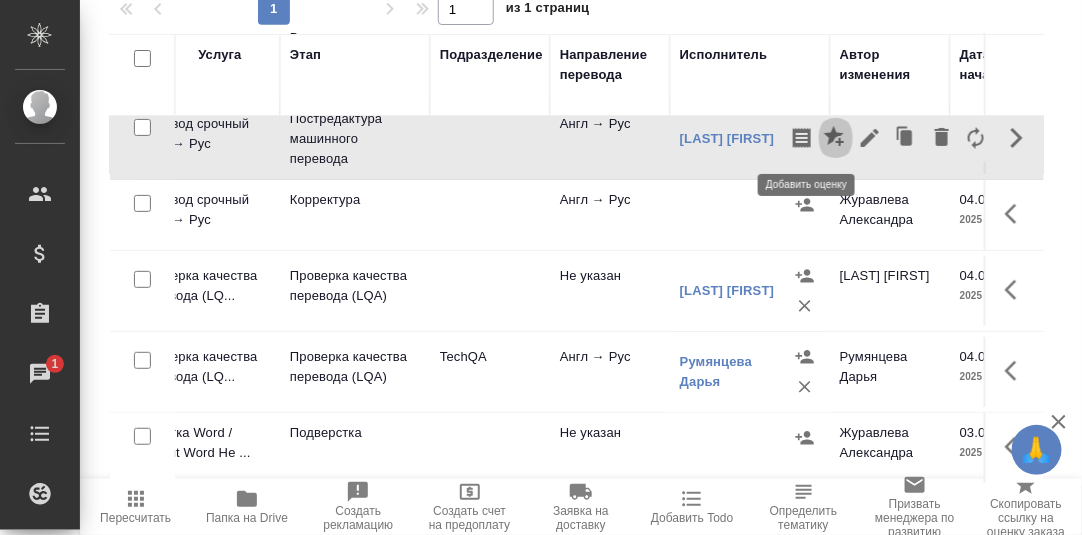 click 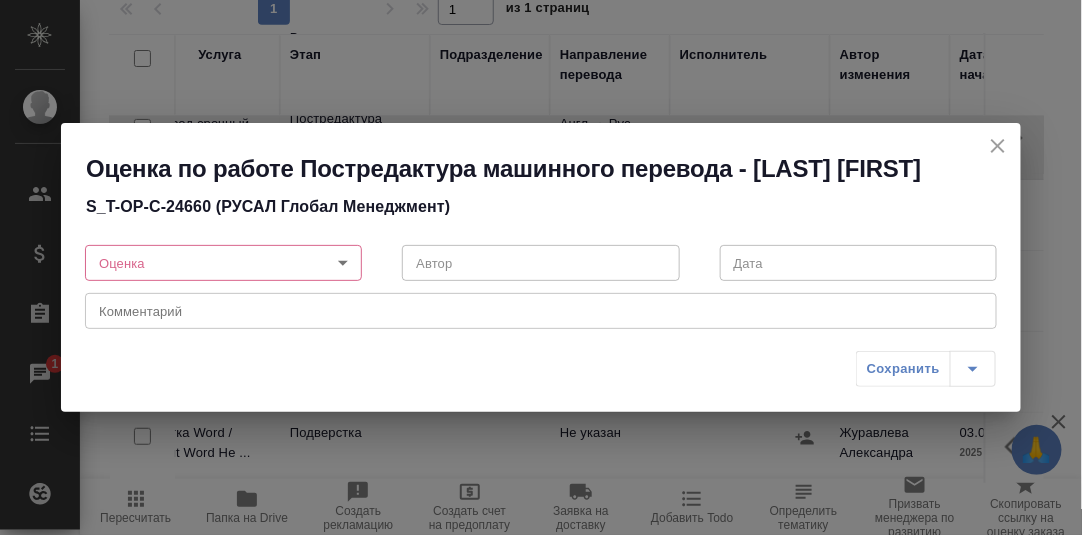 click on "🙏 .cls-1
fill:#fff;
AWATERA Румянцева Дарья d.rumyantseva Клиенты Спецификации Заказы 1 Чаты Todo Проекты SC Исполнители Кандидаты Работы Входящие заявки Заявки на доставку Рекламации Проекты процессинга Конференции Выйти S_T-OP-C-24660 В работе inProgress Срочный urgent Кратко детали заказа Ответственная команда: Русал Клиент: РУСАЛ Глобал Менеджмент Договор: Все языки кроме кит Дата создания: 03.08.2025, 11:29 Дата сдачи: 04.08.2025, 16:30 Итого: 55 018,80 ₽ К оплате: 55 018,80 ₽ Маржинальность: 90% Требования к верстке: 06.06.2024 15:38 Проверено: Зверева Анна  Требования к переводу: 04.09.2024 10:15 Детали" at bounding box center [541, 267] 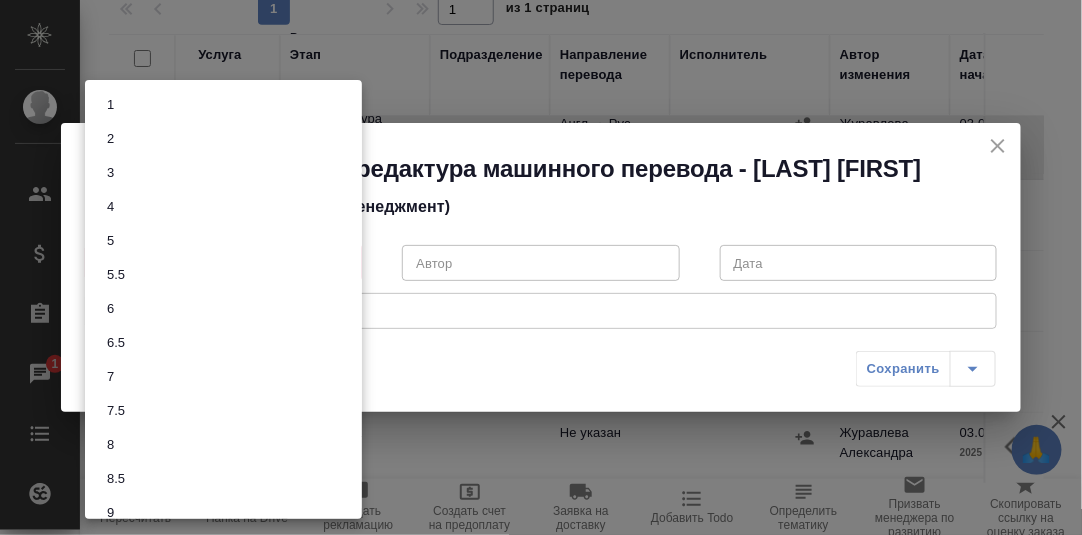 click on "7.5" at bounding box center [116, 411] 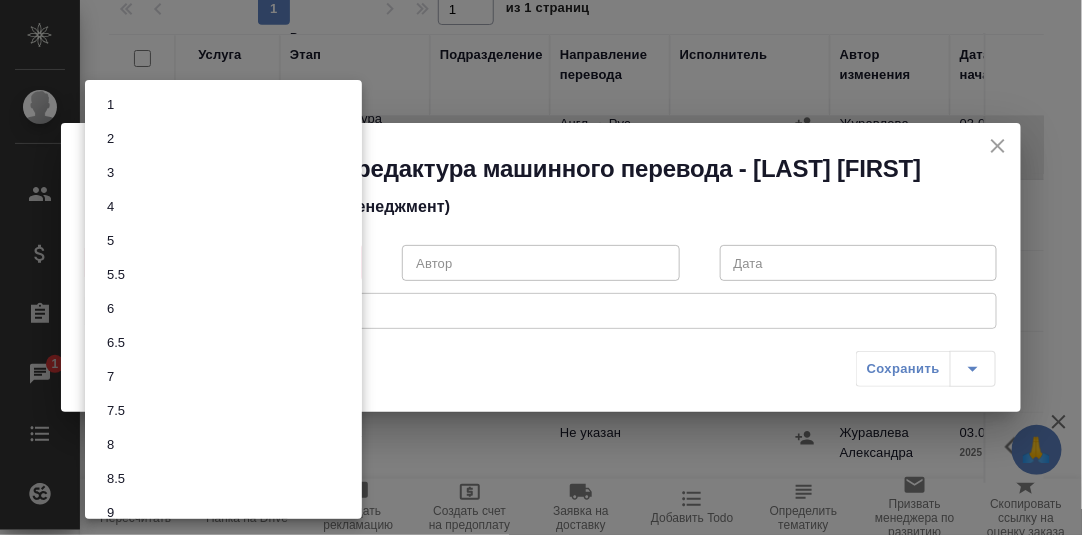 type on "7.5" 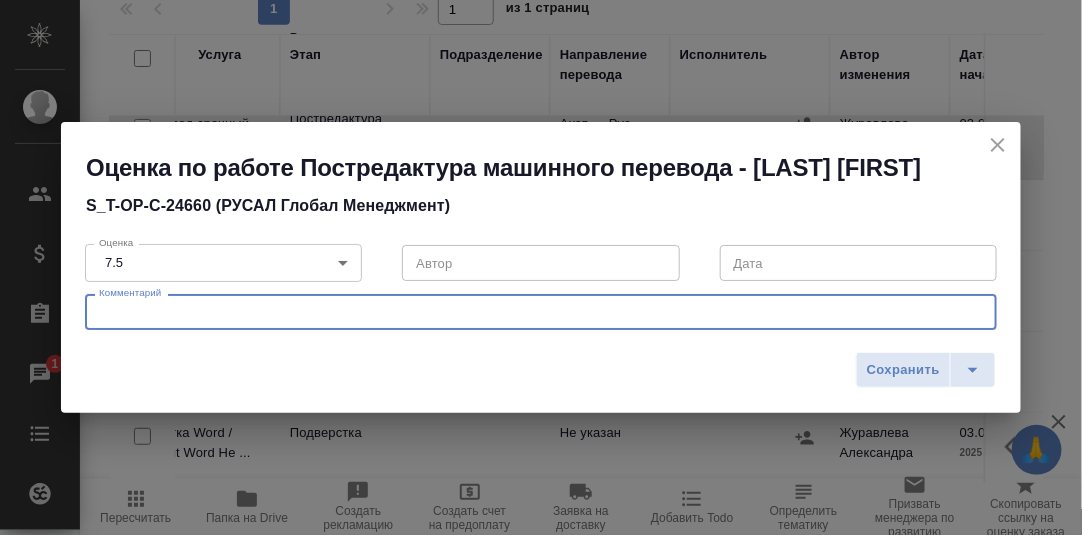click at bounding box center (541, 312) 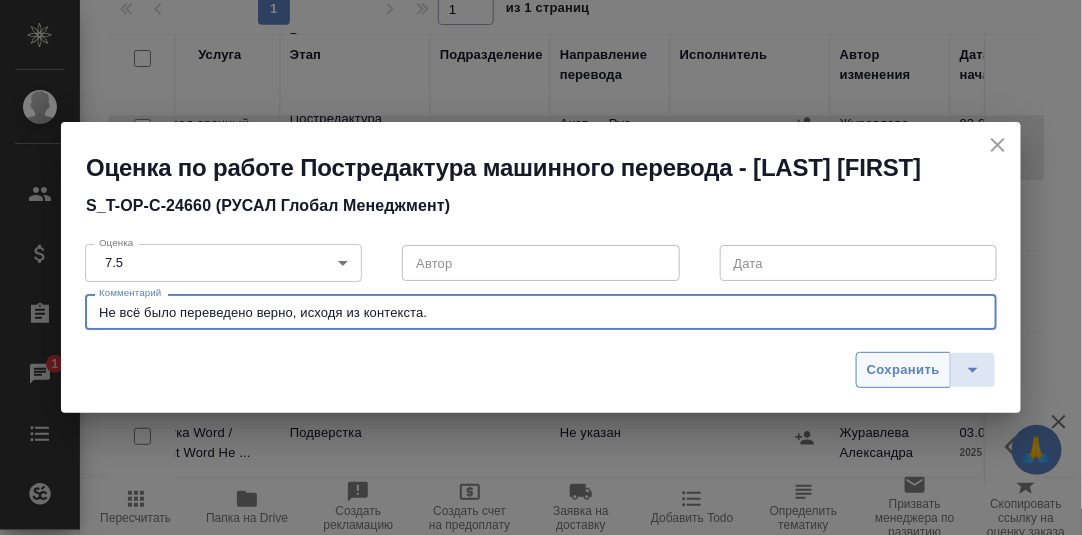 type on "Не всё было переведено верно, исходя из контекста." 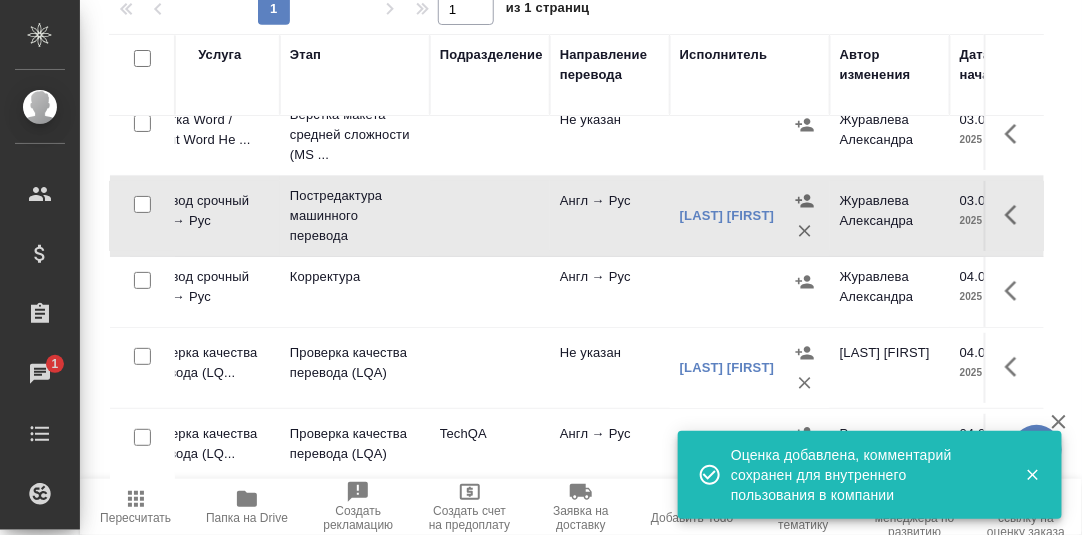 scroll, scrollTop: 0, scrollLeft: 165, axis: horizontal 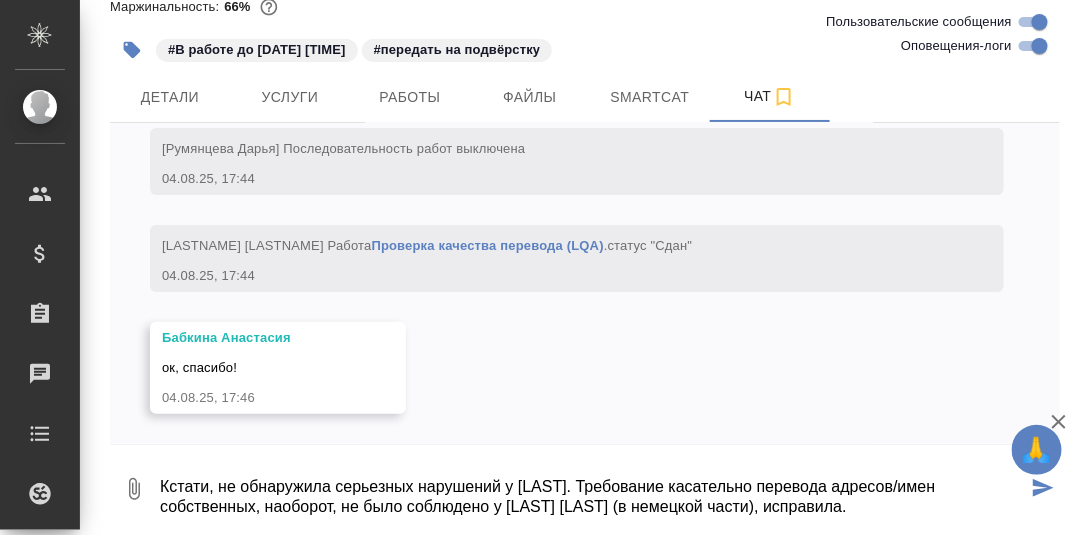 type on "Кстати, не обнаружила серьезных нарушений у [LAST]. Требование касательно перевода адресов/имен собственных, наоборот, не было соблюдено у [LAST] [LAST] (в немецкой части), исправила." 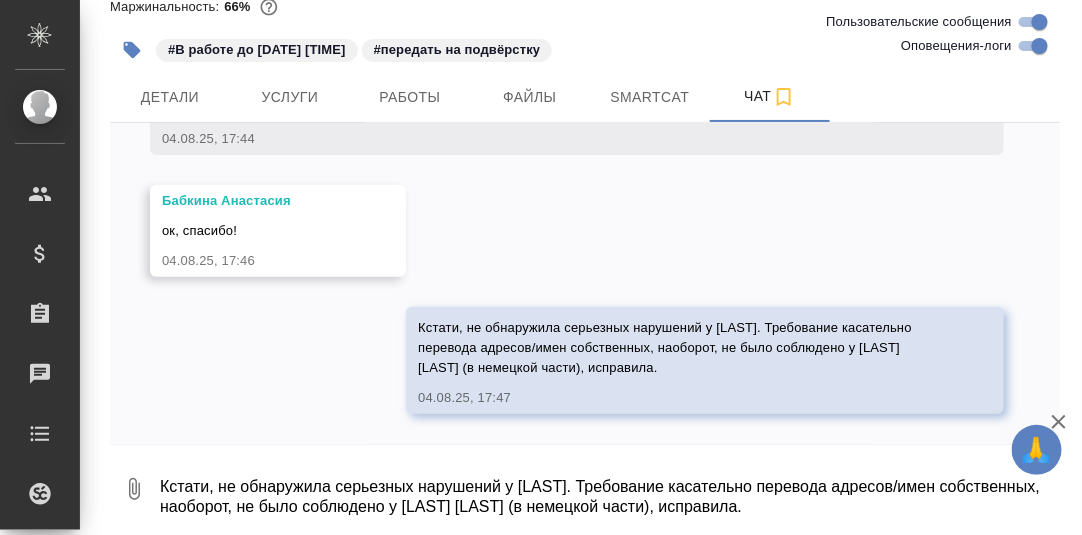 scroll, scrollTop: 12154, scrollLeft: 0, axis: vertical 